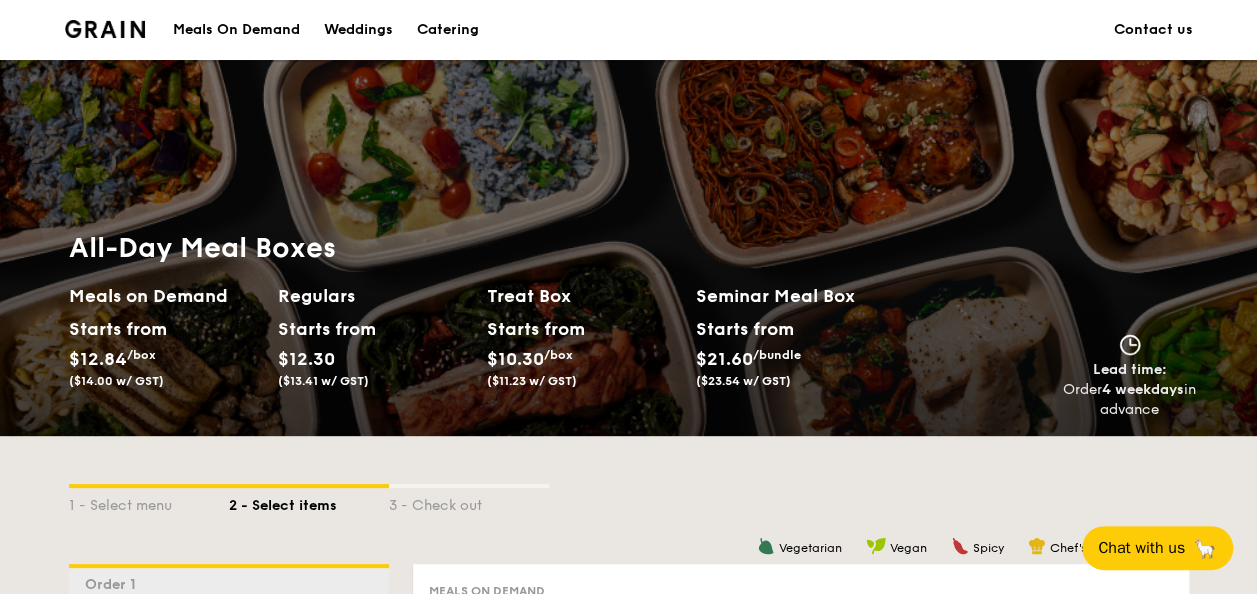 scroll, scrollTop: 159, scrollLeft: 0, axis: vertical 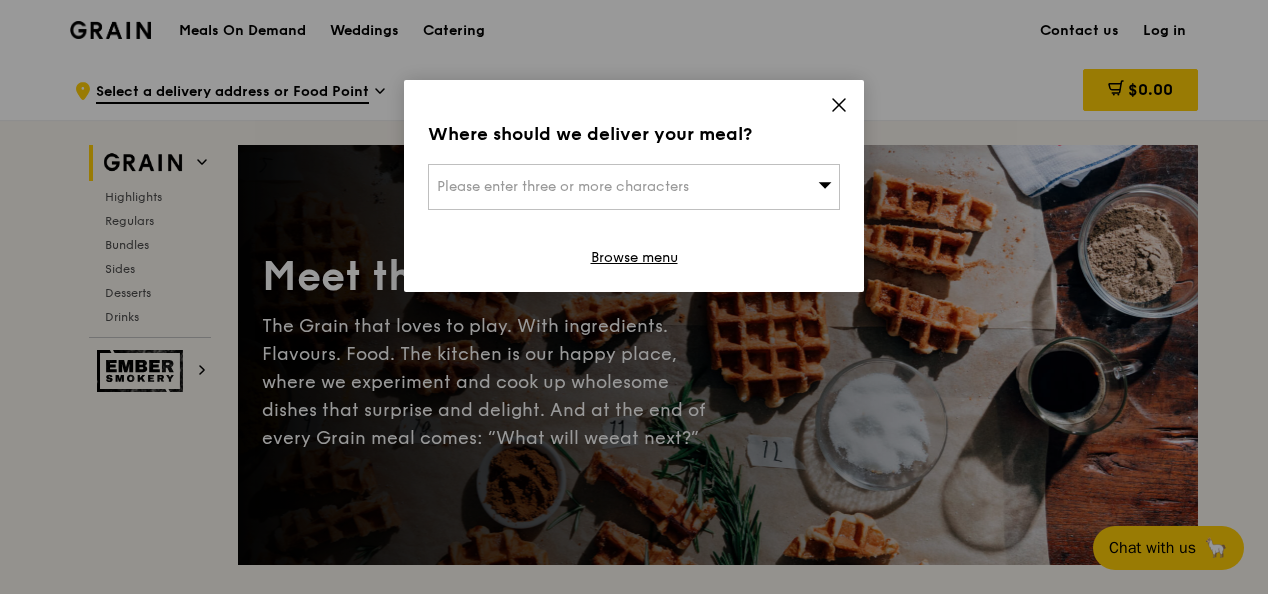 click 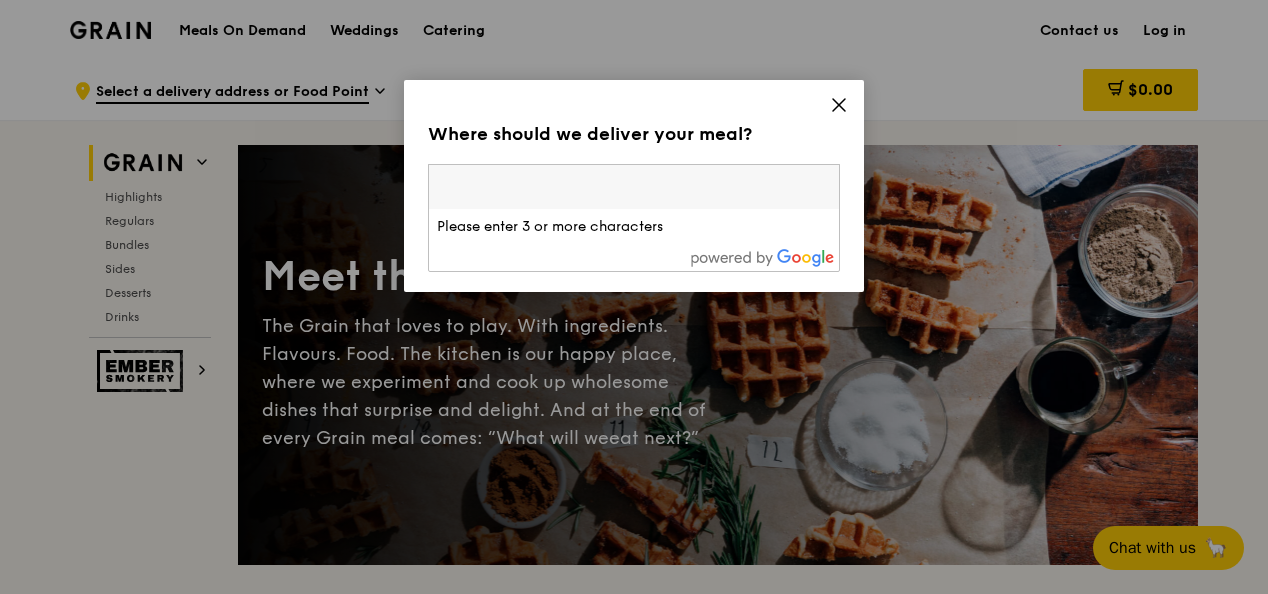 paste on "[NUMBER] [STREET] [POSTAL_CODE]" 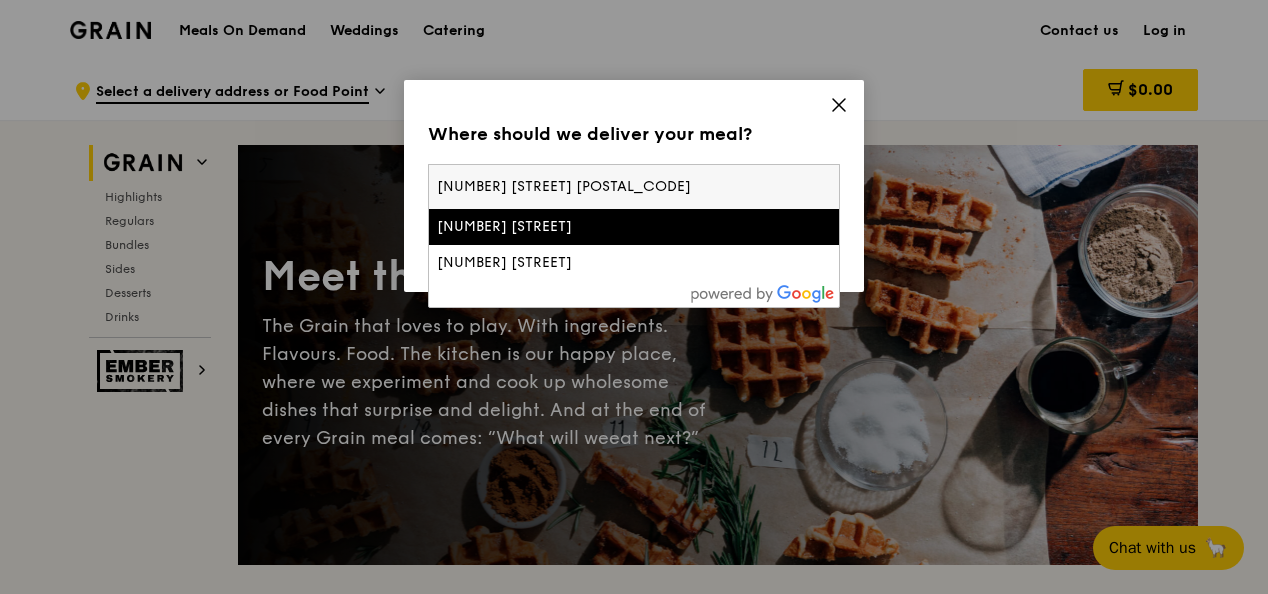 type on "[NUMBER] [LOCATION] [LOCATION]  S([POSTAL_CODE])" 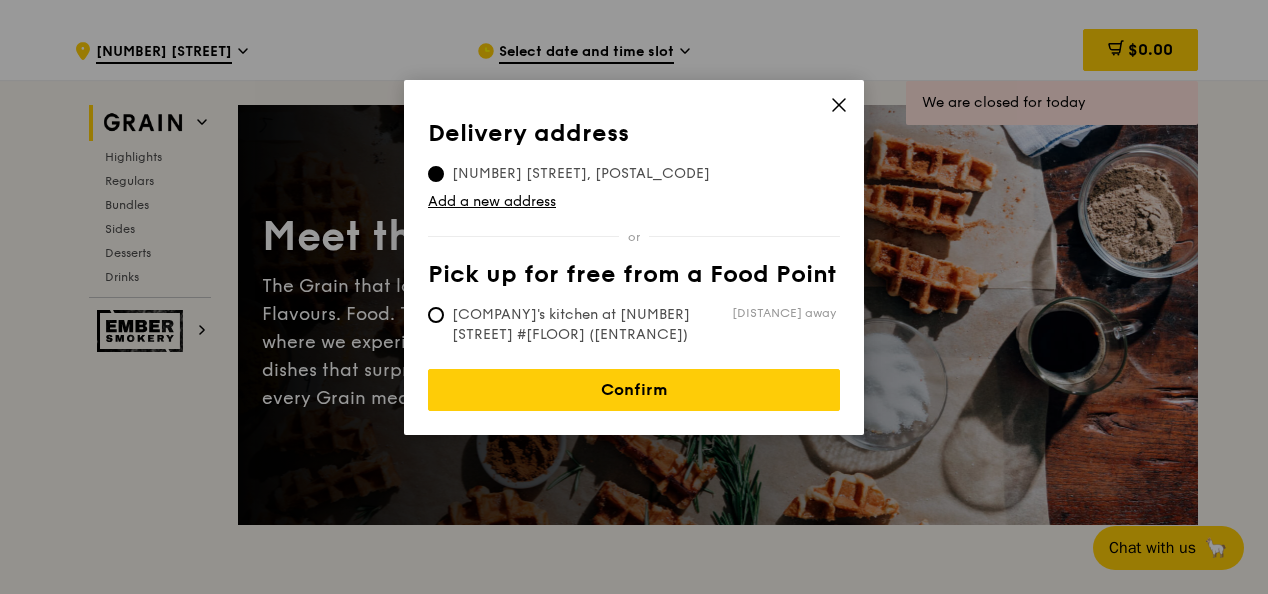 scroll, scrollTop: 0, scrollLeft: 0, axis: both 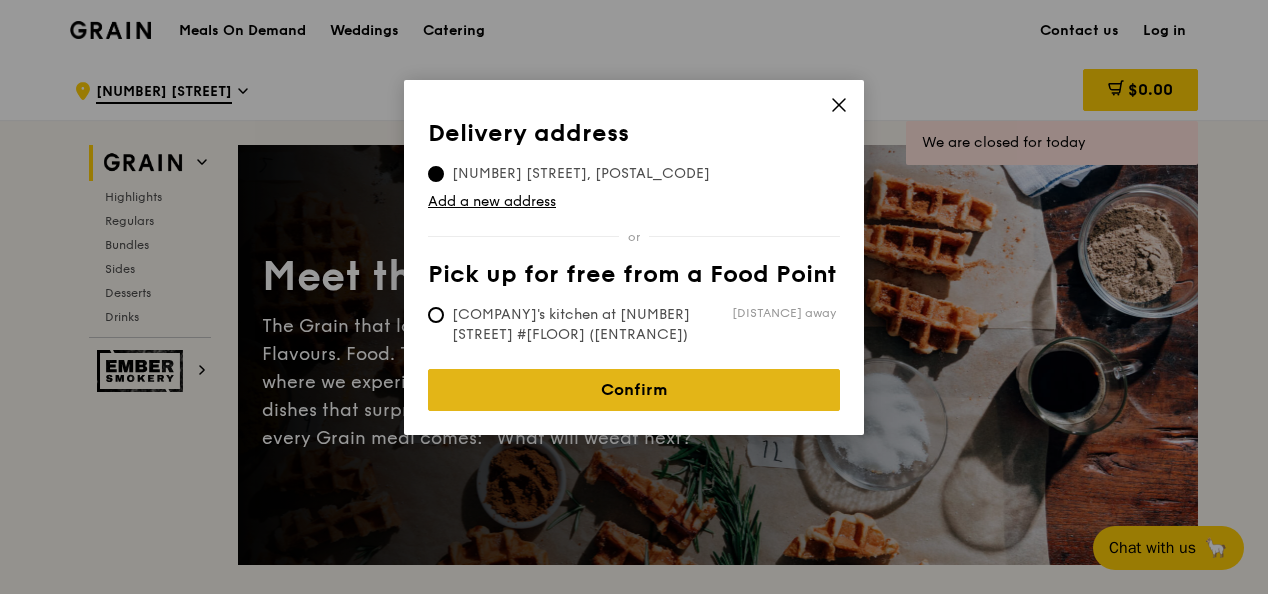 click on "Confirm" at bounding box center (634, 390) 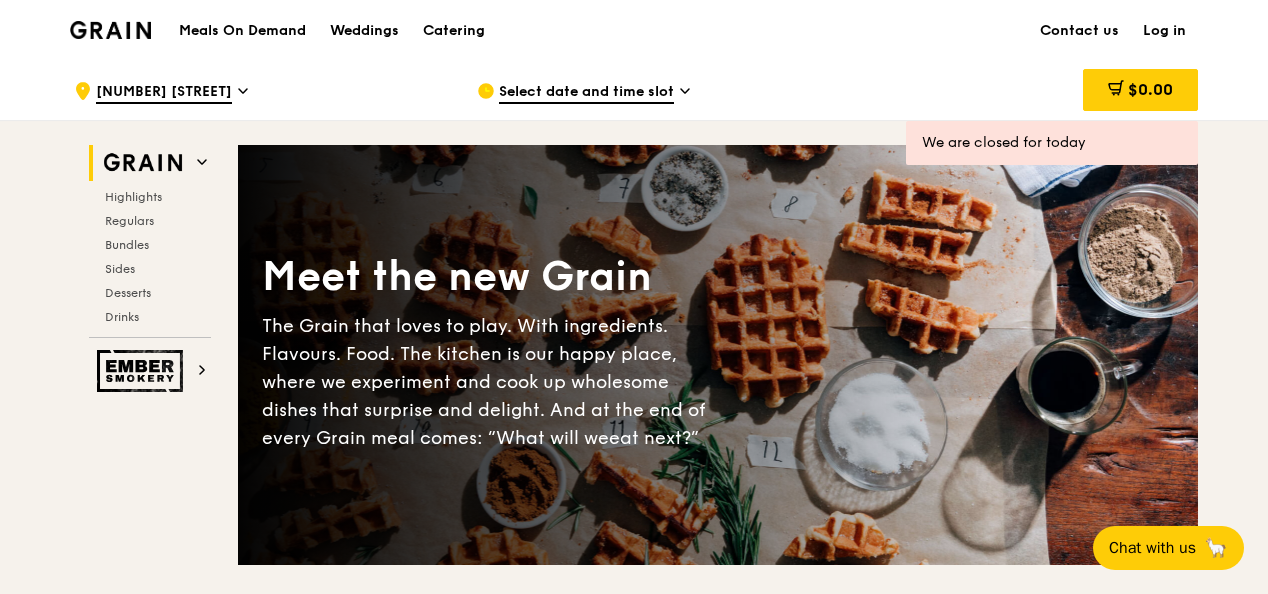 click 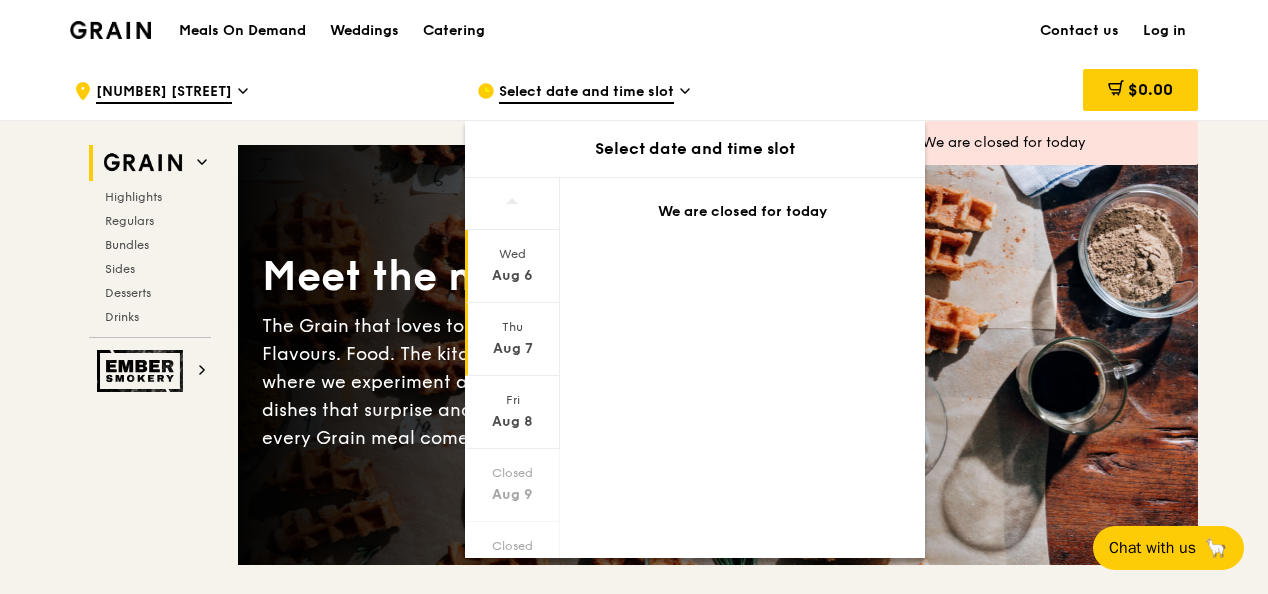 click on "Aug 7" at bounding box center (512, 349) 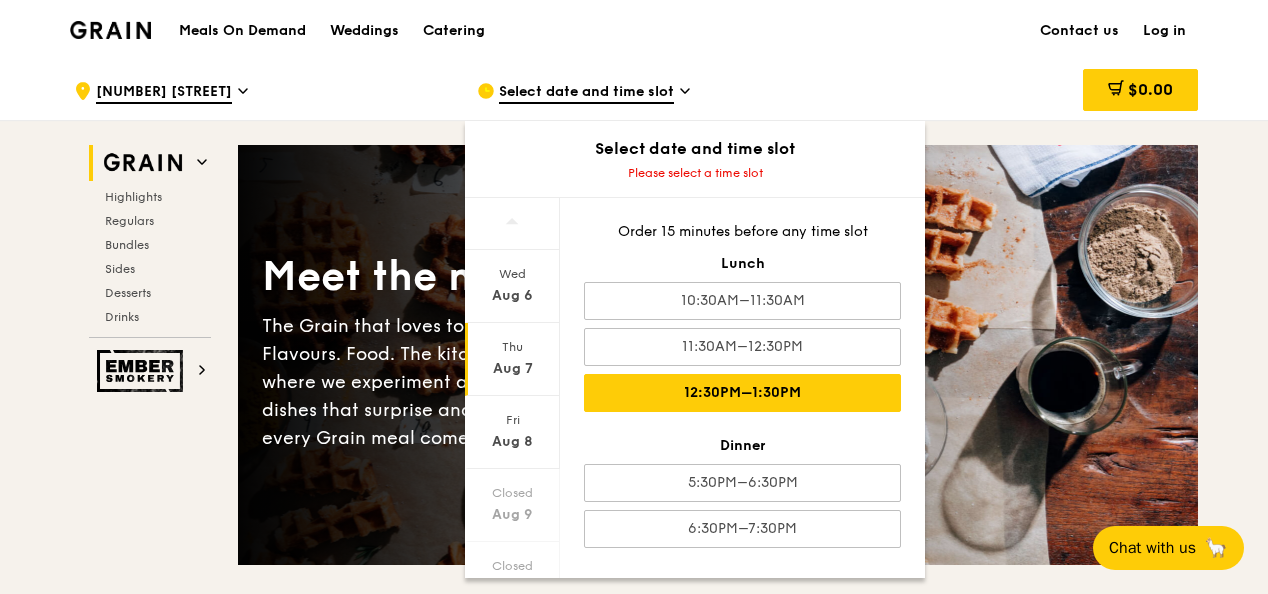 click on "12:30PM–1:30PM" at bounding box center [742, 393] 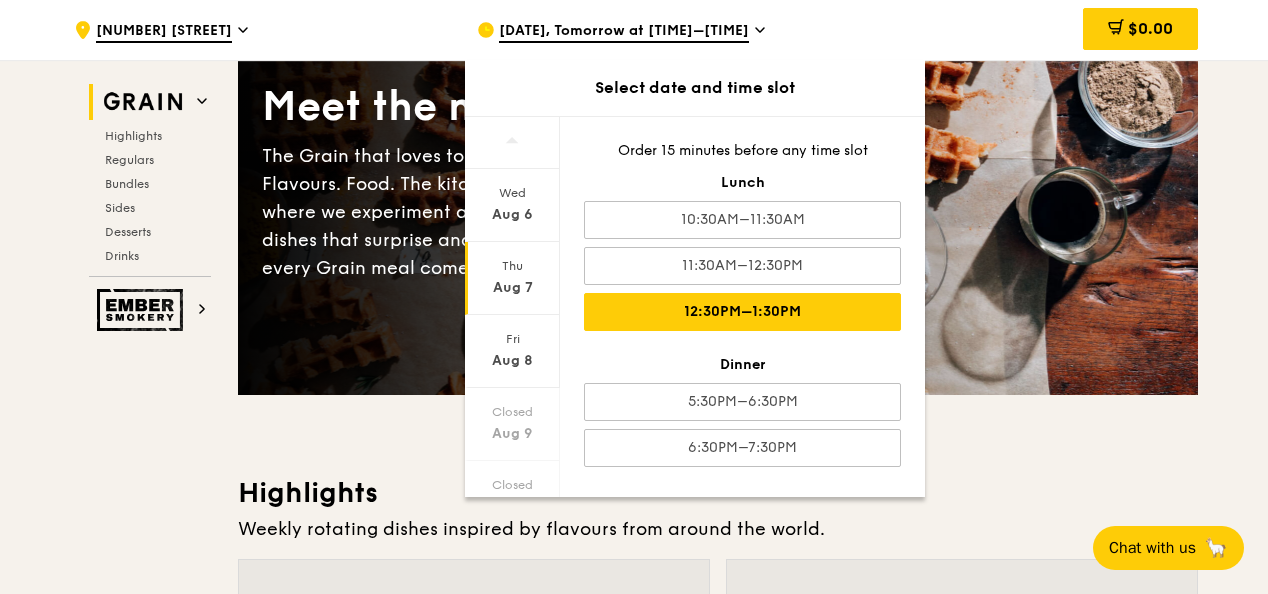 scroll, scrollTop: 200, scrollLeft: 0, axis: vertical 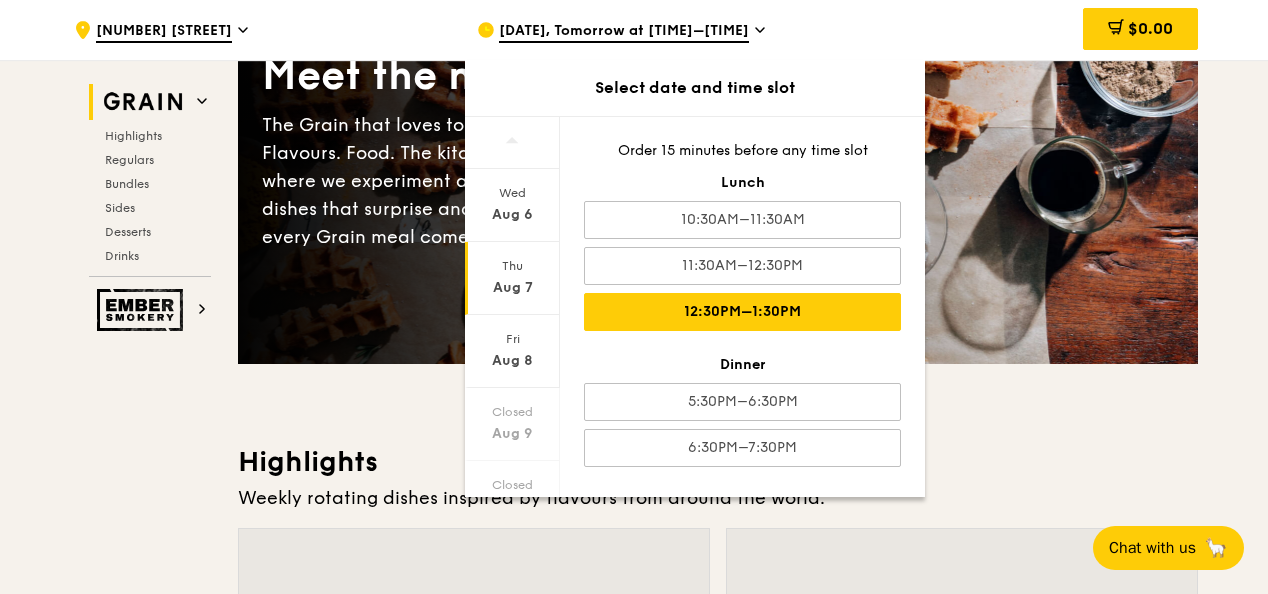 click on "Highlights" at bounding box center [718, 462] 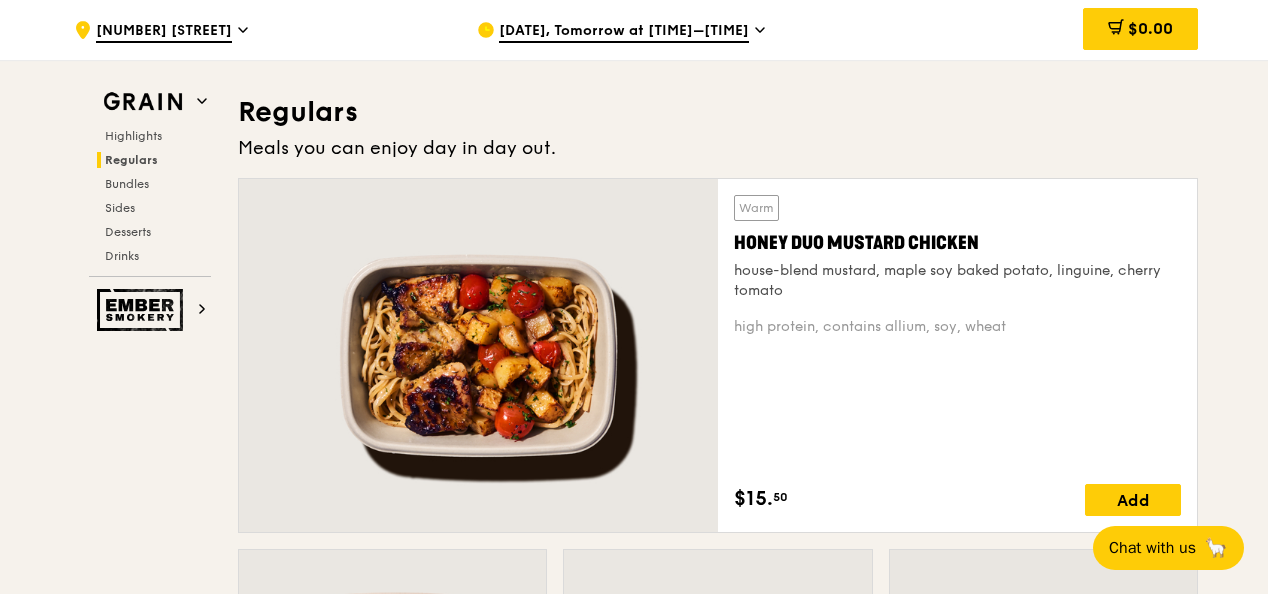 scroll, scrollTop: 1400, scrollLeft: 0, axis: vertical 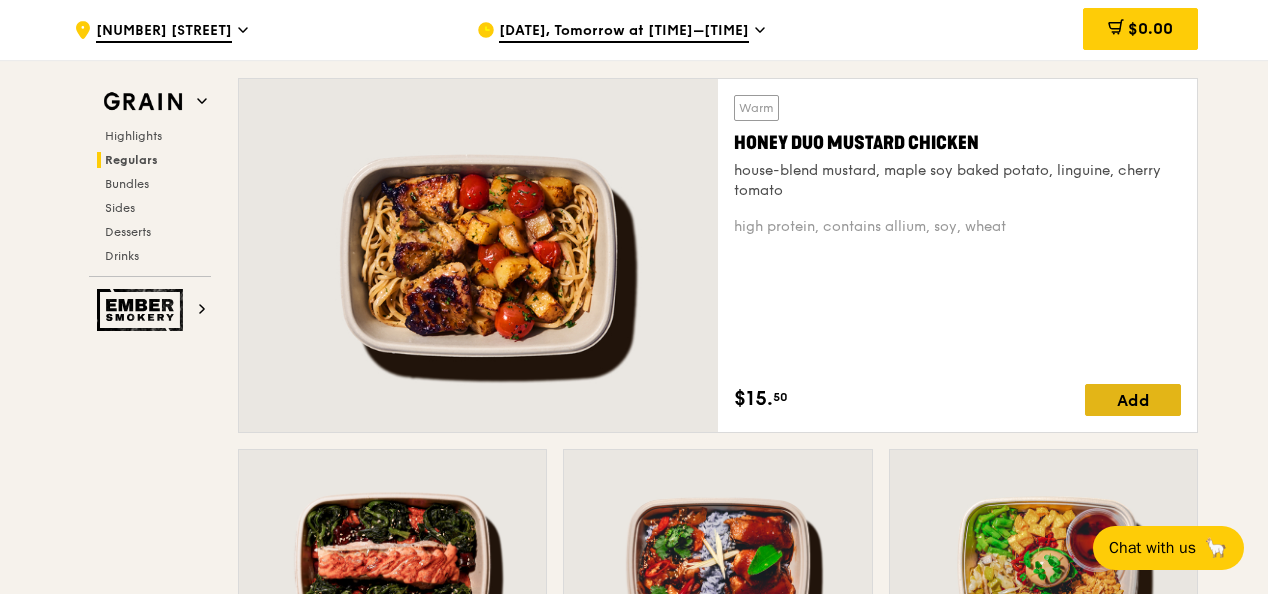 click on "Add" at bounding box center [1133, 400] 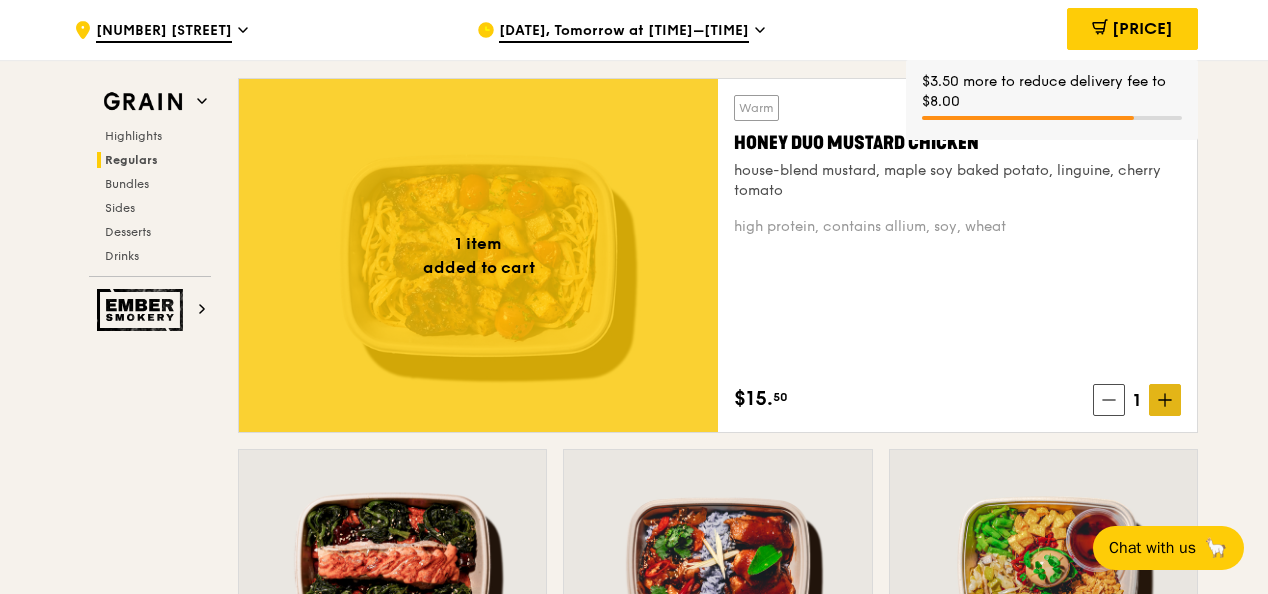click 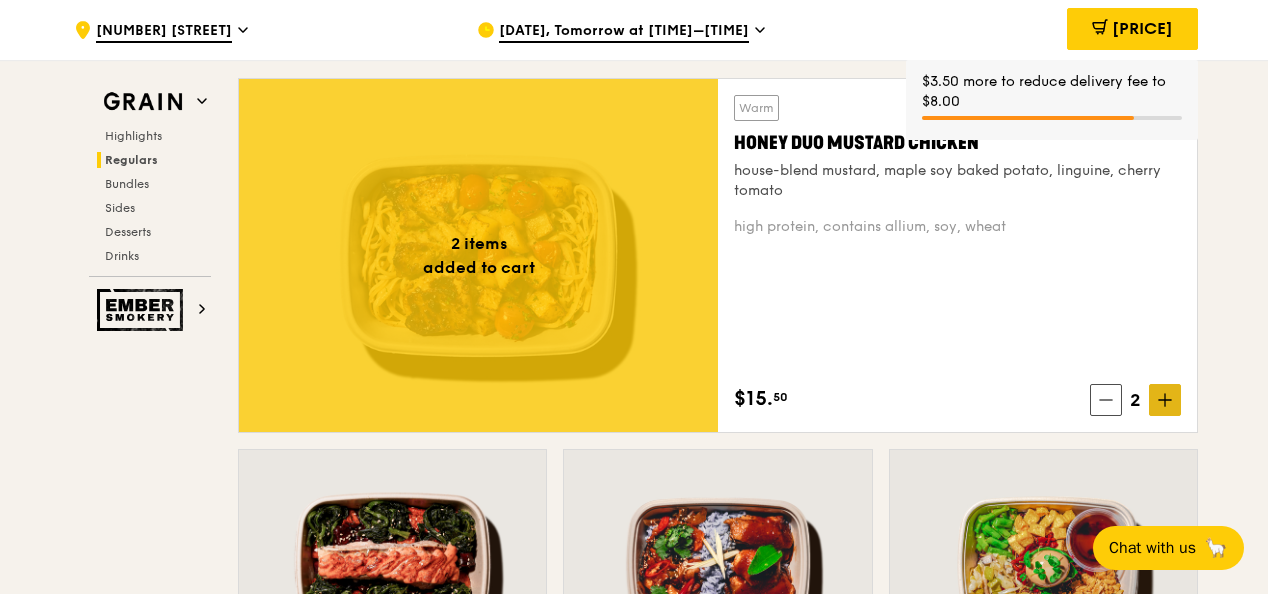 click on "Grain
Highlights
Regulars
Bundles
Sides
Desserts
Drinks
Ember Smokery
Meet the new Grain The Grain that loves to play. With ingredients. Flavours. Food. The kitchen is our happy place, where we experiment and cook up wholesome dishes that surprise and delight. And at the end of every Grain meal comes: “What will we  eat next?”
Highlights
Weekly rotating dishes inspired by flavours from around the world.
Warm
Grain's Curry Chicken Stew (and buns)
nyonya curry paste, mini bread roll, roasted potato
spicy, contains allium, dairy, egg, soy, wheat
$15.
00
Add
Warm
Assam Spiced Fish Curry
assam spiced broth, baked white fish, butterfly blue pea rice
pescatarian, spicy, contains allium, egg, nuts, shellfish, soy, wheat
$14.
50
Add
2 items" at bounding box center [634, 2907] 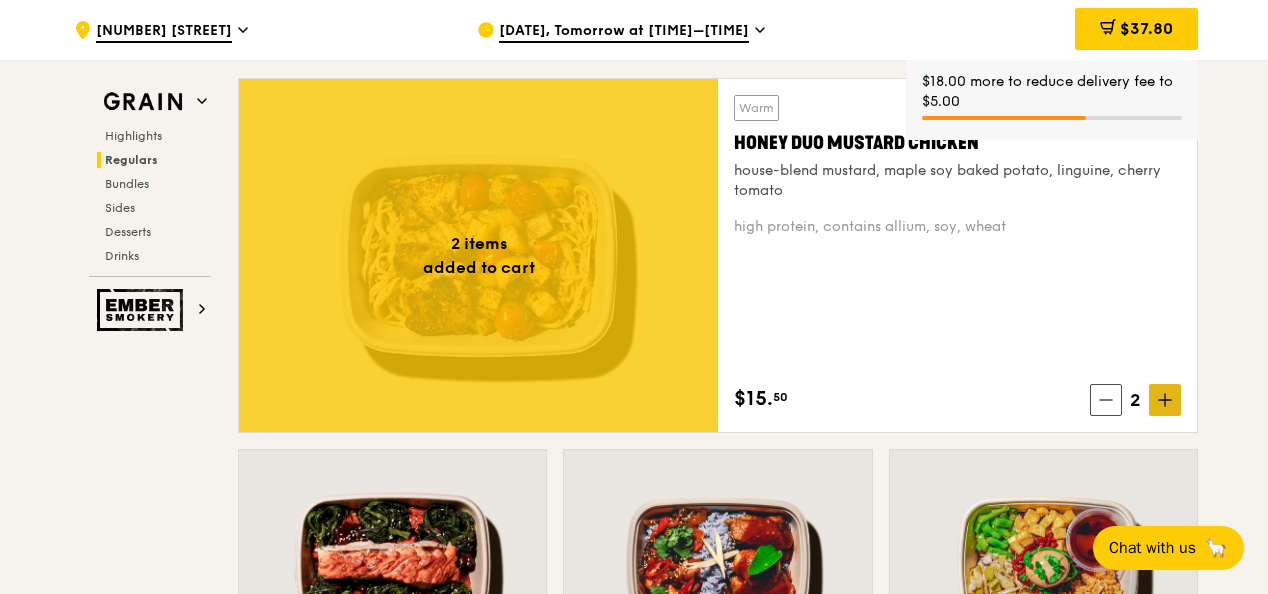 click 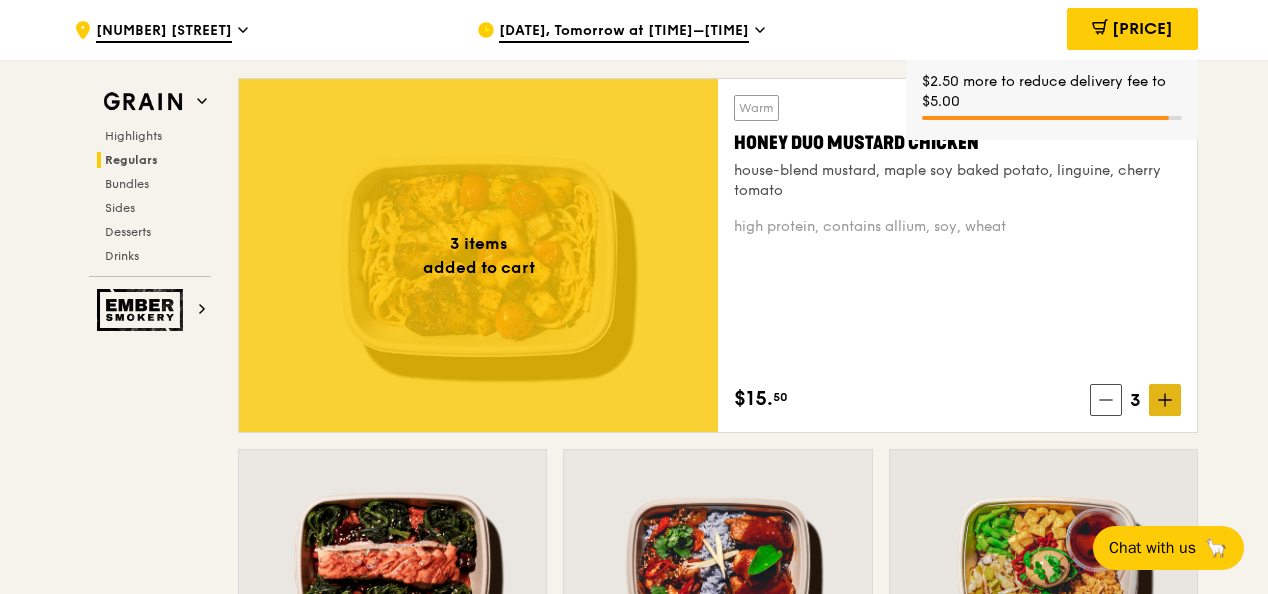 click 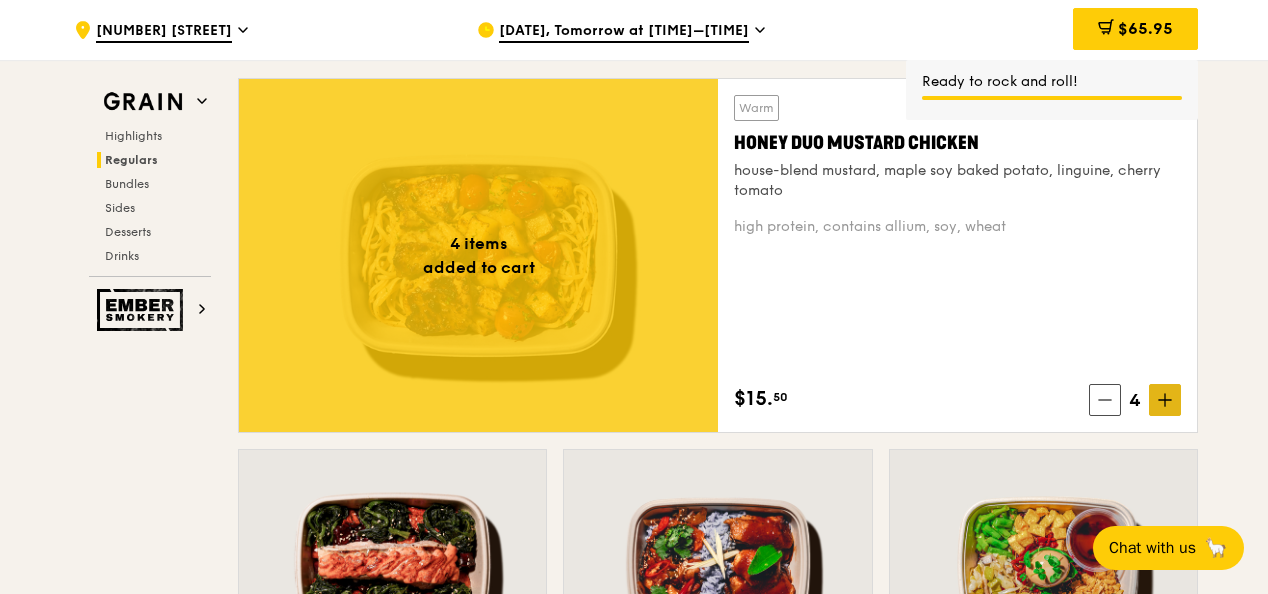 click 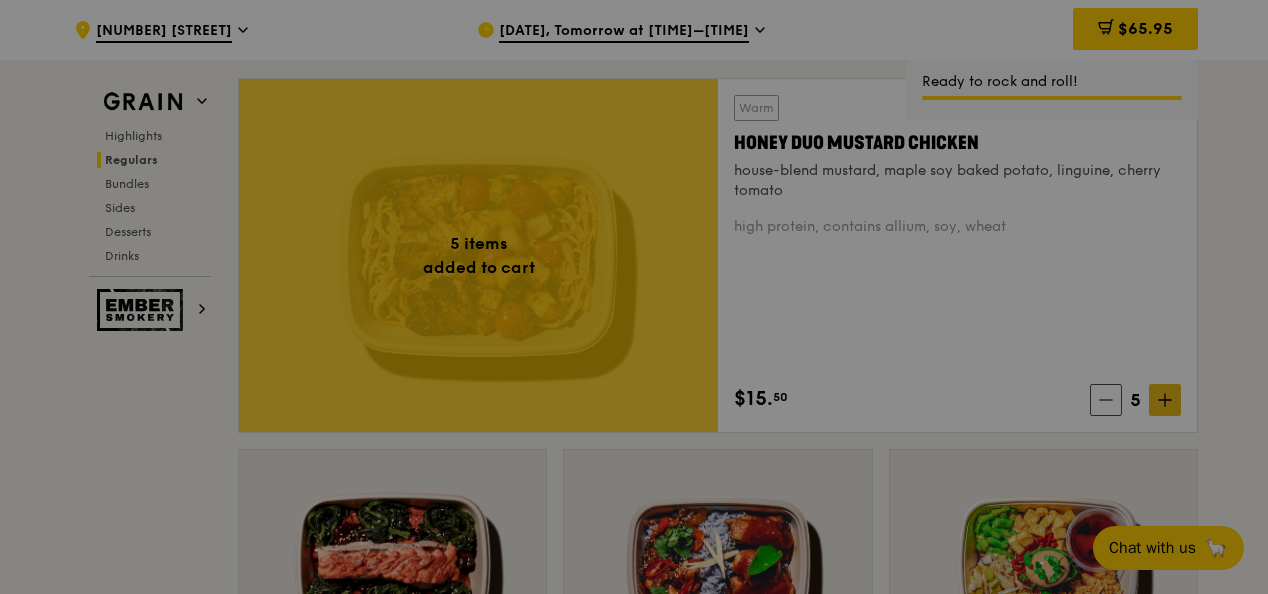 click on "Grain
Highlights
Regulars
Bundles
Sides
Desserts
Drinks
Ember Smokery
Meet the new Grain The Grain that loves to play. With ingredients. Flavours. Food. The kitchen is our happy place, where we experiment and cook up wholesome dishes that surprise and delight. And at the end of every Grain meal comes: “What will we  eat next?”
Highlights
Weekly rotating dishes inspired by flavours from around the world.
Warm
Grain's Curry Chicken Stew (and buns)
nyonya curry paste, mini bread roll, roasted potato
spicy, contains allium, dairy, egg, soy, wheat
$15.
00
Add
Warm
Assam Spiced Fish Curry
assam spiced broth, baked white fish, butterfly blue pea rice
pescatarian, spicy, contains allium, egg, nuts, shellfish, soy, wheat
$14.
50
Add
5 items" at bounding box center [634, 2907] 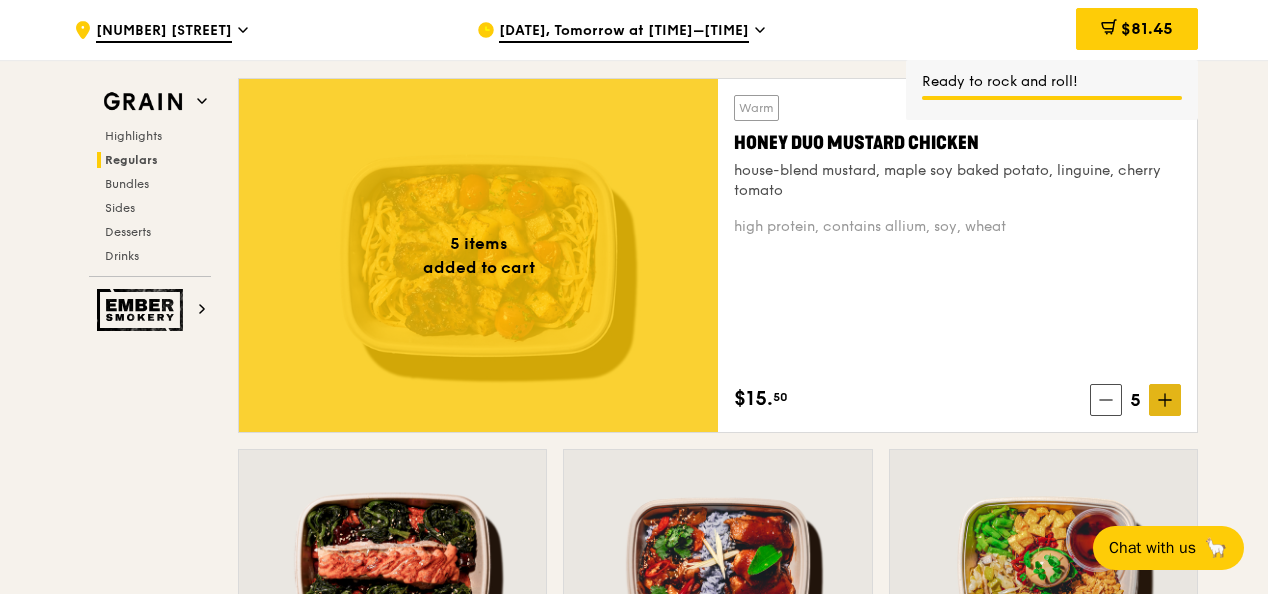 click 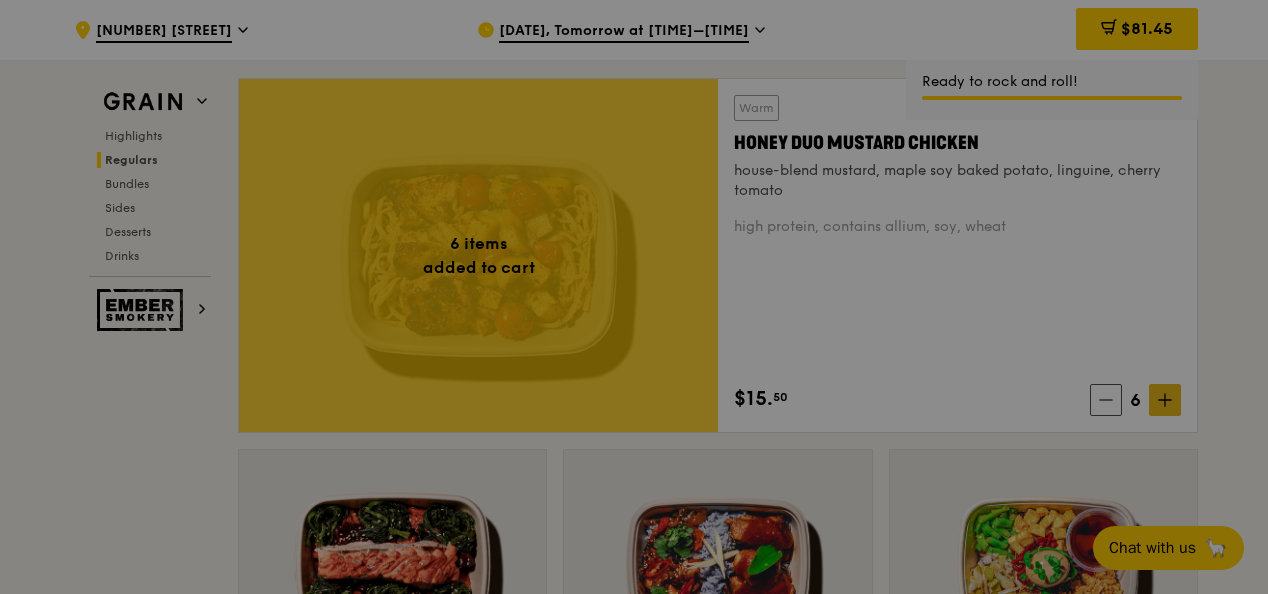 click on "Grain
Highlights
Regulars
Bundles
Sides
Desserts
Drinks
Ember Smokery
Meet the new Grain The Grain that loves to play. With ingredients. Flavours. Food. The kitchen is our happy place, where we experiment and cook up wholesome dishes that surprise and delight. And at the end of every Grain meal comes: “What will we  eat next?”
Highlights
Weekly rotating dishes inspired by flavours from around the world.
Warm
Grain's Curry Chicken Stew (and buns)
nyonya curry paste, mini bread roll, roasted potato
spicy, contains allium, dairy, egg, soy, wheat
$15.
00
Add
Warm
Assam Spiced Fish Curry
assam spiced broth, baked white fish, butterfly blue pea rice
pescatarian, spicy, contains allium, egg, nuts, shellfish, soy, wheat
$14.
50
Add
6 items" at bounding box center [634, 2907] 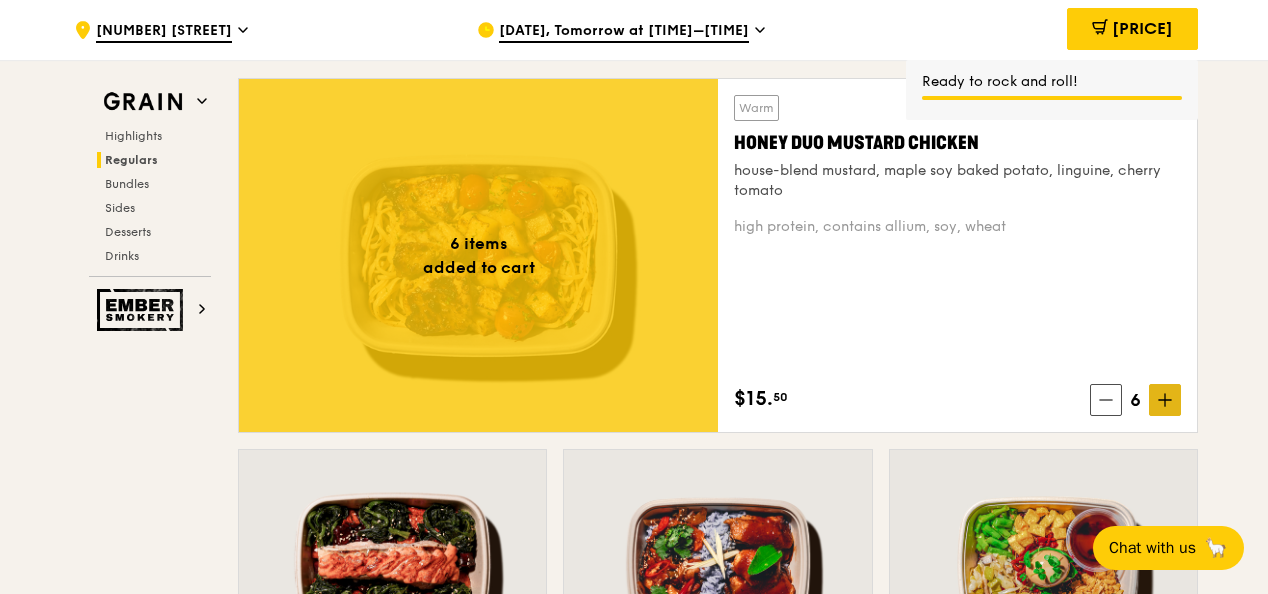 click 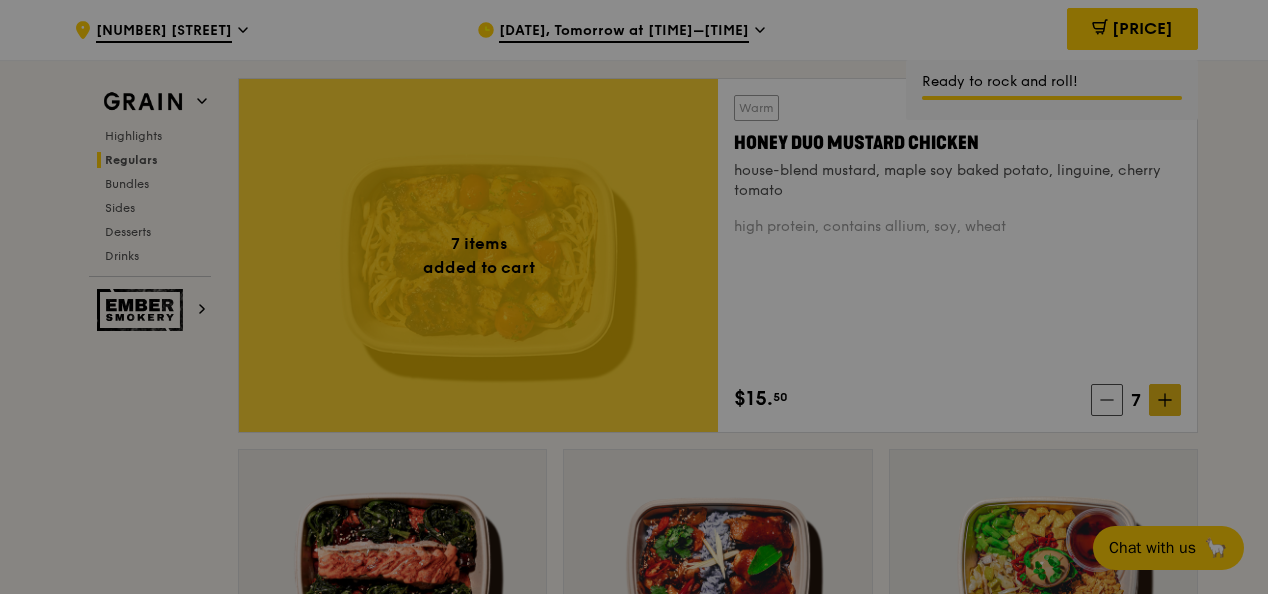 click on "Grain
Highlights
Regulars
Bundles
Sides
Desserts
Drinks
Ember Smokery
Meet the new Grain The Grain that loves to play. With ingredients. Flavours. Food. The kitchen is our happy place, where we experiment and cook up wholesome dishes that surprise and delight. And at the end of every Grain meal comes: “What will we  eat next?”
Highlights
Weekly rotating dishes inspired by flavours from around the world.
Warm
Grain's Curry Chicken Stew (and buns)
nyonya curry paste, mini bread roll, roasted potato
spicy, contains allium, dairy, egg, soy, wheat
$15.
00
Add
Warm
Assam Spiced Fish Curry
assam spiced broth, baked white fish, butterfly blue pea rice
pescatarian, spicy, contains allium, egg, nuts, shellfish, soy, wheat
$14.
50
Add
7 items" at bounding box center (634, 2907) 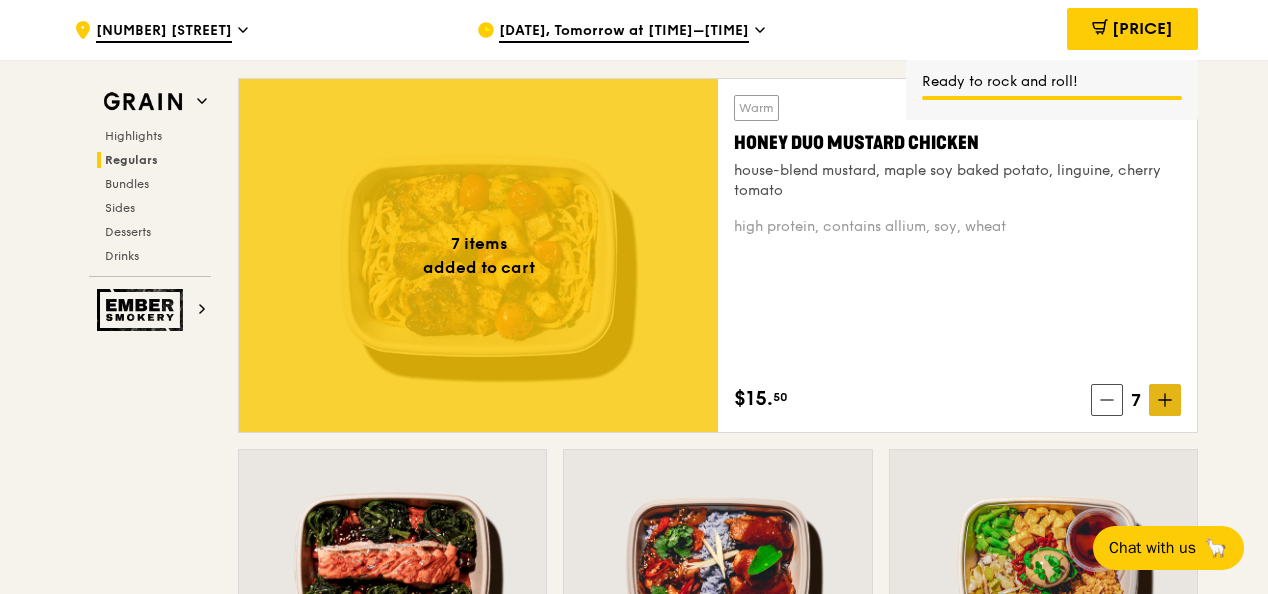 click 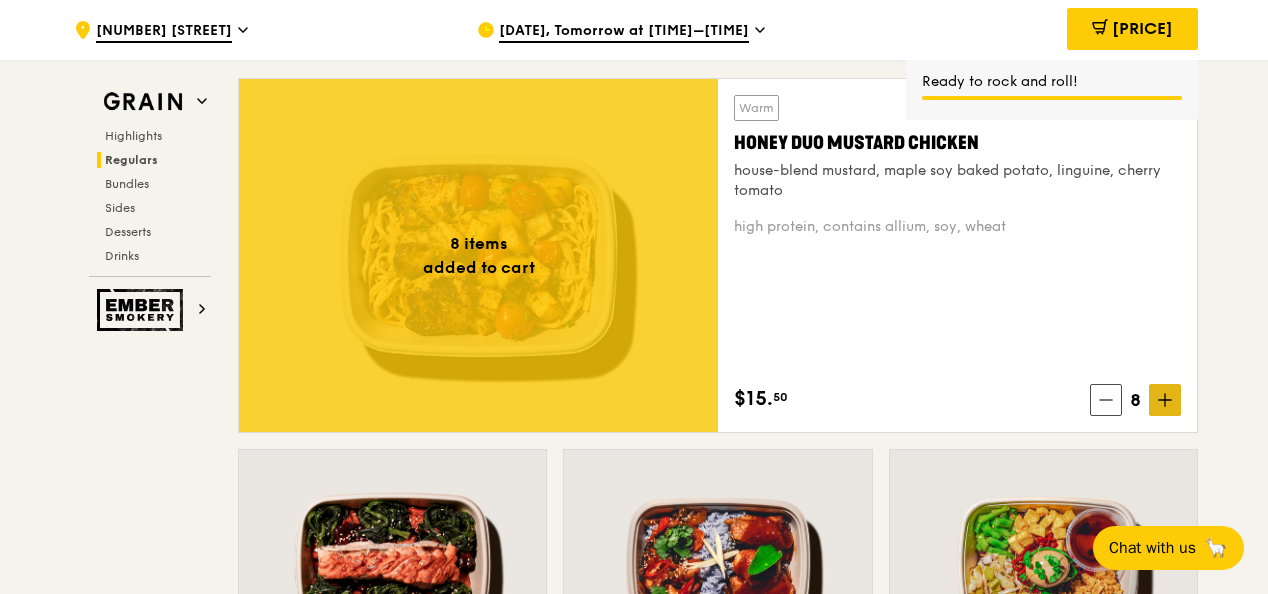 click on "Grain
Highlights
Regulars
Bundles
Sides
Desserts
Drinks
Ember Smokery
Meet the new Grain The Grain that loves to play. With ingredients. Flavours. Food. The kitchen is our happy place, where we experiment and cook up wholesome dishes that surprise and delight. And at the end of every Grain meal comes: “What will we  eat next?”
Highlights
Weekly rotating dishes inspired by flavours from around the world.
Warm
Grain's Curry Chicken Stew (and buns)
nyonya curry paste, mini bread roll, roasted potato
spicy, contains allium, dairy, egg, soy, wheat
$15.
00
Add
Warm
Assam Spiced Fish Curry
assam spiced broth, baked white fish, butterfly blue pea rice
pescatarian, spicy, contains allium, egg, nuts, shellfish, soy, wheat
$14.
50
Add
8 items" at bounding box center (634, 2907) 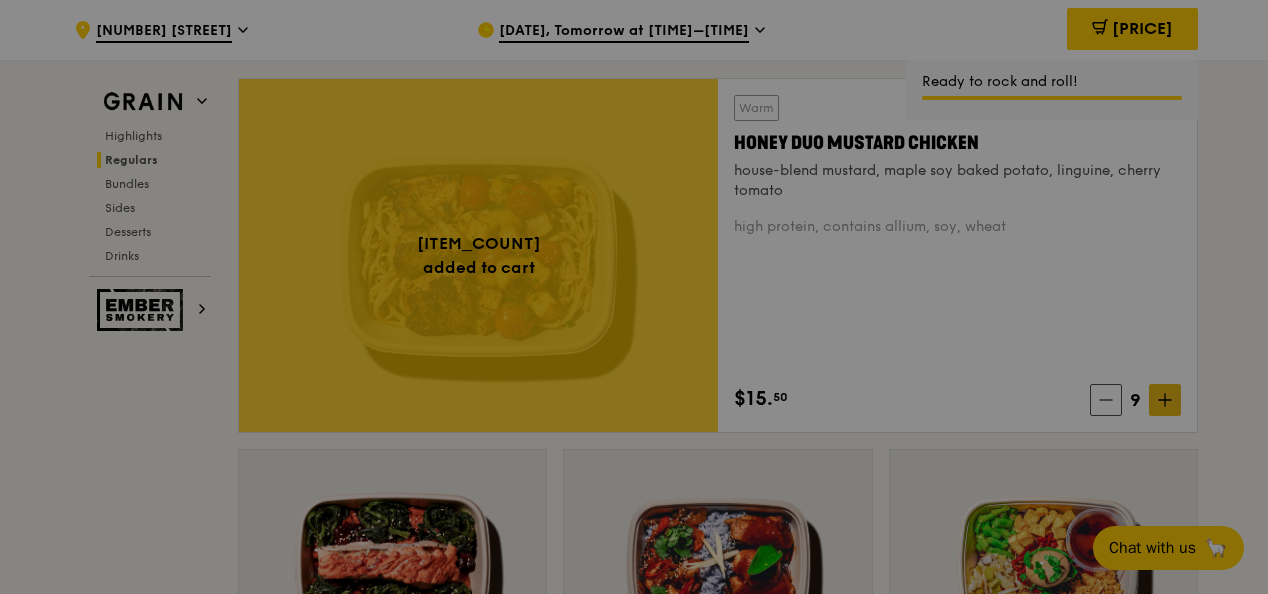 click at bounding box center [634, 297] 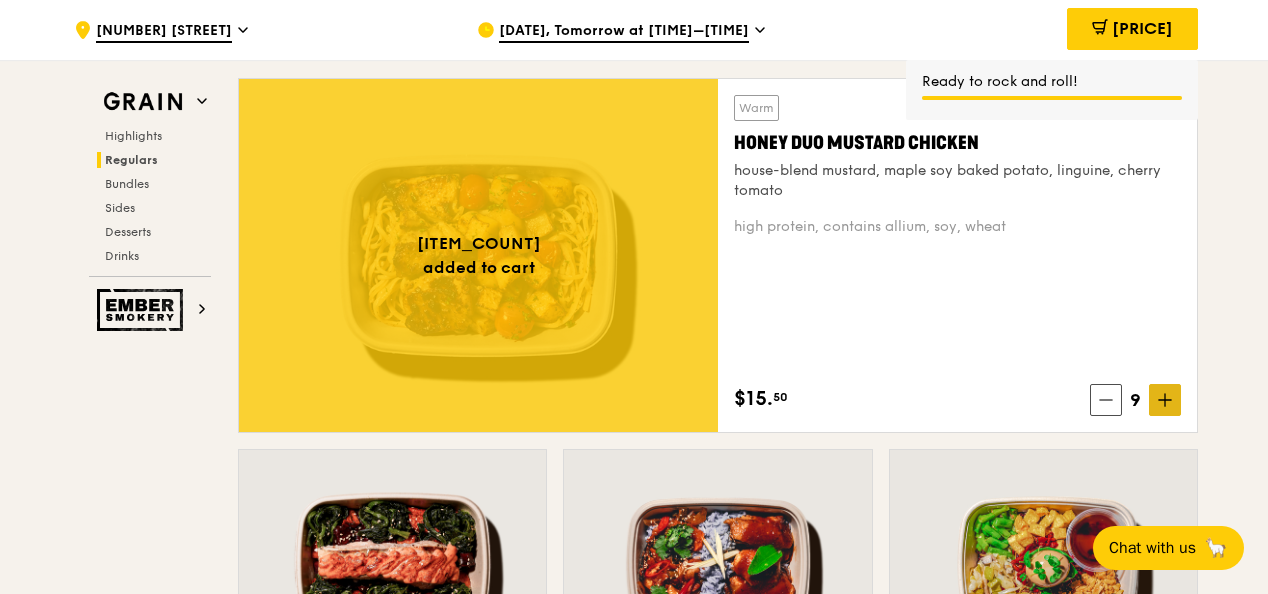 click 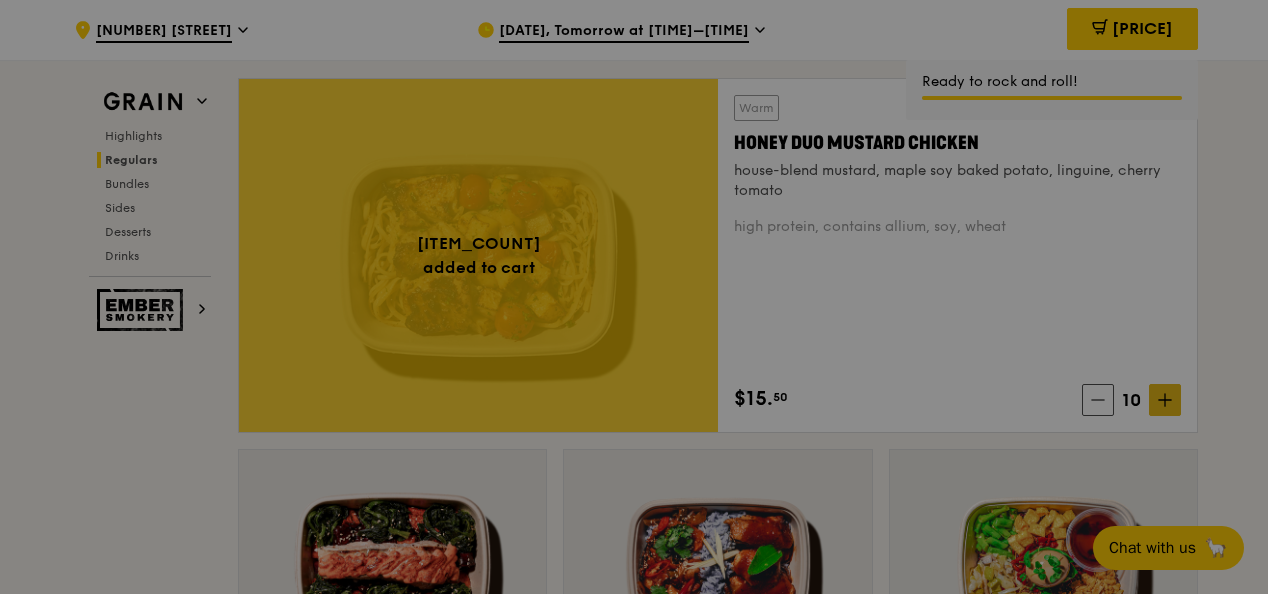 click on "Grain
Highlights
Regulars
Bundles
Sides
Desserts
Drinks
Ember Smokery
Meet the new Grain The Grain that loves to play. With ingredients. Flavours. Food. The kitchen is our happy place, where we experiment and cook up wholesome dishes that surprise and delight. And at the end of every Grain meal comes: “What will we  eat next?”
Highlights
Weekly rotating dishes inspired by flavours from around the world.
Warm
Grain's Curry Chicken Stew (and buns)
nyonya curry paste, mini bread roll, roasted potato
spicy, contains allium, dairy, egg, soy, wheat
$15.
00
Add
Warm
Assam Spiced Fish Curry
assam spiced broth, baked white fish, butterfly blue pea rice
pescatarian, spicy, contains allium, egg, nuts, shellfish, soy, wheat
$14.
50
Add
10 items" at bounding box center [634, 2907] 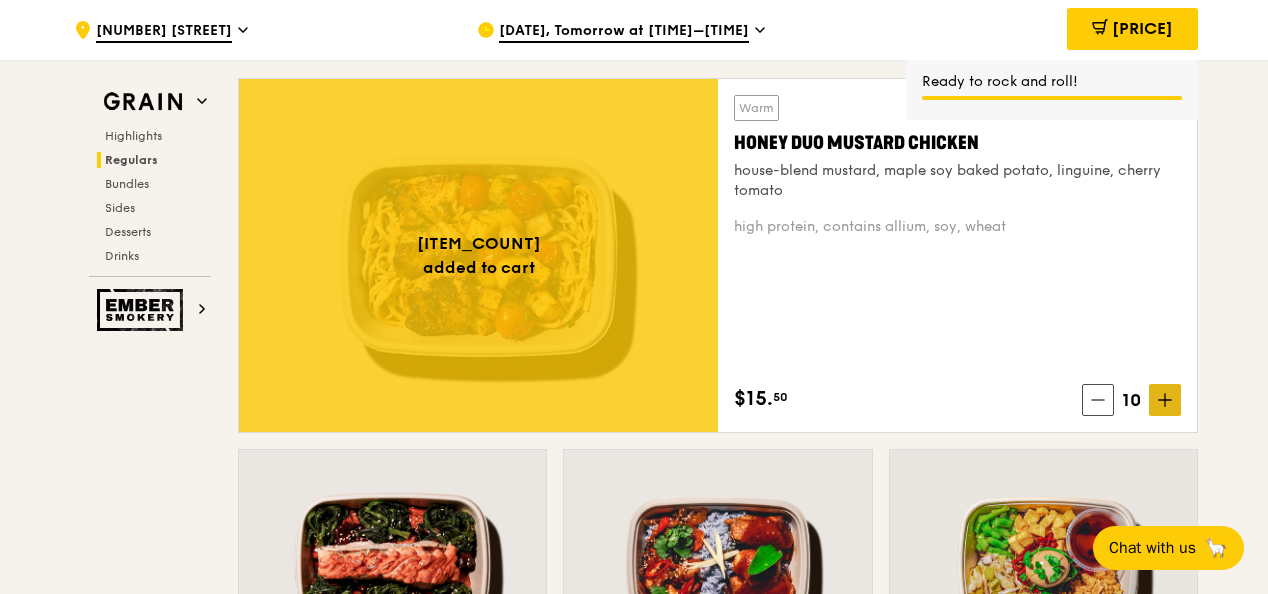 click 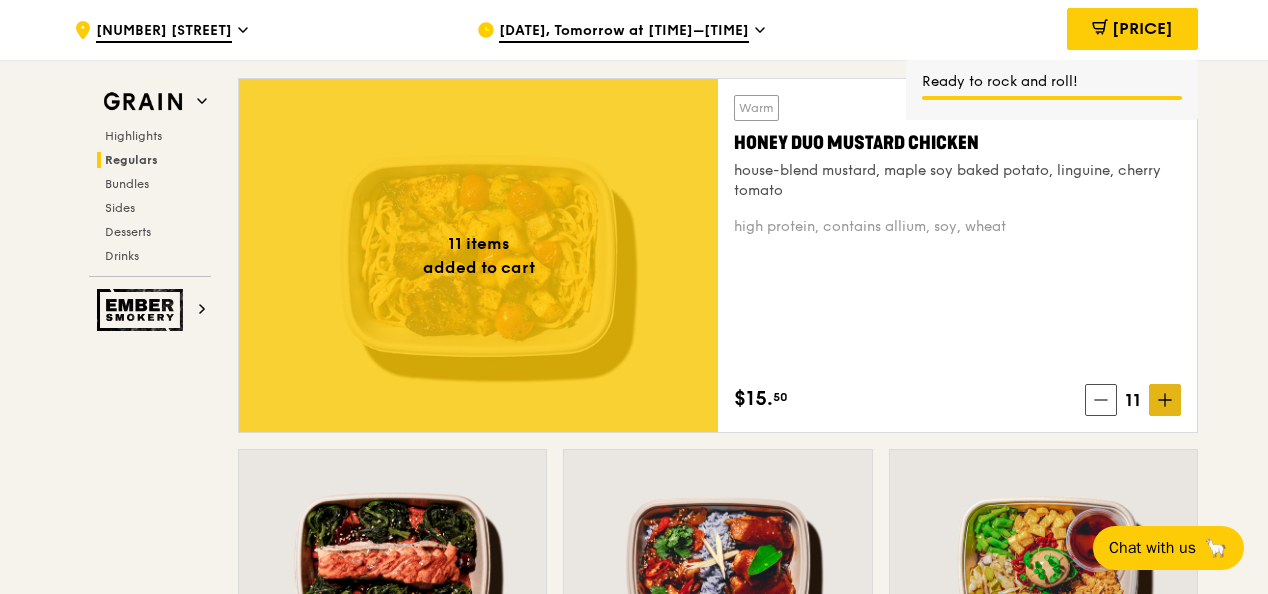 click on "Grain
Highlights
Regulars
Bundles
Sides
Desserts
Drinks
Ember Smokery
Meet the new Grain The Grain that loves to play. With ingredients. Flavours. Food. The kitchen is our happy place, where we experiment and cook up wholesome dishes that surprise and delight. And at the end of every Grain meal comes: “What will we  eat next?”
Highlights
Weekly rotating dishes inspired by flavours from around the world.
Warm
Grain's Curry Chicken Stew (and buns)
nyonya curry paste, mini bread roll, roasted potato
spicy, contains allium, dairy, egg, soy, wheat
$15.
00
Add
Warm
Assam Spiced Fish Curry
assam spiced broth, baked white fish, butterfly blue pea rice
pescatarian, spicy, contains allium, egg, nuts, shellfish, soy, wheat
$14.
50
Add
11 items" at bounding box center [634, 2907] 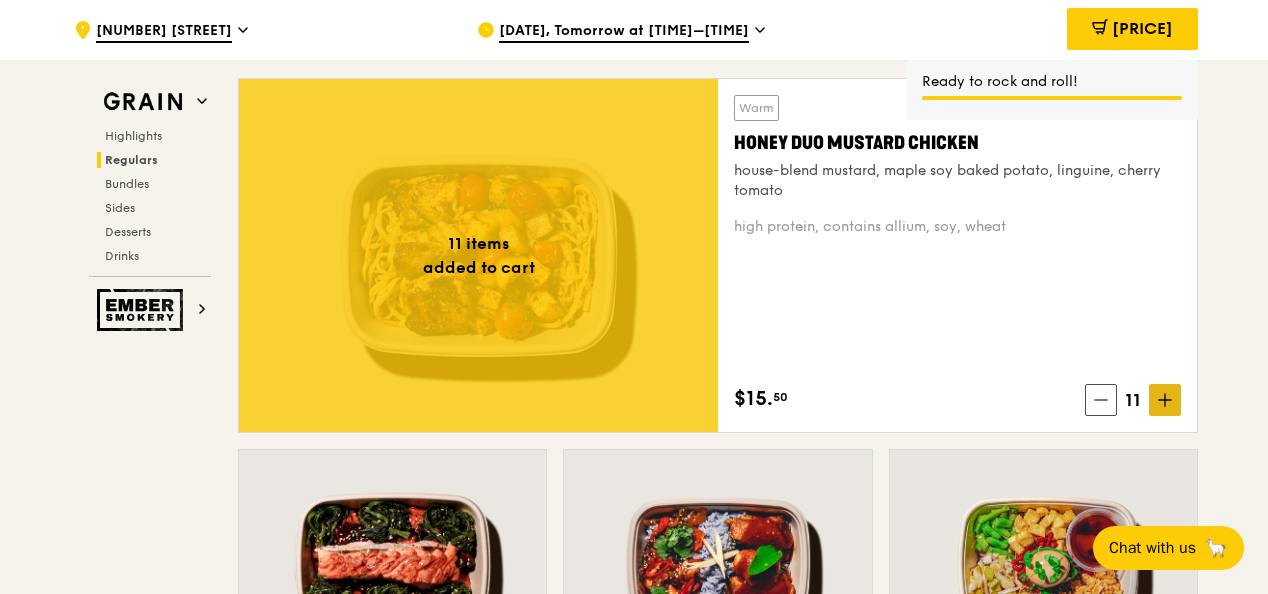 click 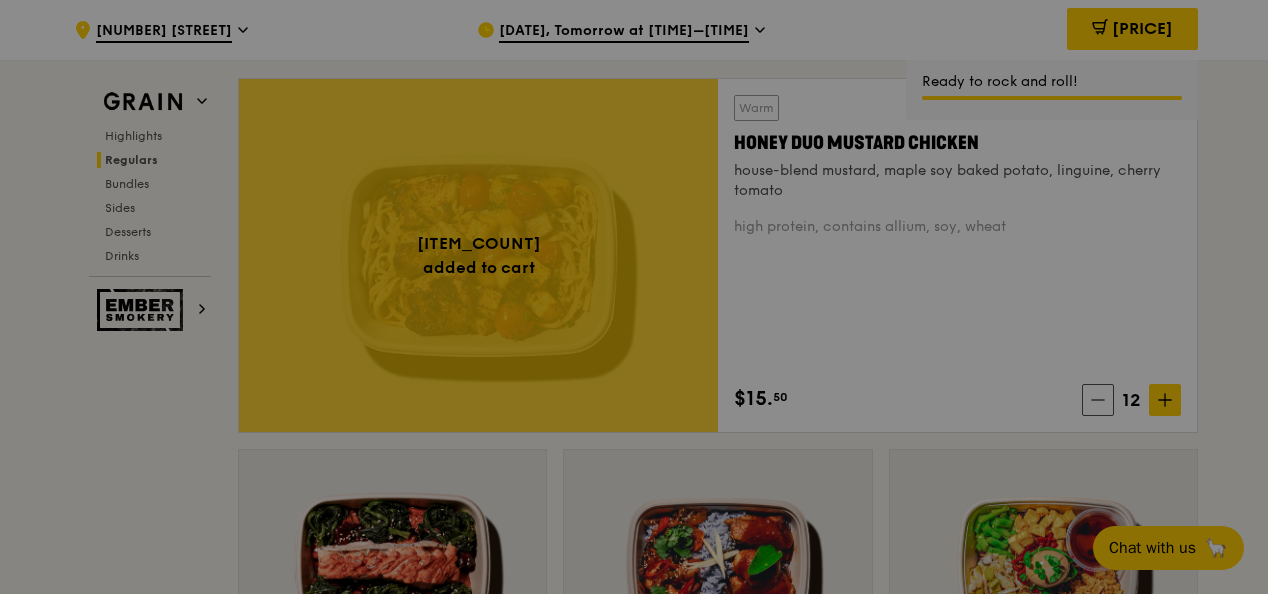 click at bounding box center (634, 297) 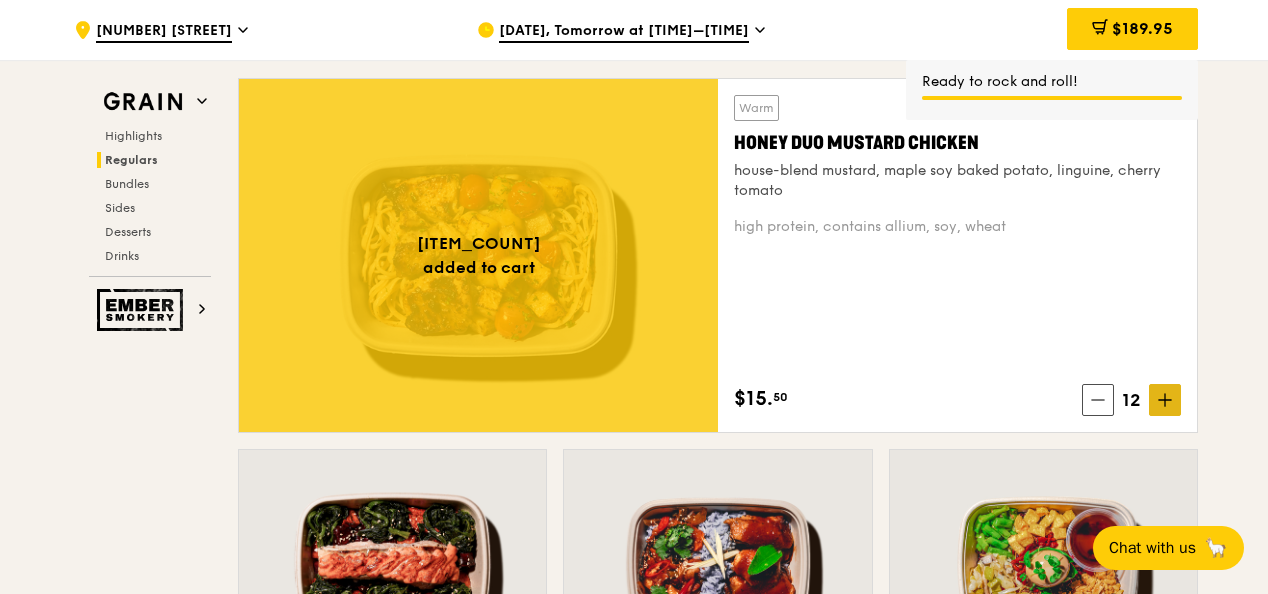 click 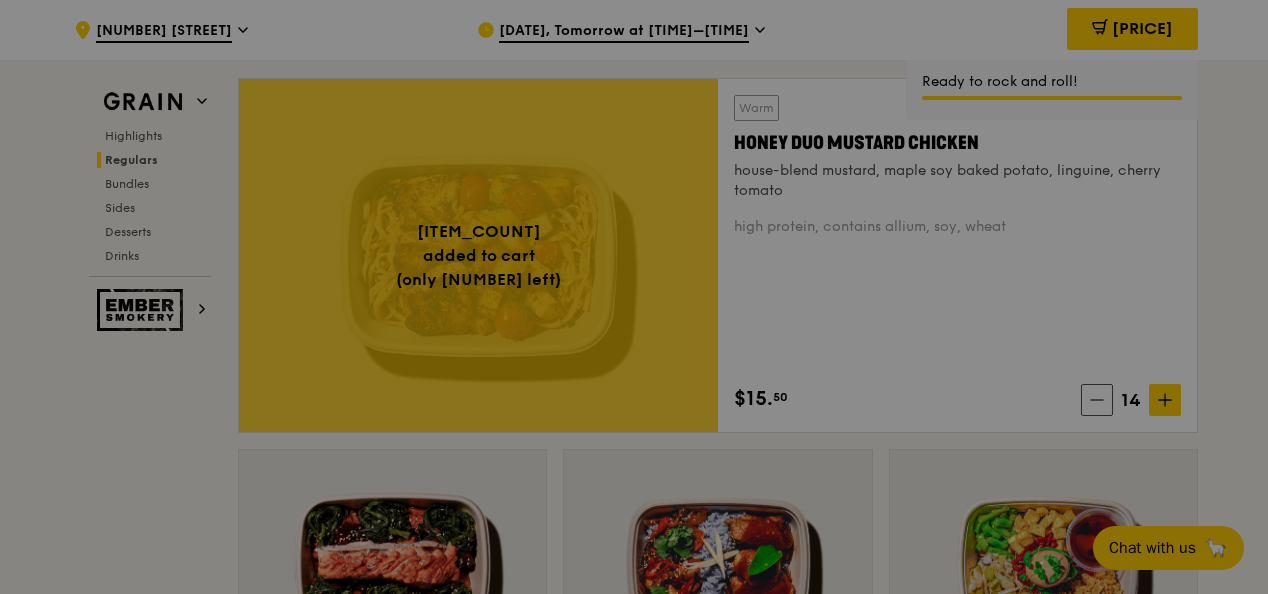 drag, startPoint x: 1167, startPoint y: 400, endPoint x: 1099, endPoint y: 400, distance: 68 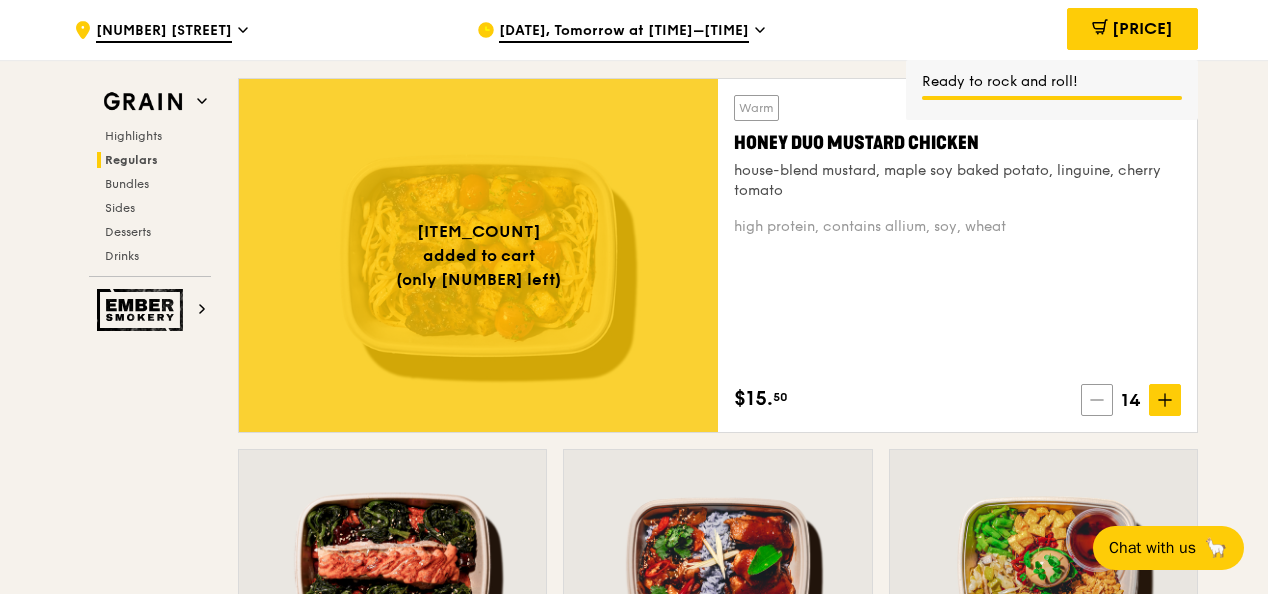 click 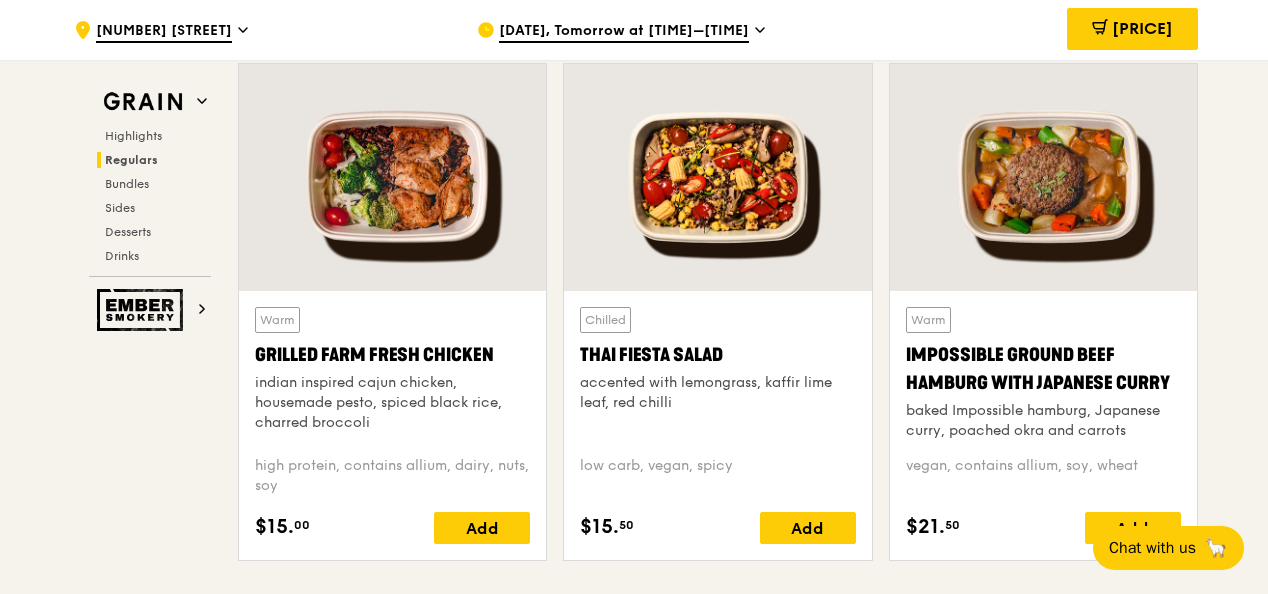 scroll, scrollTop: 2400, scrollLeft: 0, axis: vertical 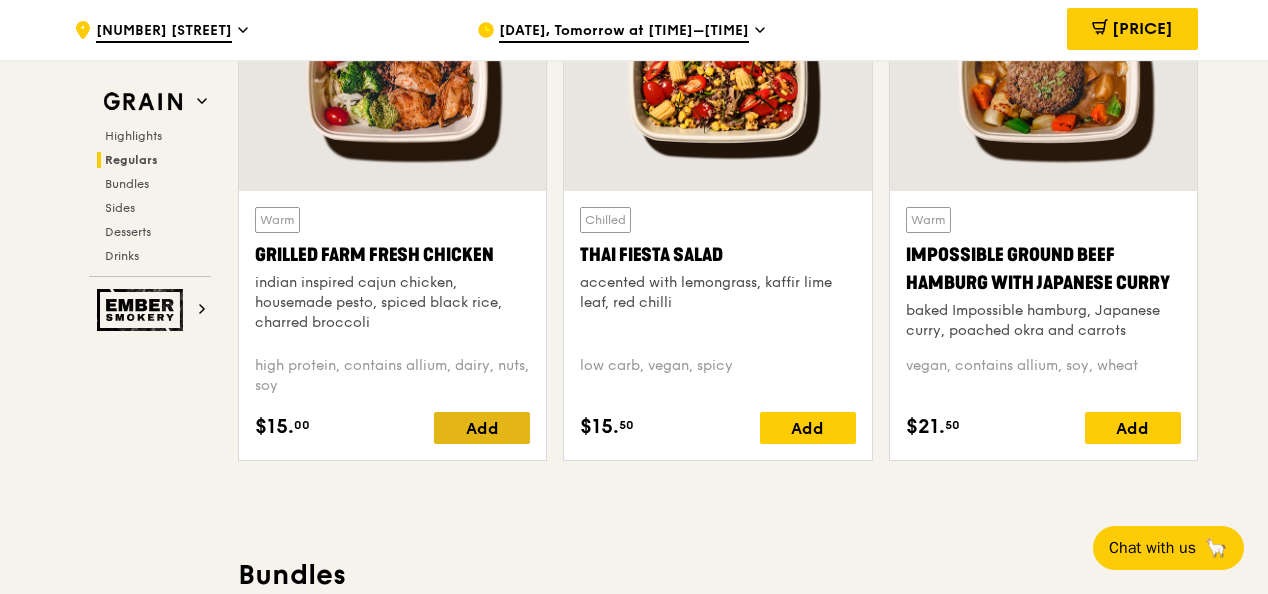 click on "Add" at bounding box center (482, 428) 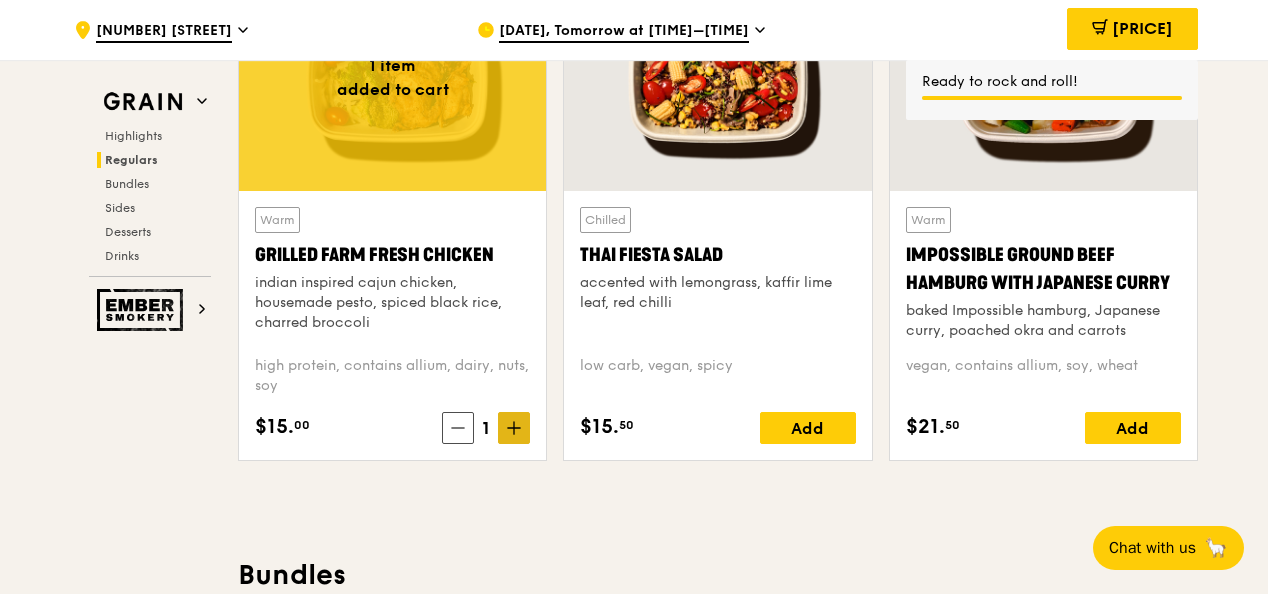 click 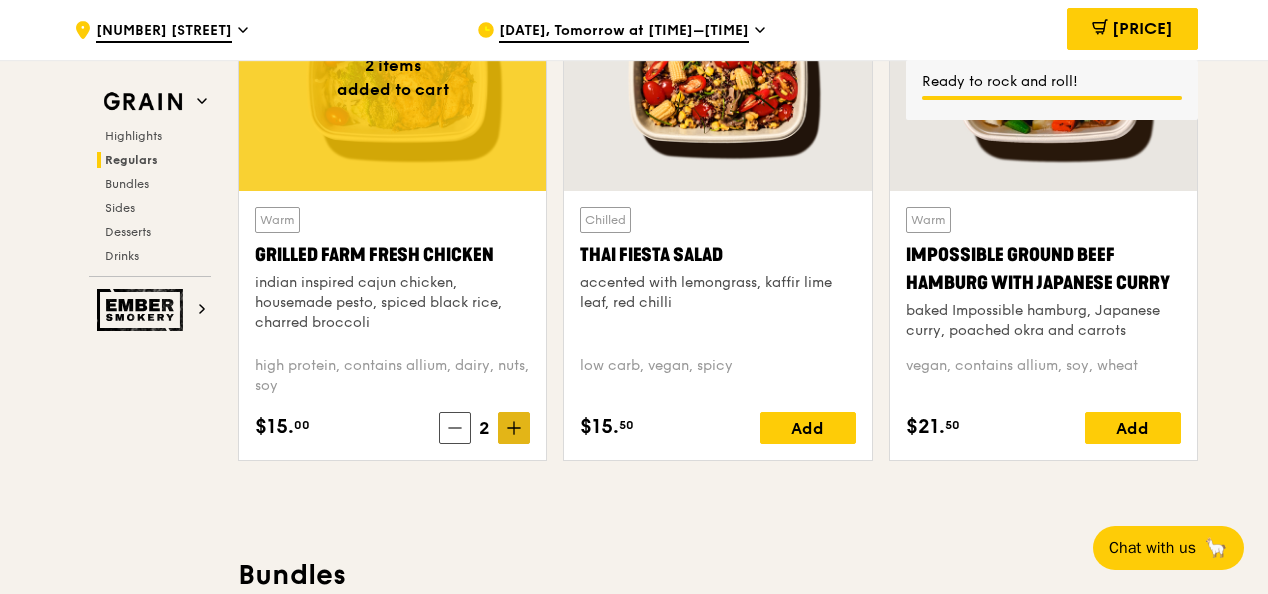 click 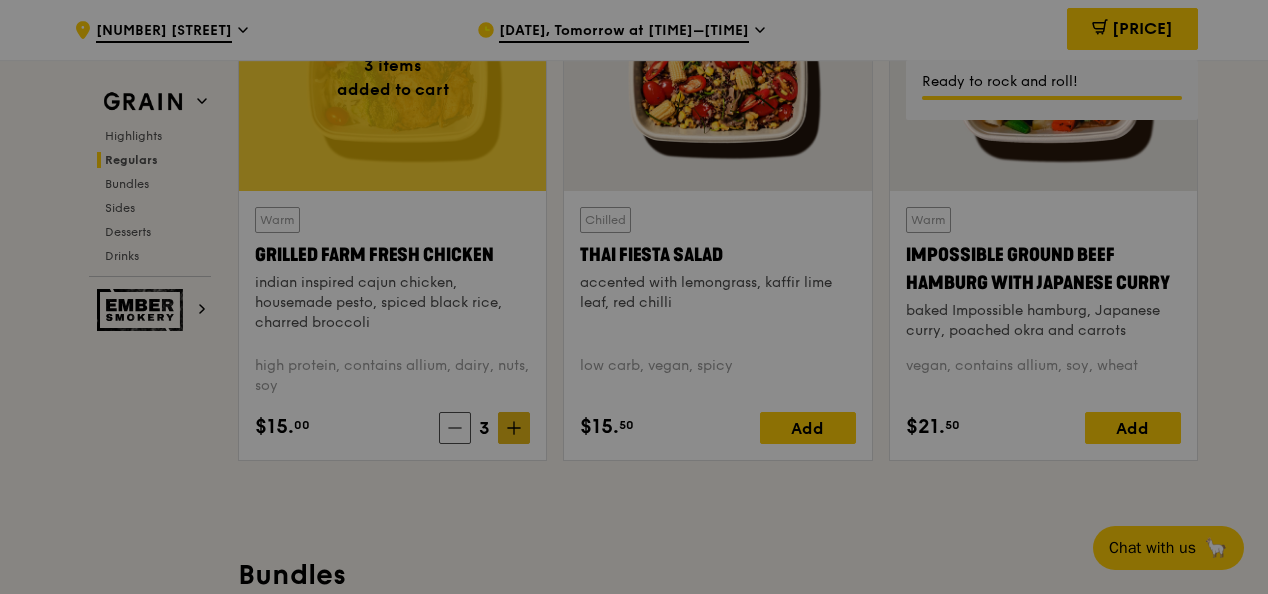 click at bounding box center (634, 297) 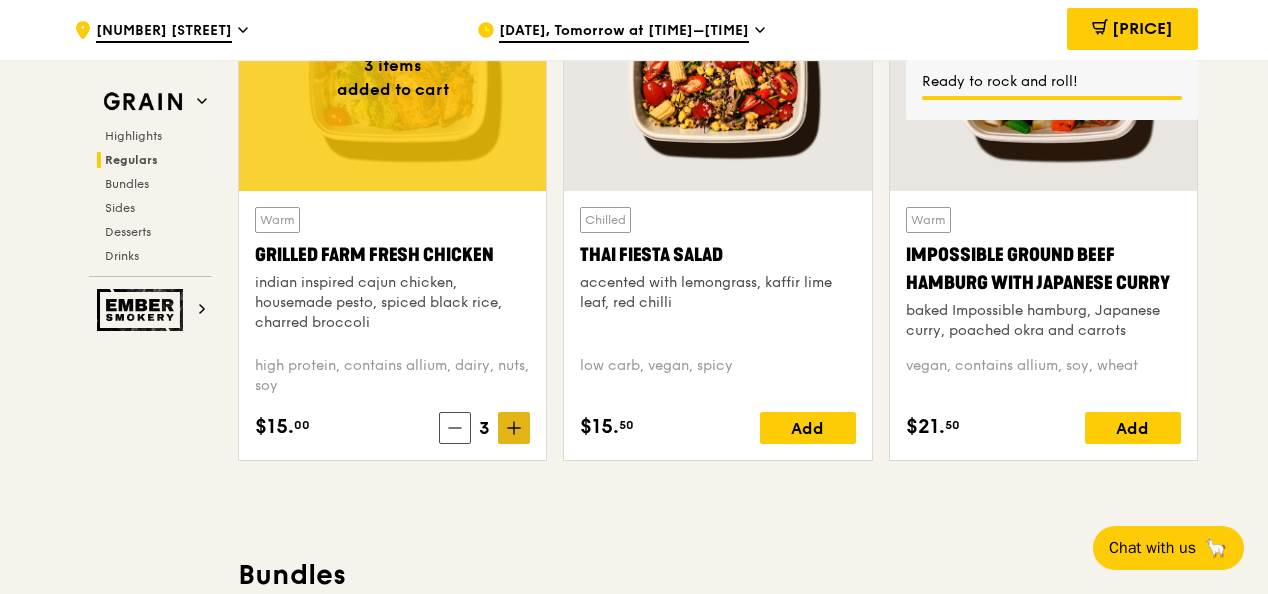 click 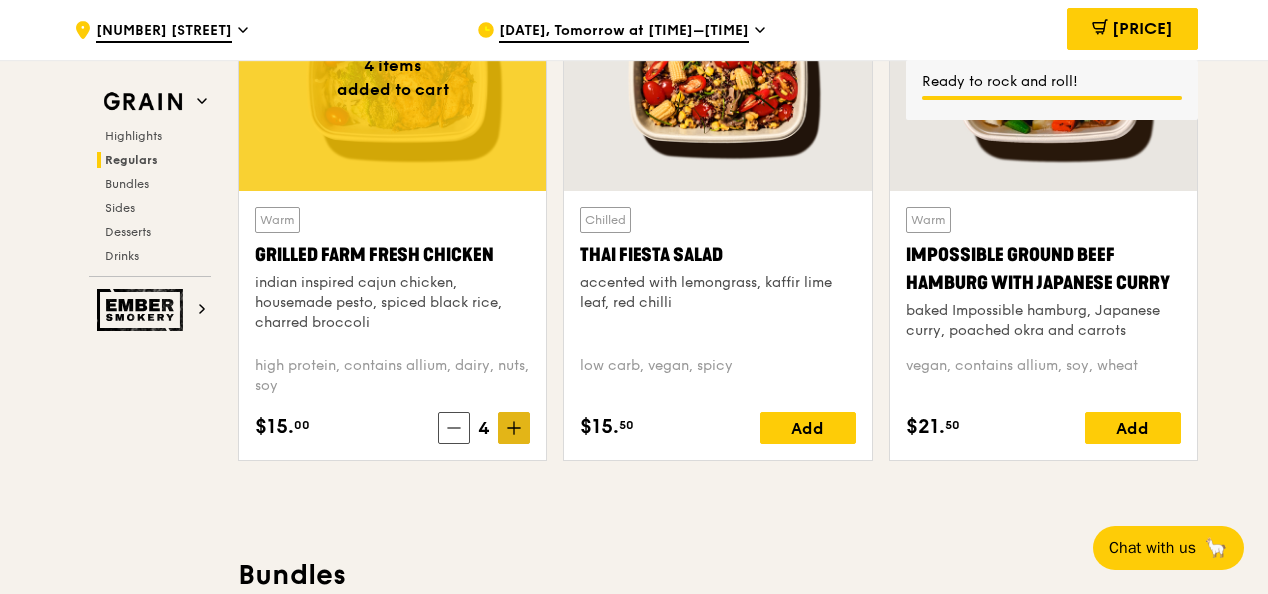 click 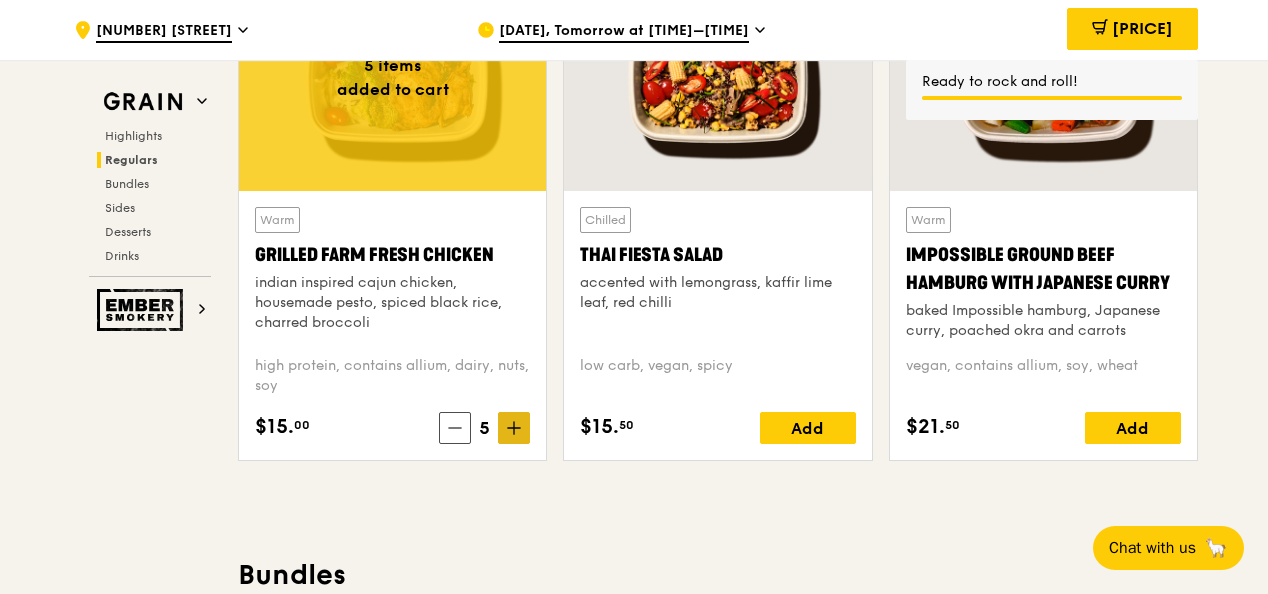 click 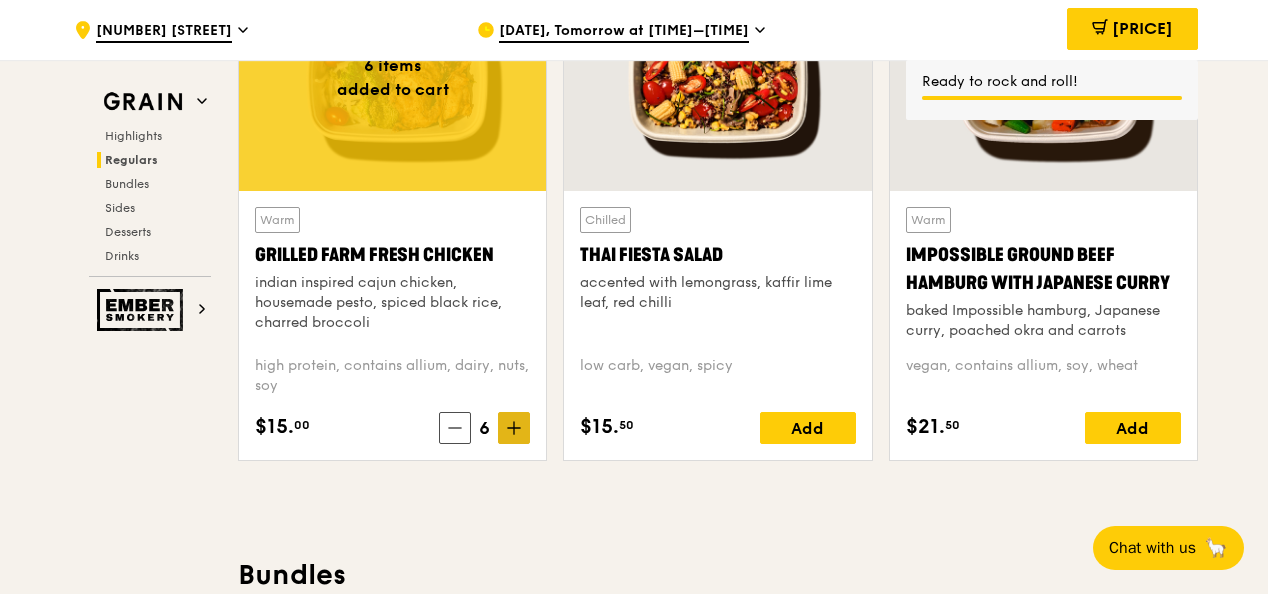 click 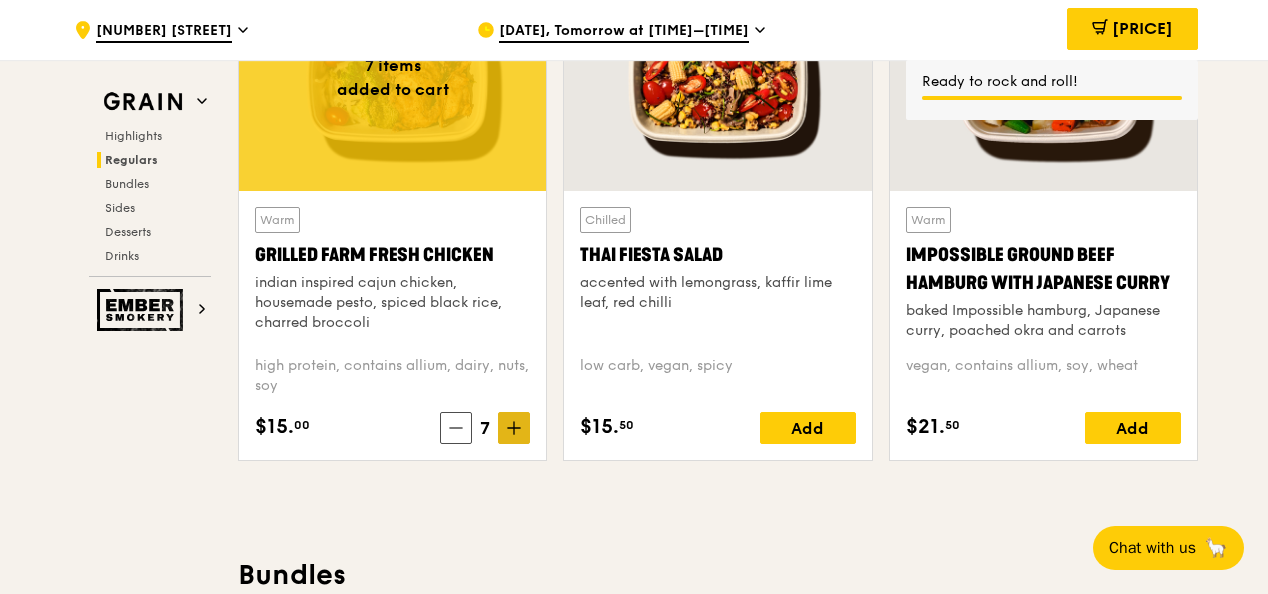 click on "Grain
Highlights
Regulars
Bundles
Sides
Desserts
Drinks
Ember Smokery
Meet the new Grain The Grain that loves to play. With ingredients. Flavours. Food. The kitchen is our happy place, where we experiment and cook up wholesome dishes that surprise and delight. And at the end of every Grain meal comes: “What will we  eat next?”
Highlights
Weekly rotating dishes inspired by flavours from around the world.
Warm
Grain's Curry Chicken Stew (and buns)
nyonya curry paste, mini bread roll, roasted potato
spicy, contains allium, dairy, egg, soy, wheat
$15.
00
Add
Warm
Assam Spiced Fish Curry
assam spiced broth, baked white fish, butterfly blue pea rice
pescatarian, spicy, contains allium, egg, nuts, shellfish, soy, wheat
$14.
50
Add
13 items" at bounding box center [634, 1907] 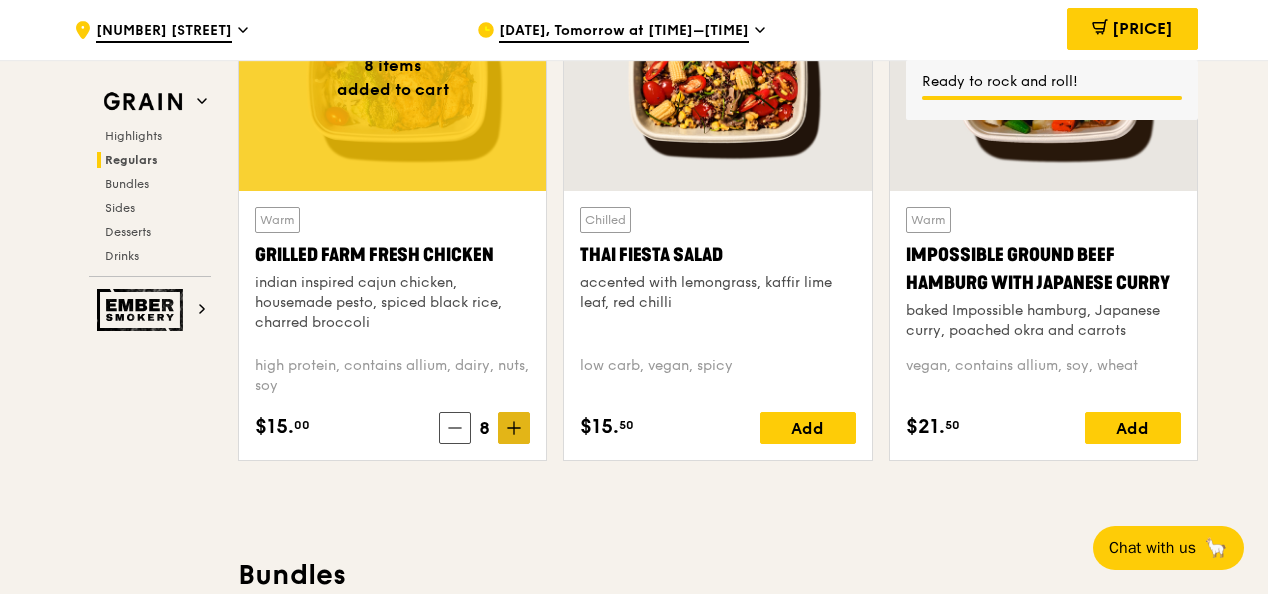 click 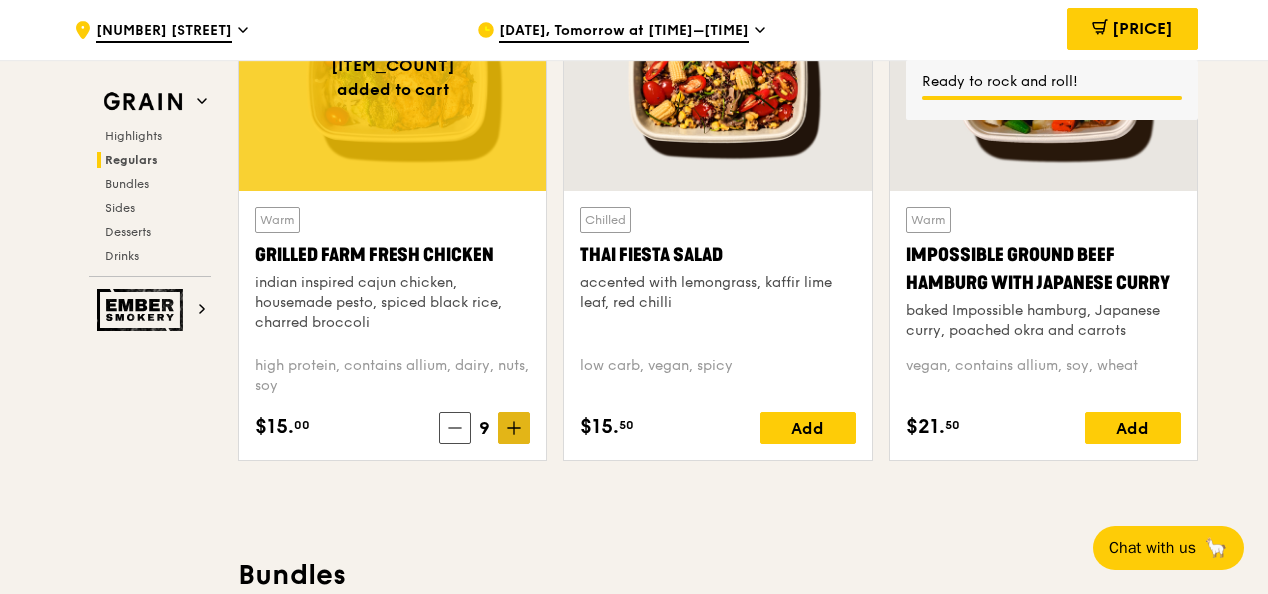 click on "Grain
Highlights
Regulars
Bundles
Sides
Desserts
Drinks
Ember Smokery
Meet the new Grain The Grain that loves to play. With ingredients. Flavours. Food. The kitchen is our happy place, where we experiment and cook up wholesome dishes that surprise and delight. And at the end of every Grain meal comes: “What will we  eat next?”
Highlights
Weekly rotating dishes inspired by flavours from around the world.
Warm
Grain's Curry Chicken Stew (and buns)
nyonya curry paste, mini bread roll, roasted potato
spicy, contains allium, dairy, egg, soy, wheat
$15.
00
Add
Warm
Assam Spiced Fish Curry
assam spiced broth, baked white fish, butterfly blue pea rice
pescatarian, spicy, contains allium, egg, nuts, shellfish, soy, wheat
$14.
50
Add
13 items" at bounding box center (634, 1907) 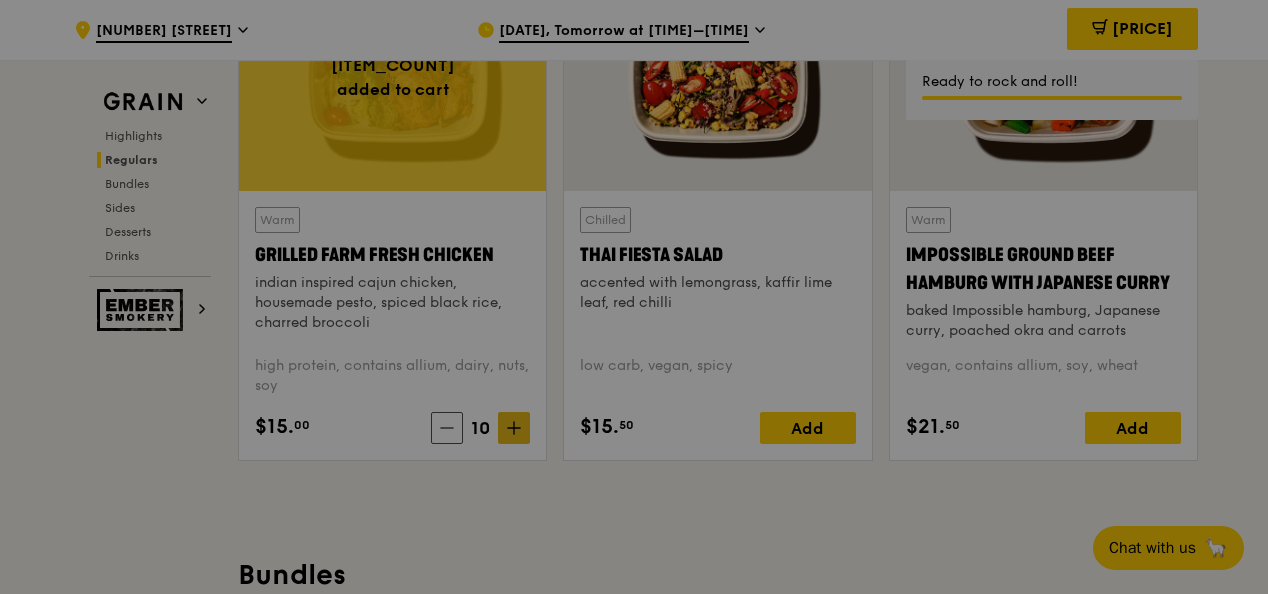 click on "Grain
Highlights
Regulars
Bundles
Sides
Desserts
Drinks
Ember Smokery
Meet the new Grain The Grain that loves to play. With ingredients. Flavours. Food. The kitchen is our happy place, where we experiment and cook up wholesome dishes that surprise and delight. And at the end of every Grain meal comes: “What will we  eat next?”
Highlights
Weekly rotating dishes inspired by flavours from around the world.
Warm
Grain's Curry Chicken Stew (and buns)
nyonya curry paste, mini bread roll, roasted potato
spicy, contains allium, dairy, egg, soy, wheat
$15.
00
Add
Warm
Assam Spiced Fish Curry
assam spiced broth, baked white fish, butterfly blue pea rice
pescatarian, spicy, contains allium, egg, nuts, shellfish, soy, wheat
$14.
50
Add
13 items" at bounding box center [634, 1907] 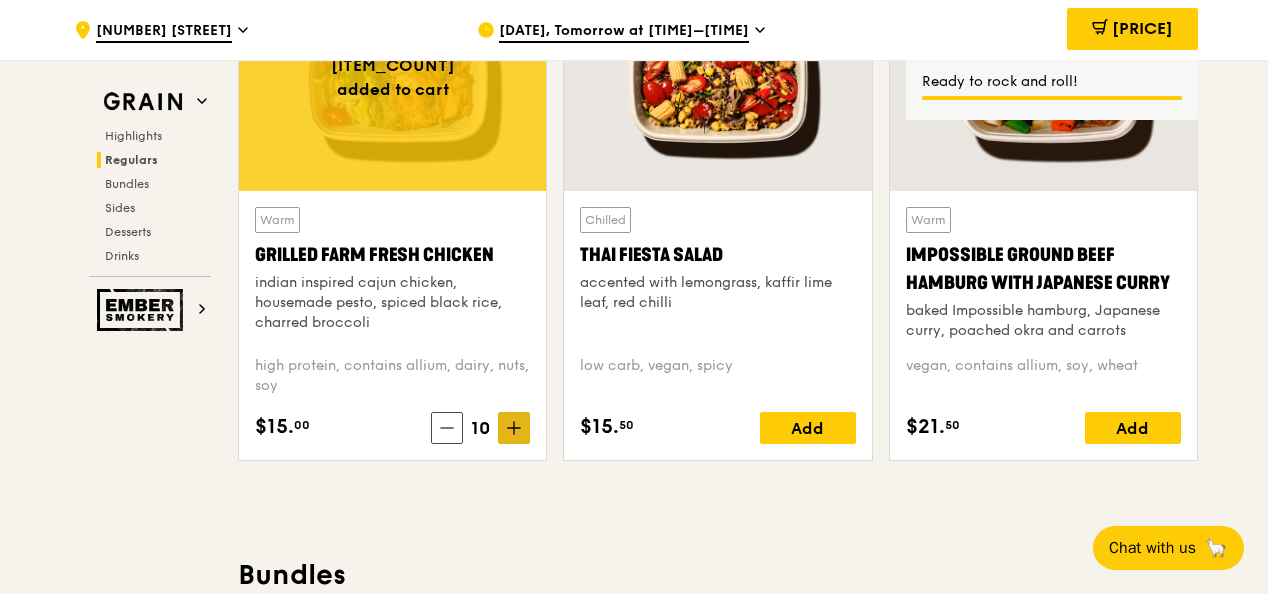 click 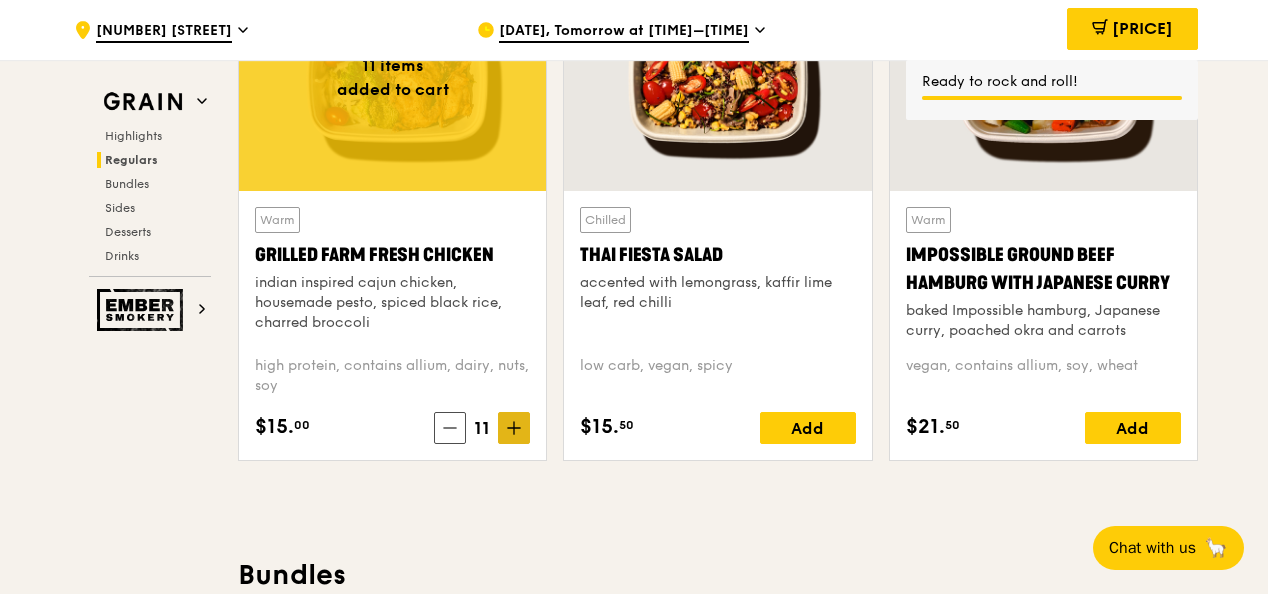 click 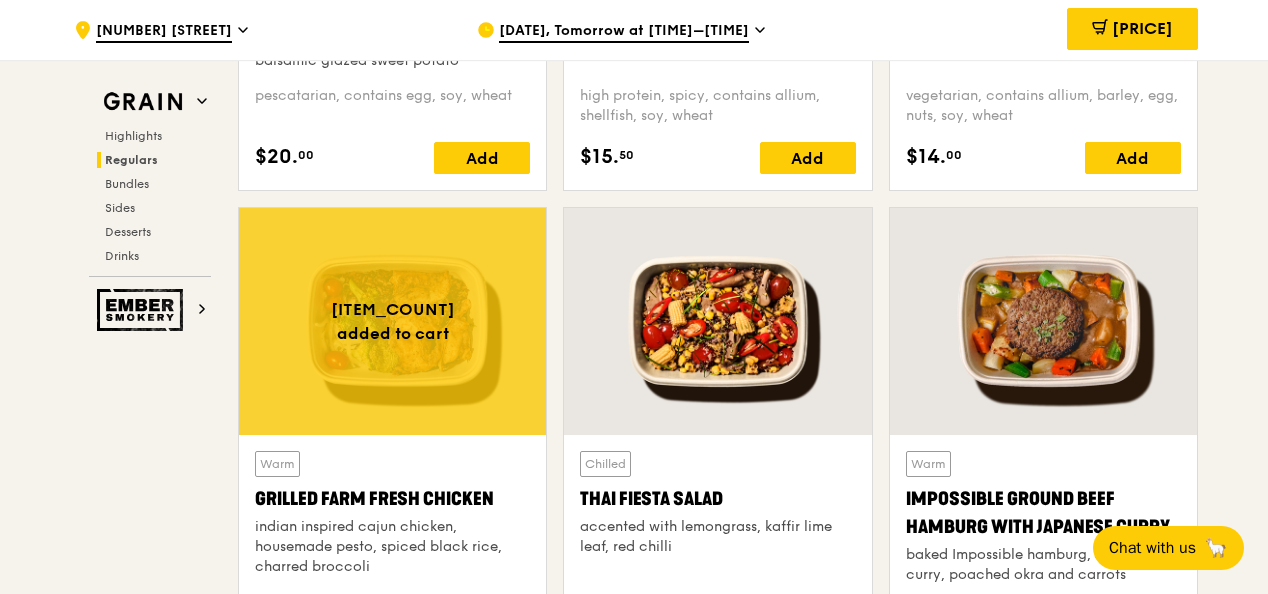 scroll, scrollTop: 2100, scrollLeft: 0, axis: vertical 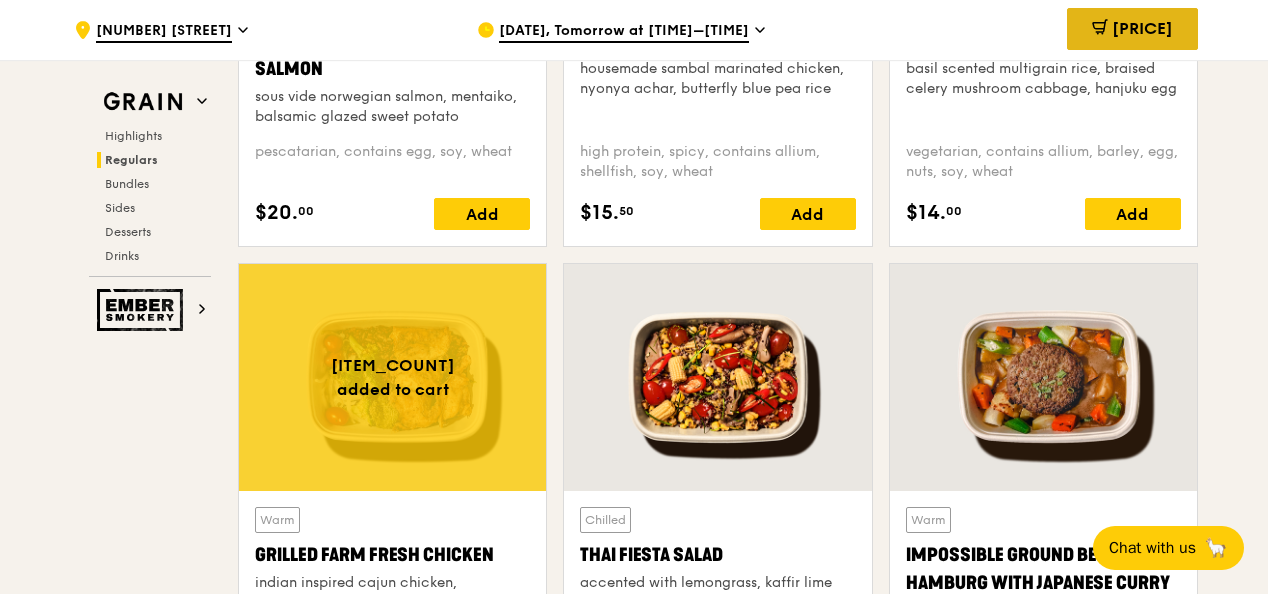 click on "$385.45" at bounding box center (1142, 28) 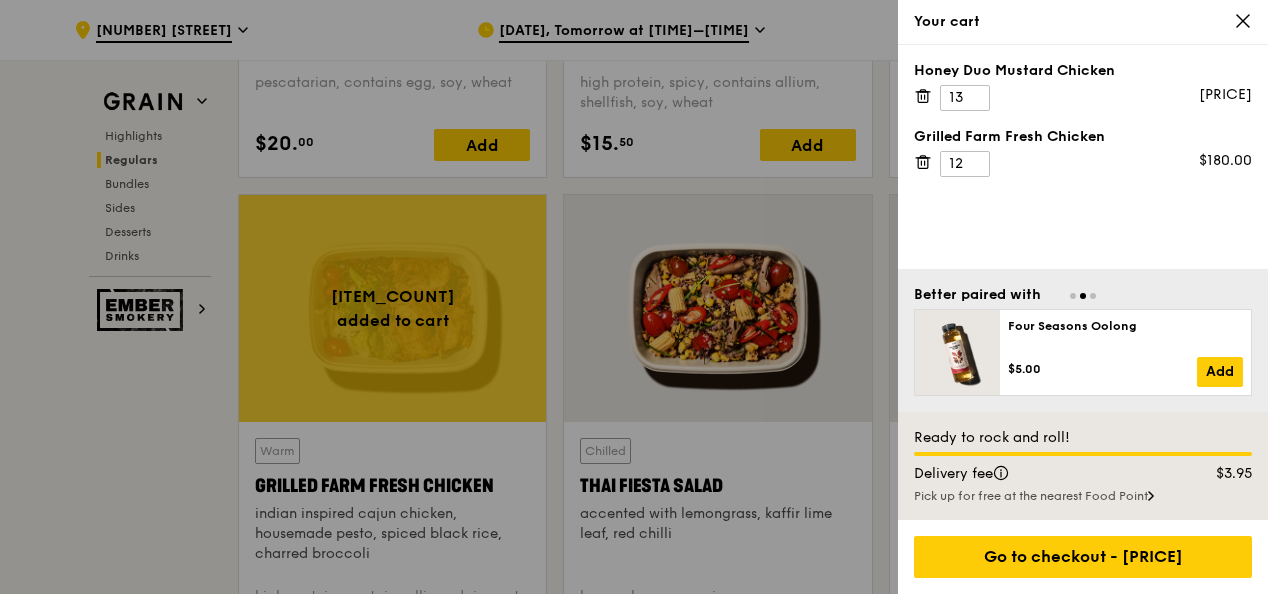 scroll, scrollTop: 2200, scrollLeft: 0, axis: vertical 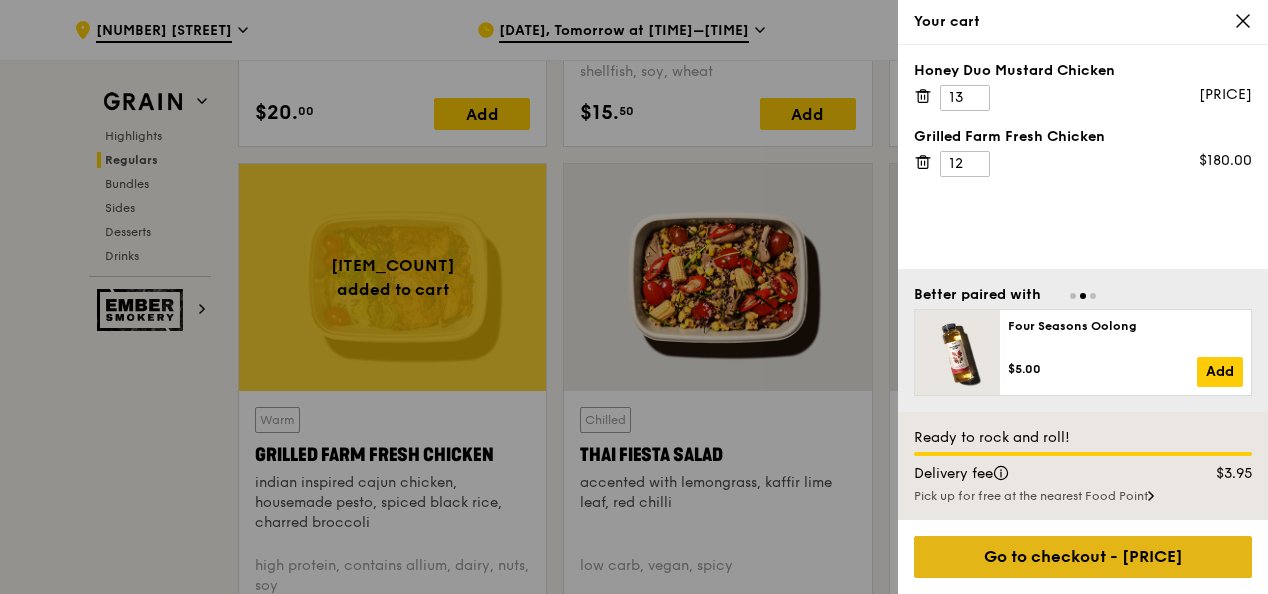 click on "Go to checkout - $385.45" at bounding box center [1083, 557] 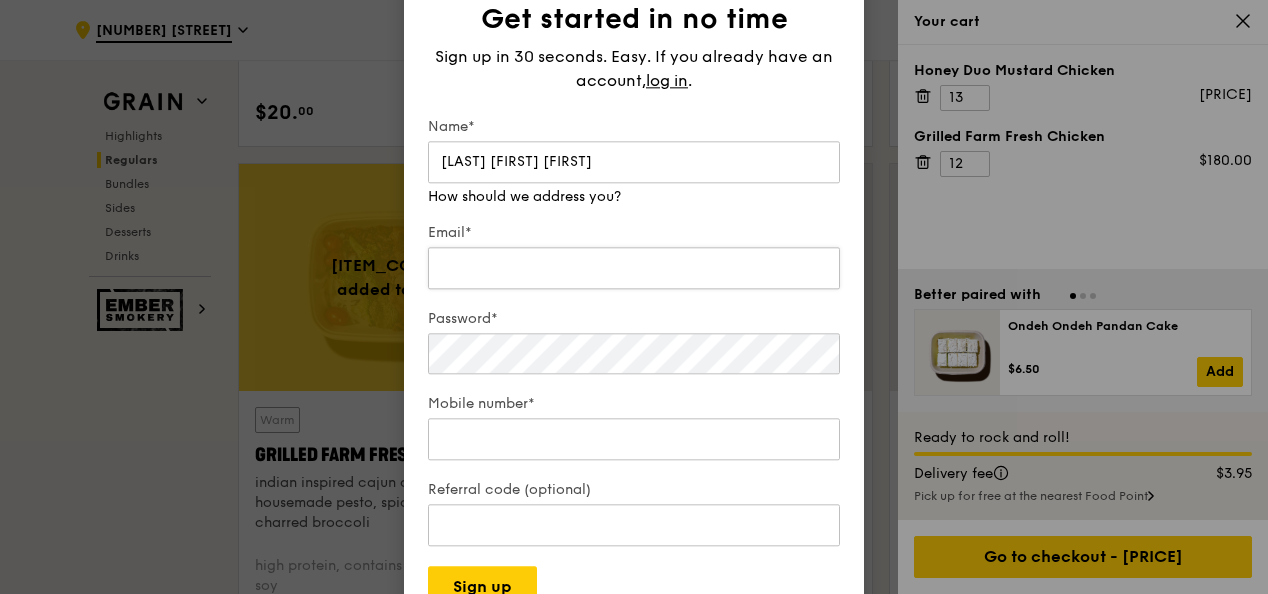 type on "Yeo Lee Choo" 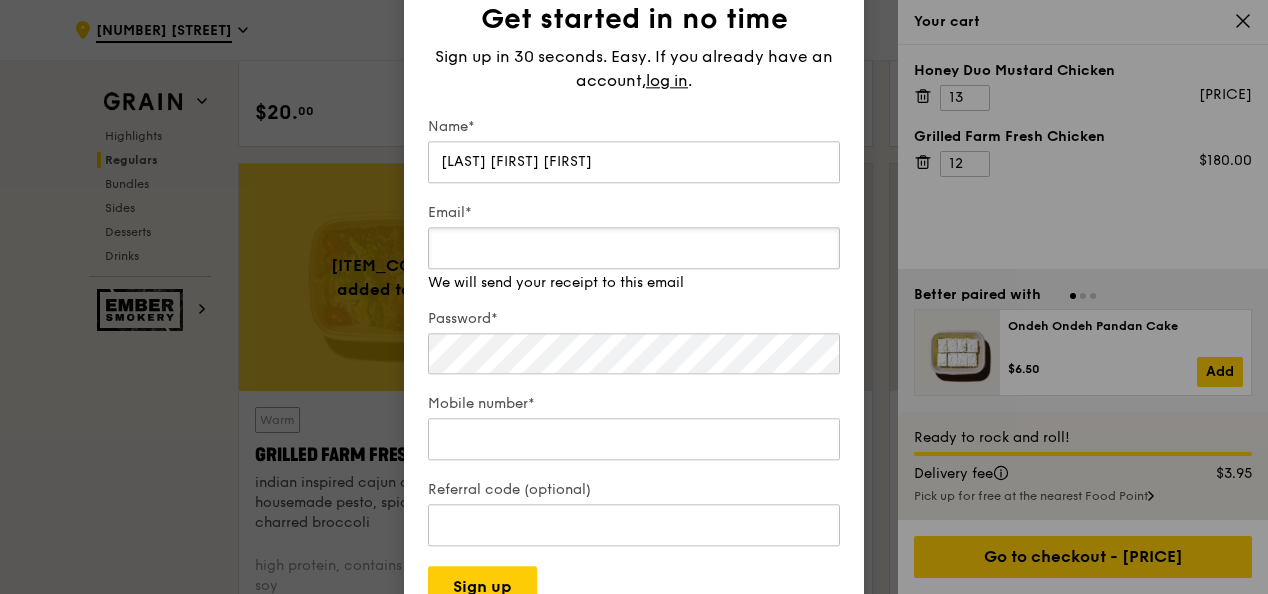 click on "Email*
We will send your receipt to this email" at bounding box center [634, 248] 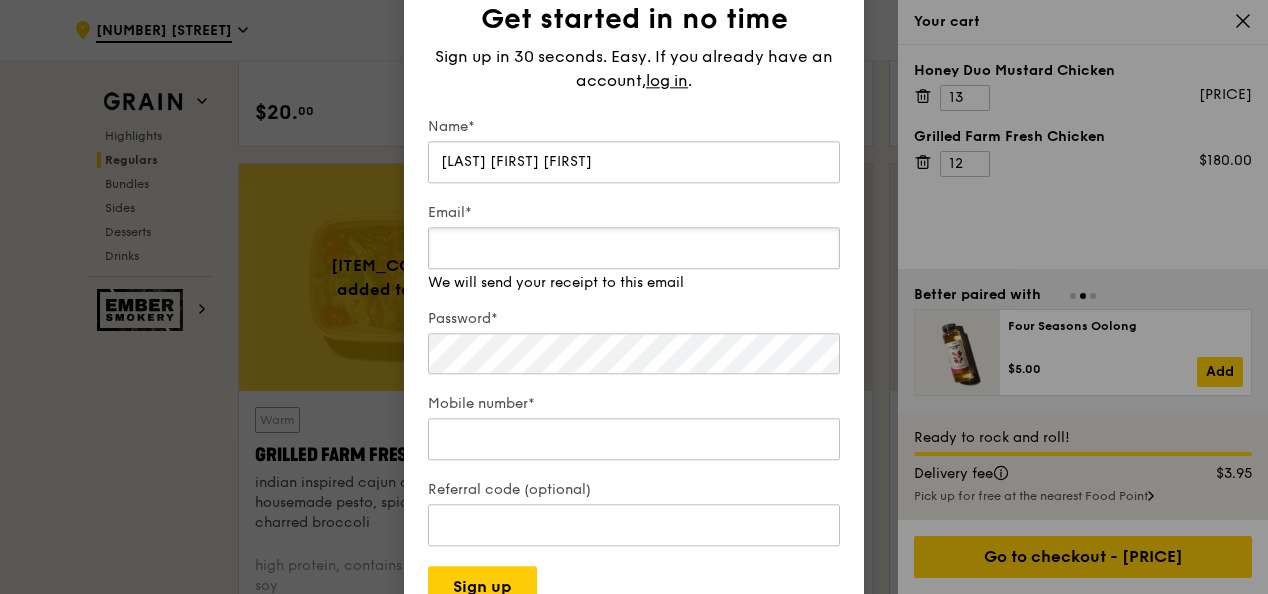 type on "[EMAIL]" 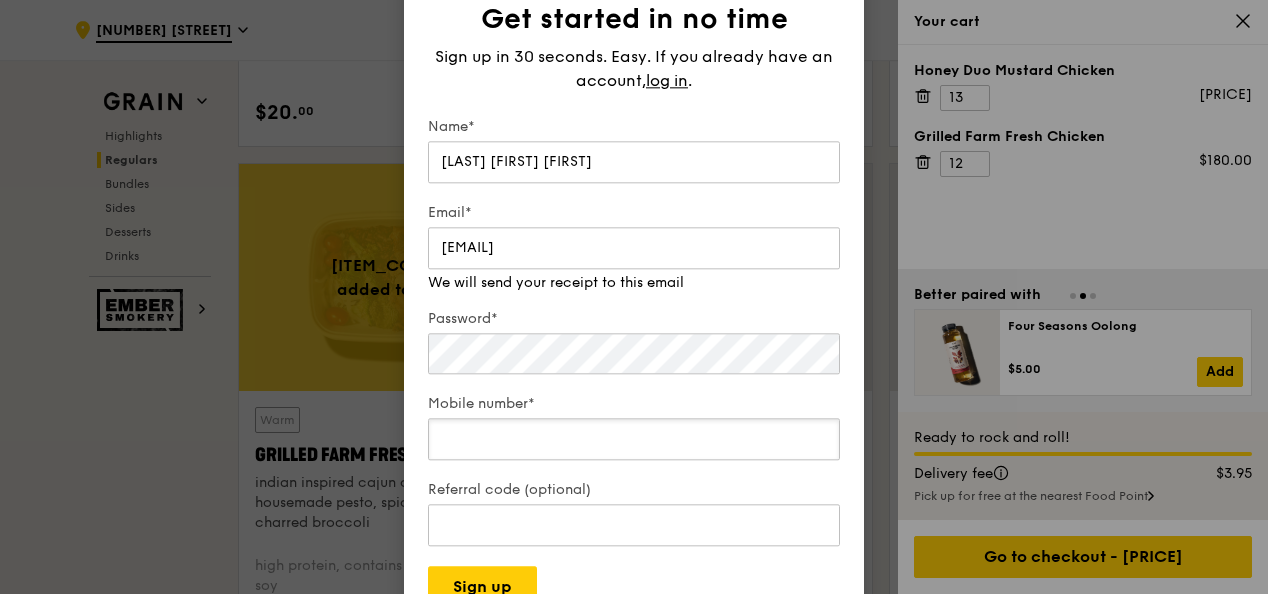 type on "[PHONE]" 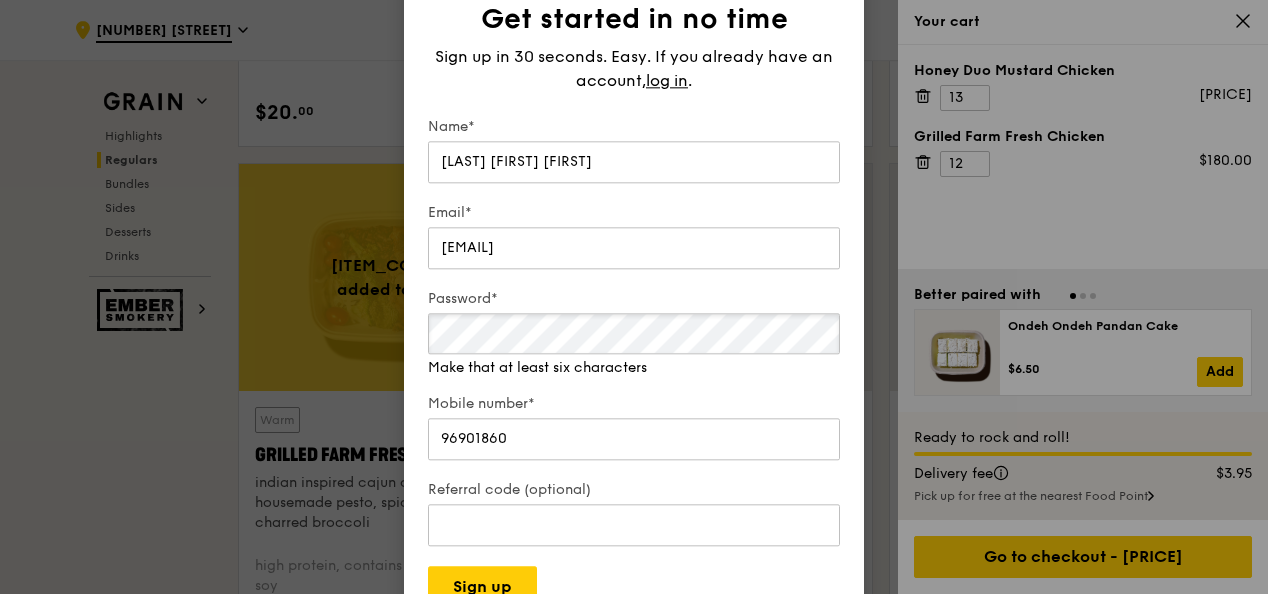 scroll, scrollTop: 2300, scrollLeft: 0, axis: vertical 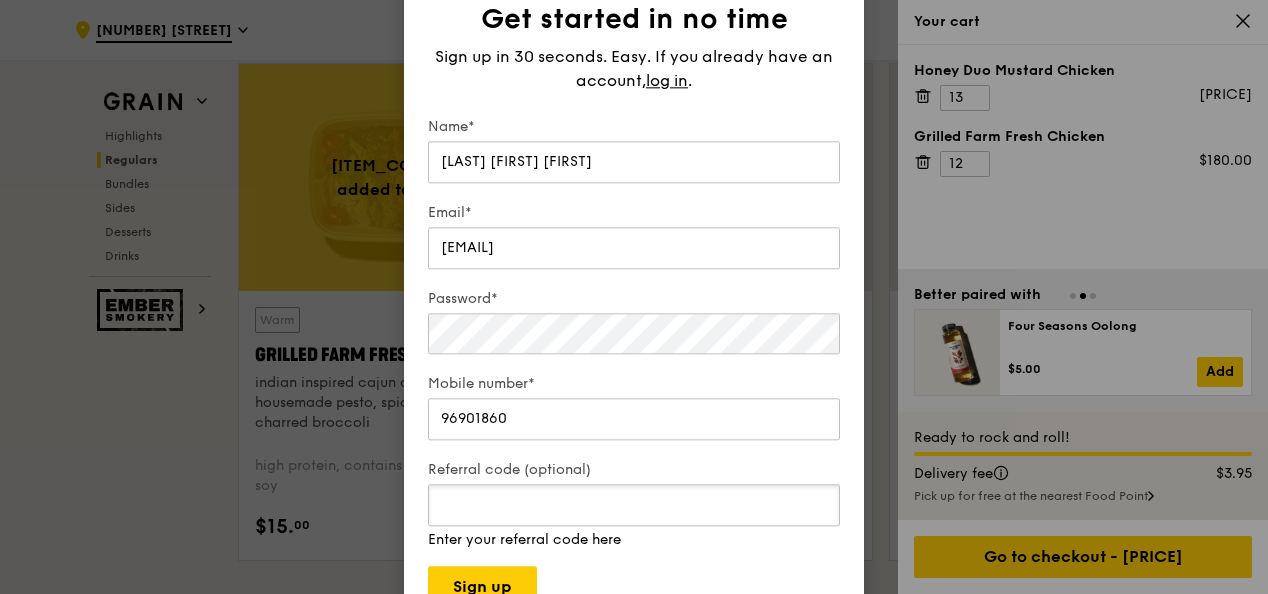 click on "Referral code (optional)" at bounding box center (634, 506) 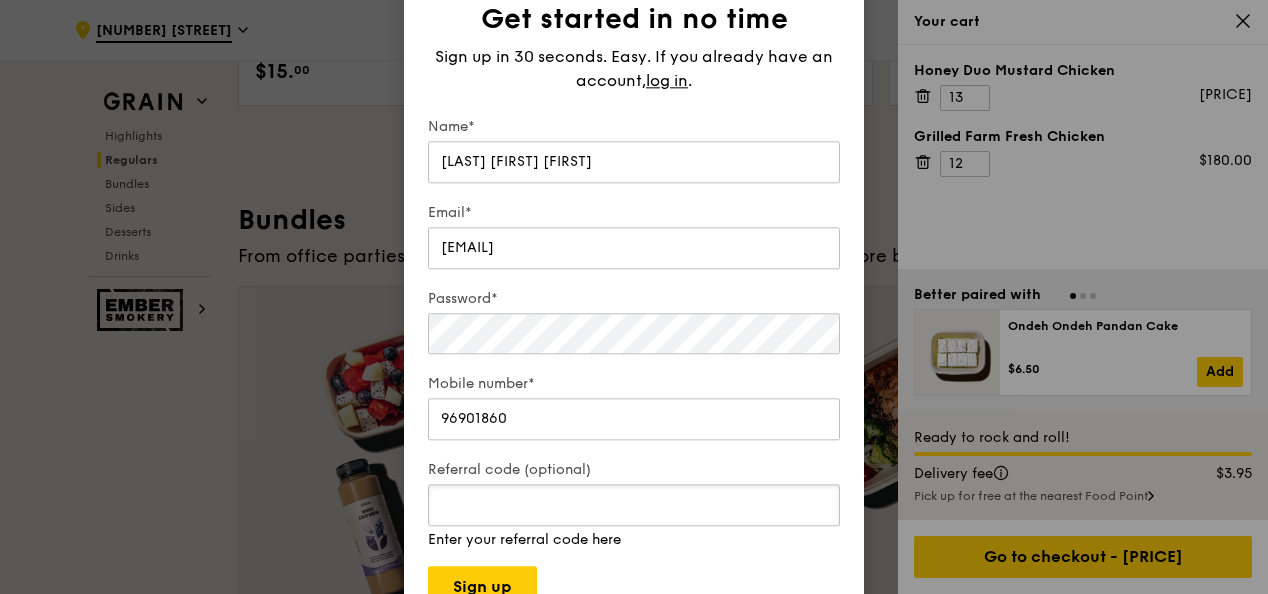 scroll, scrollTop: 2800, scrollLeft: 0, axis: vertical 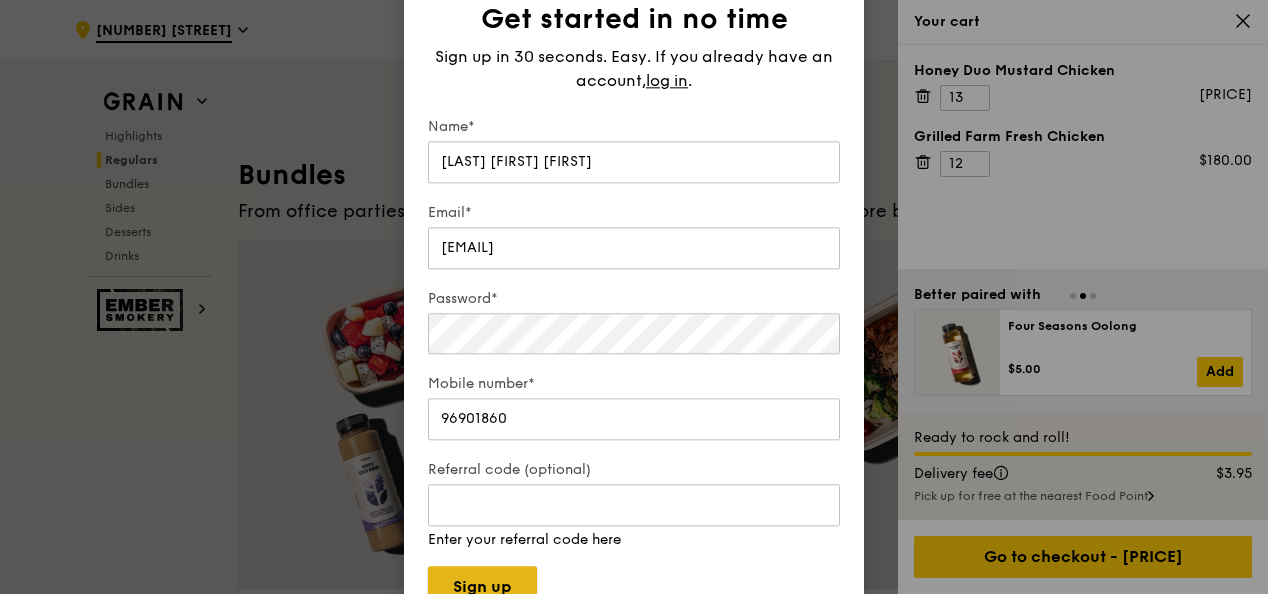 click on "Sign up" at bounding box center (482, 588) 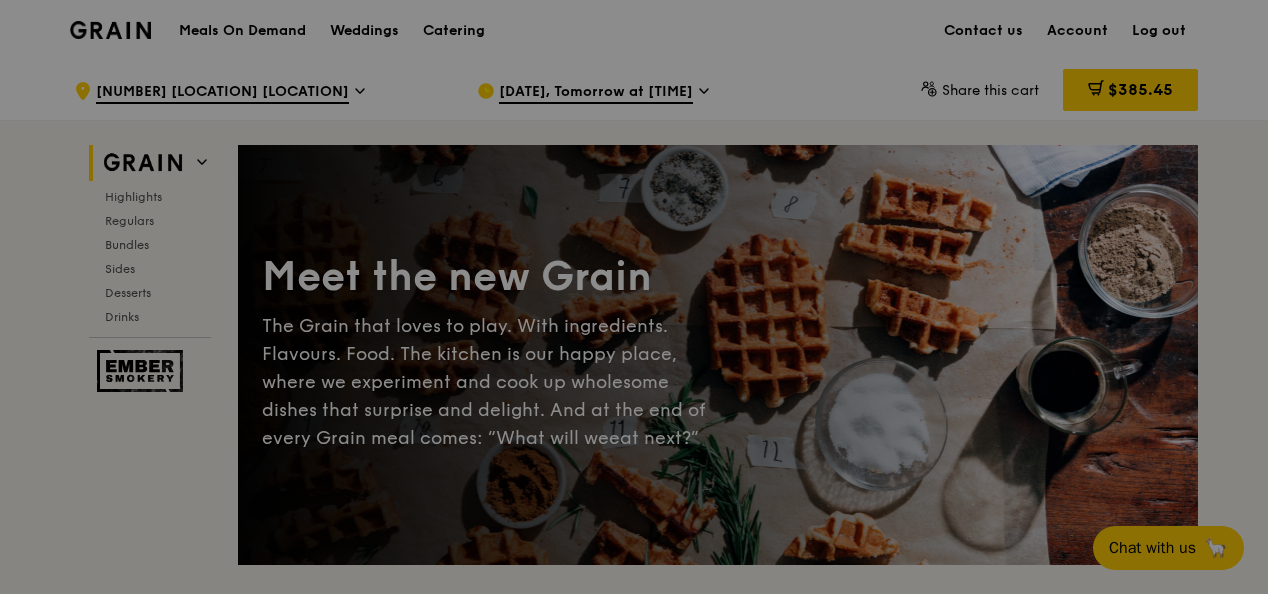 scroll, scrollTop: 0, scrollLeft: 0, axis: both 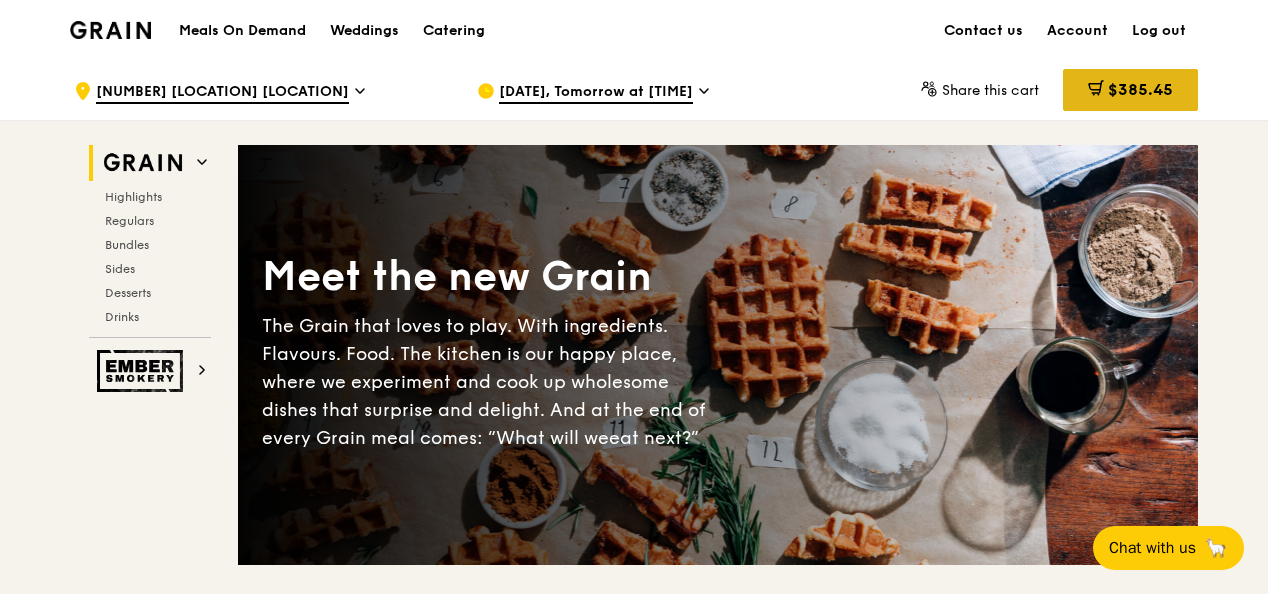 click on "$385.45" at bounding box center (1140, 89) 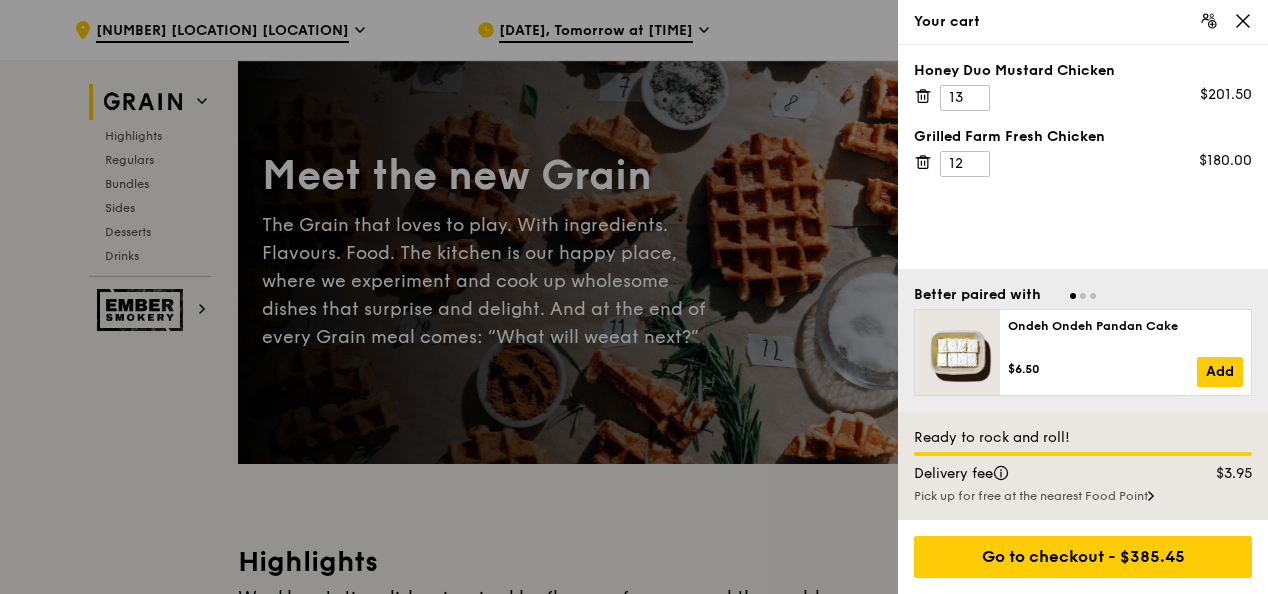 scroll, scrollTop: 200, scrollLeft: 0, axis: vertical 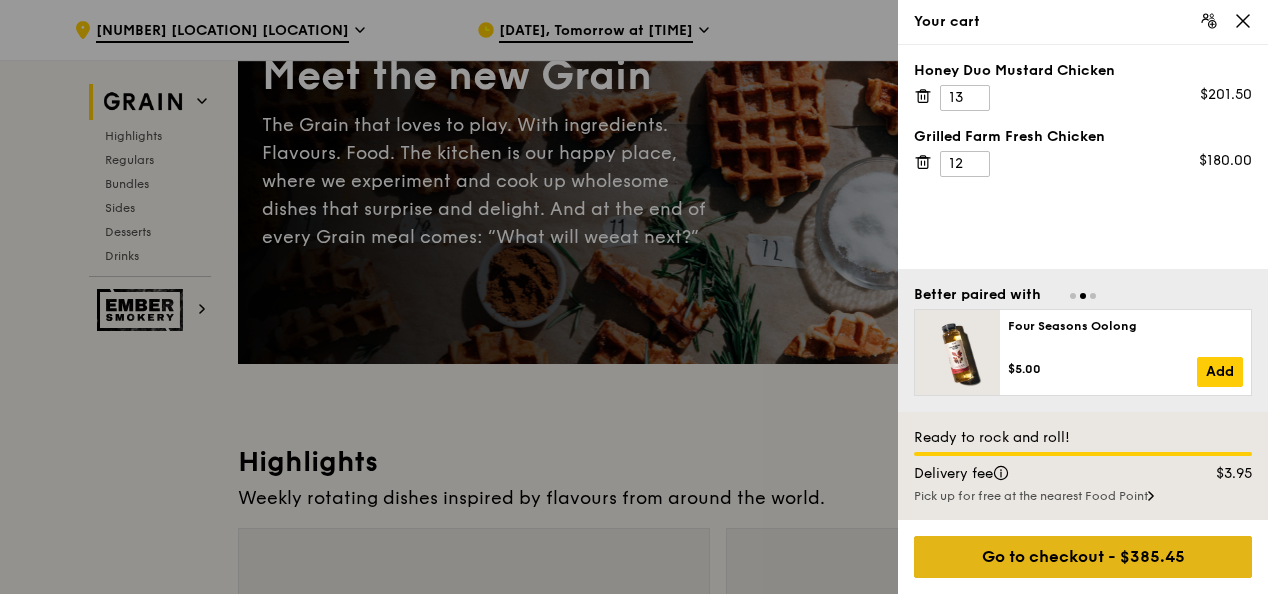 click on "Go to checkout - $385.45" at bounding box center [1083, 557] 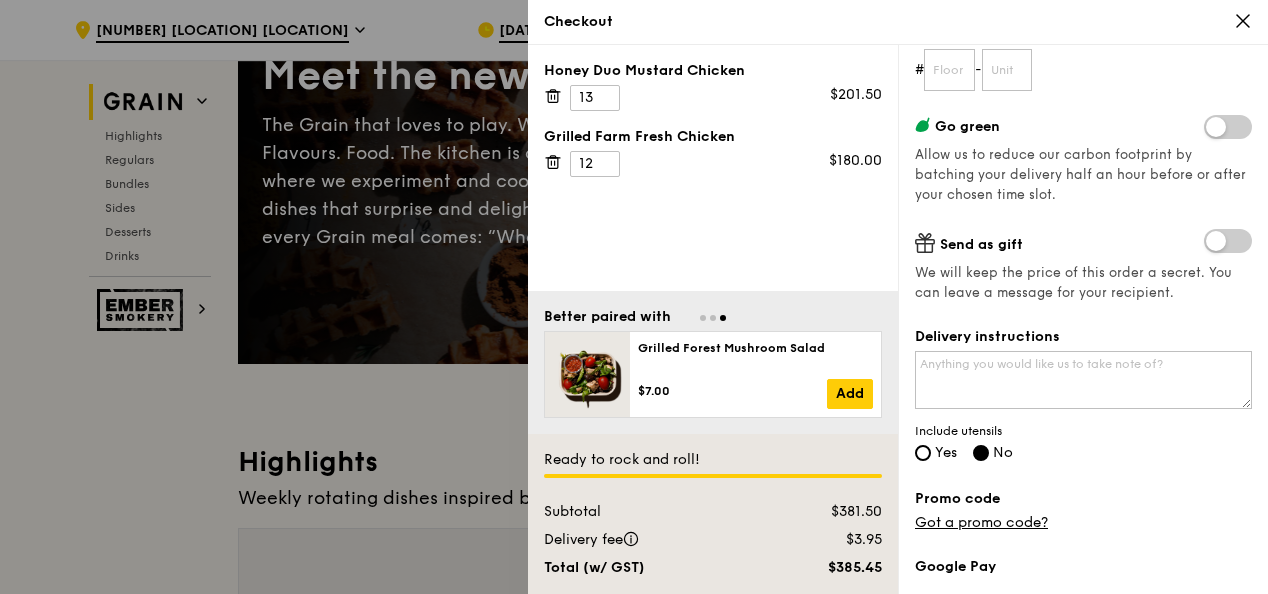 scroll, scrollTop: 400, scrollLeft: 0, axis: vertical 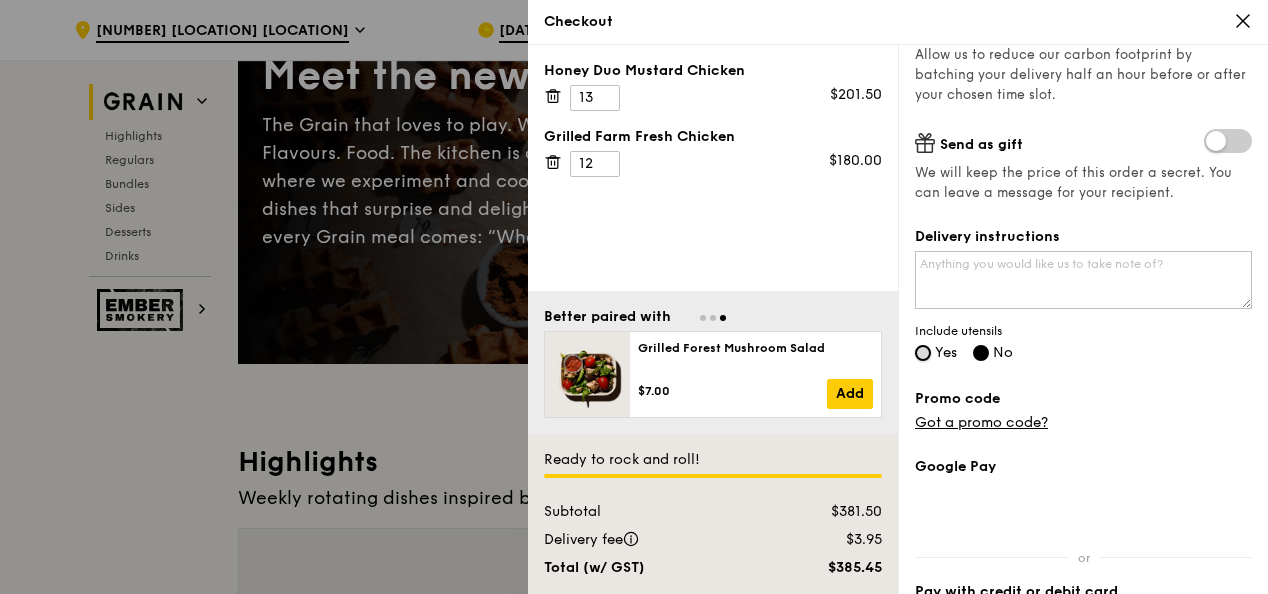 click on "Yes" at bounding box center [923, 353] 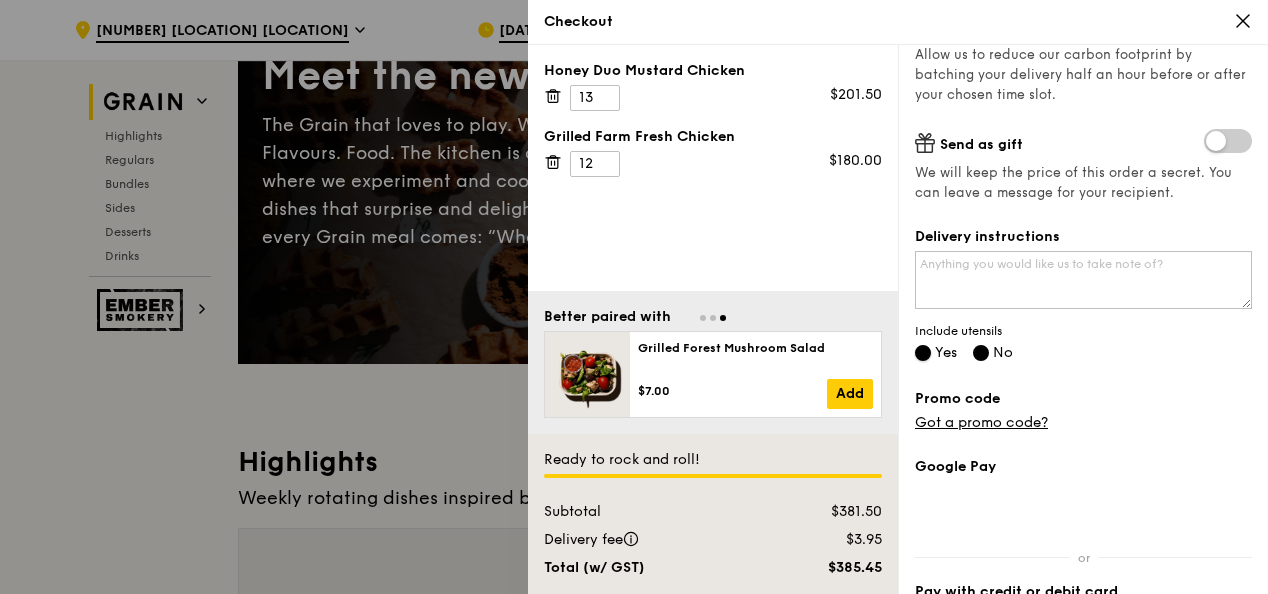 radio on "false" 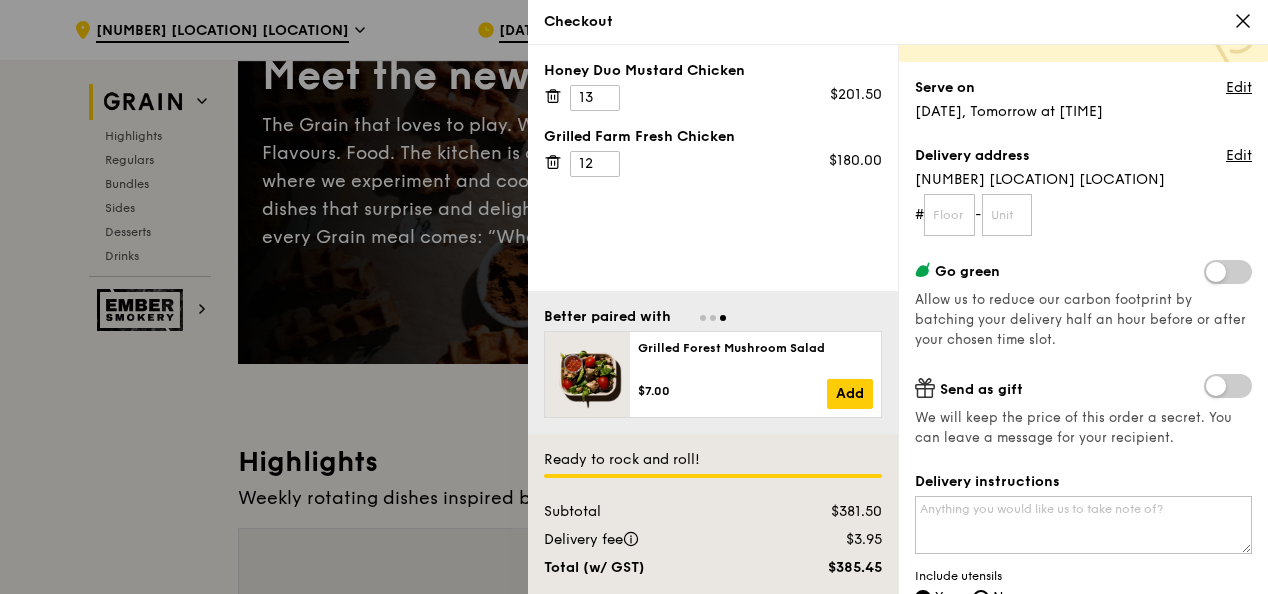 scroll, scrollTop: 55, scrollLeft: 0, axis: vertical 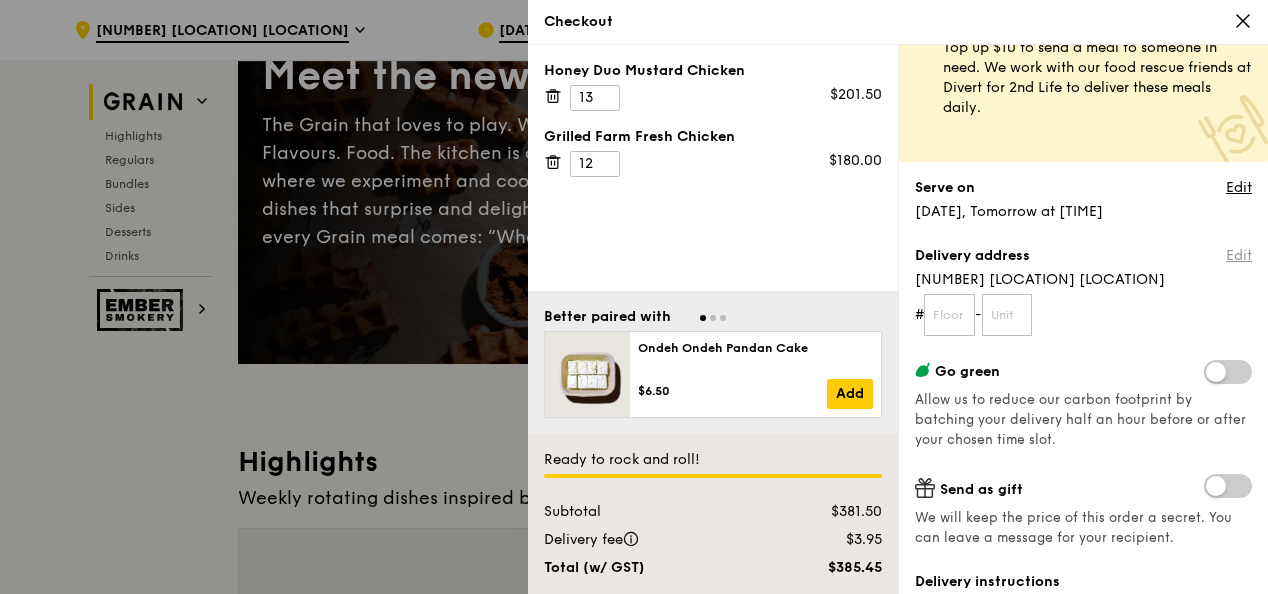 click on "Edit" at bounding box center (1239, 256) 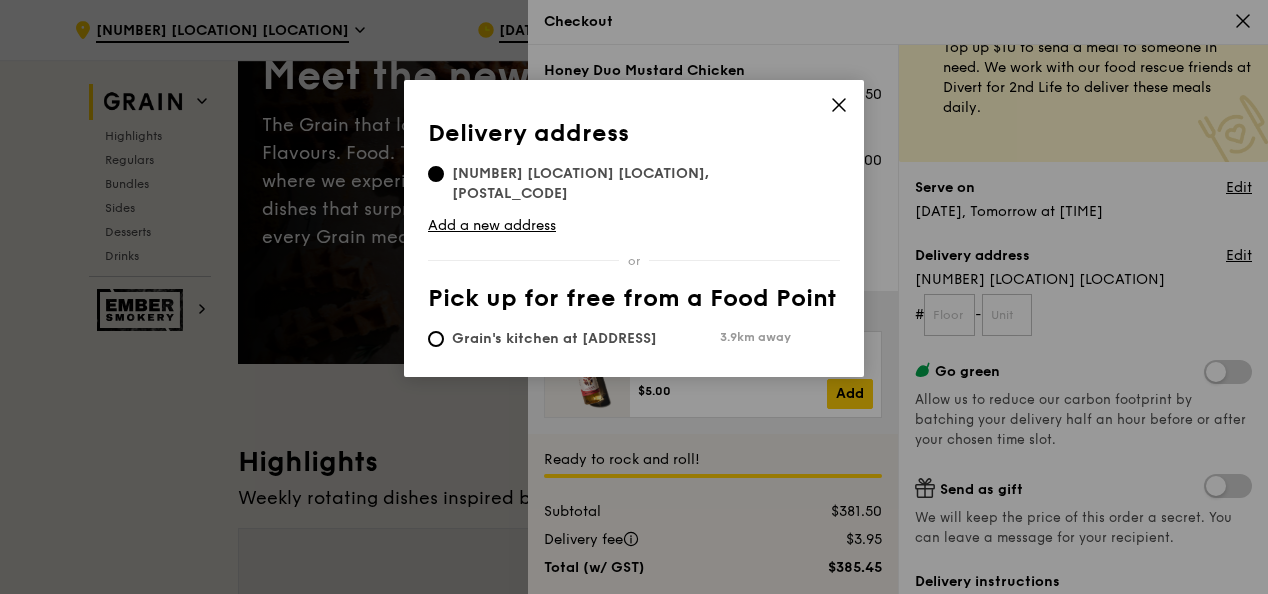 click on "[NUMBER] [LOCATION] [LOCATION], [POSTAL_CODE]" at bounding box center [632, 184] 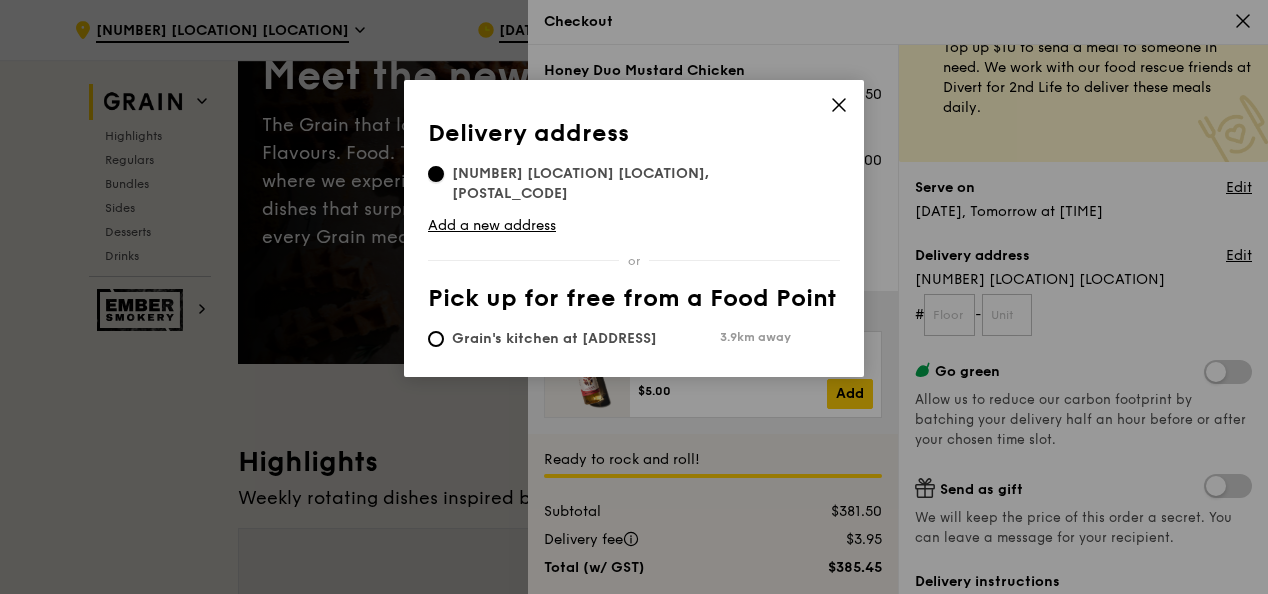 click on "[NUMBER] [LOCATION] [LOCATION], [POSTAL_CODE]" at bounding box center (436, 174) 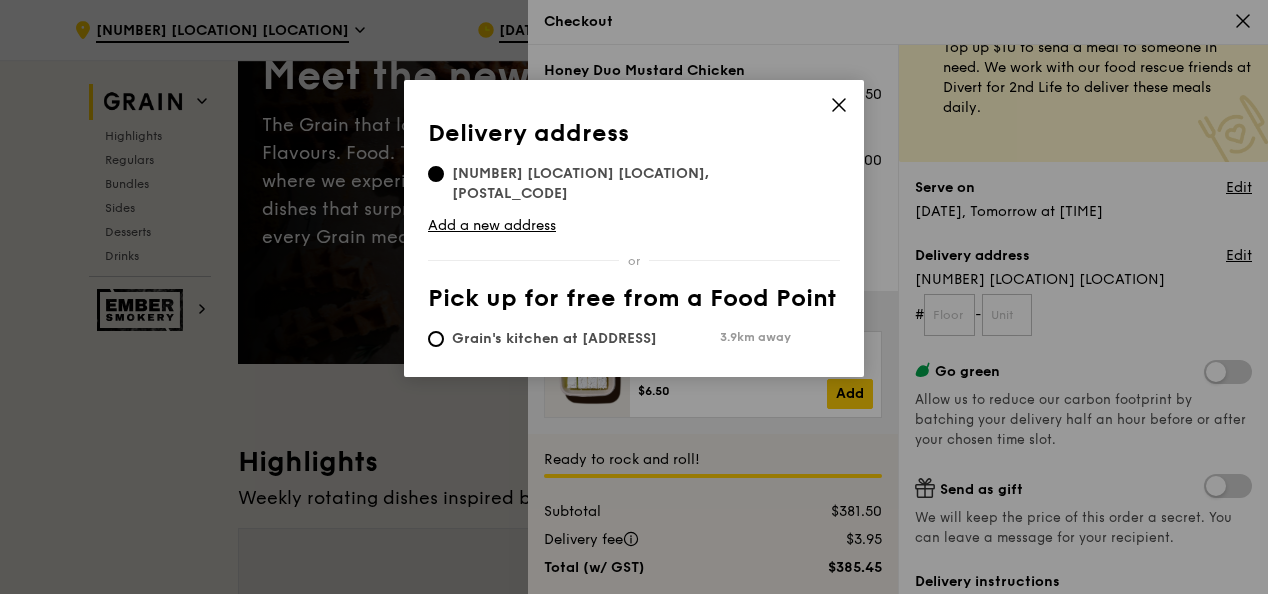 click on "[NUMBER] [LOCATION] [LOCATION], [POSTAL_CODE]" at bounding box center (632, 184) 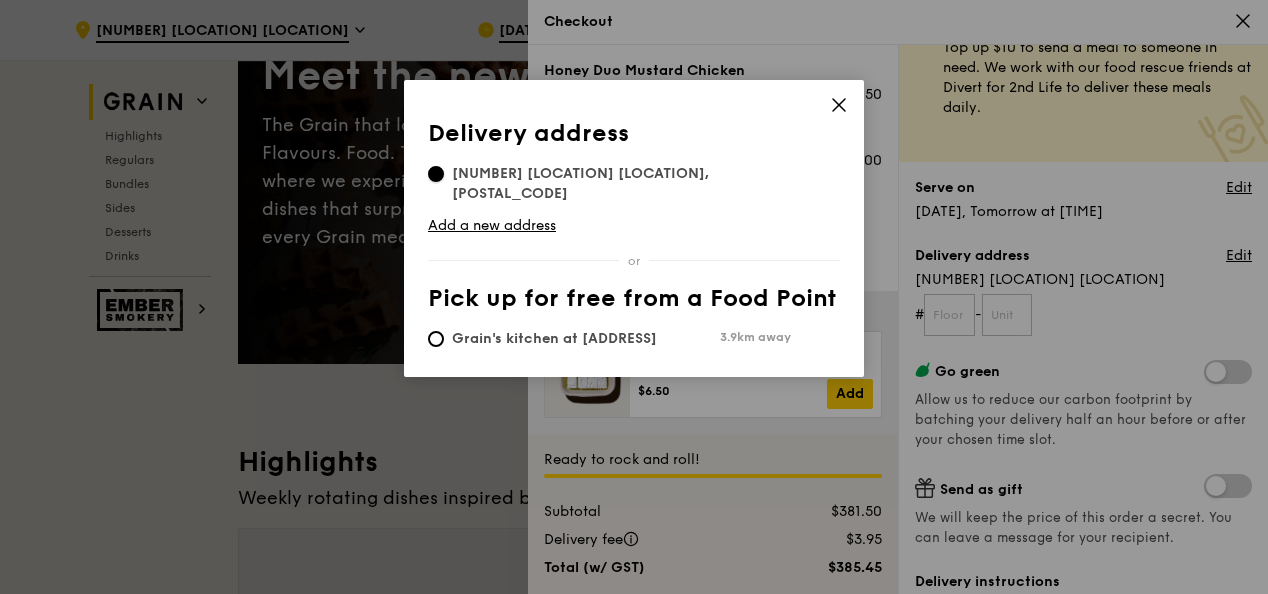 click on "[NUMBER] [LOCATION] [LOCATION], [POSTAL_CODE]" at bounding box center (436, 174) 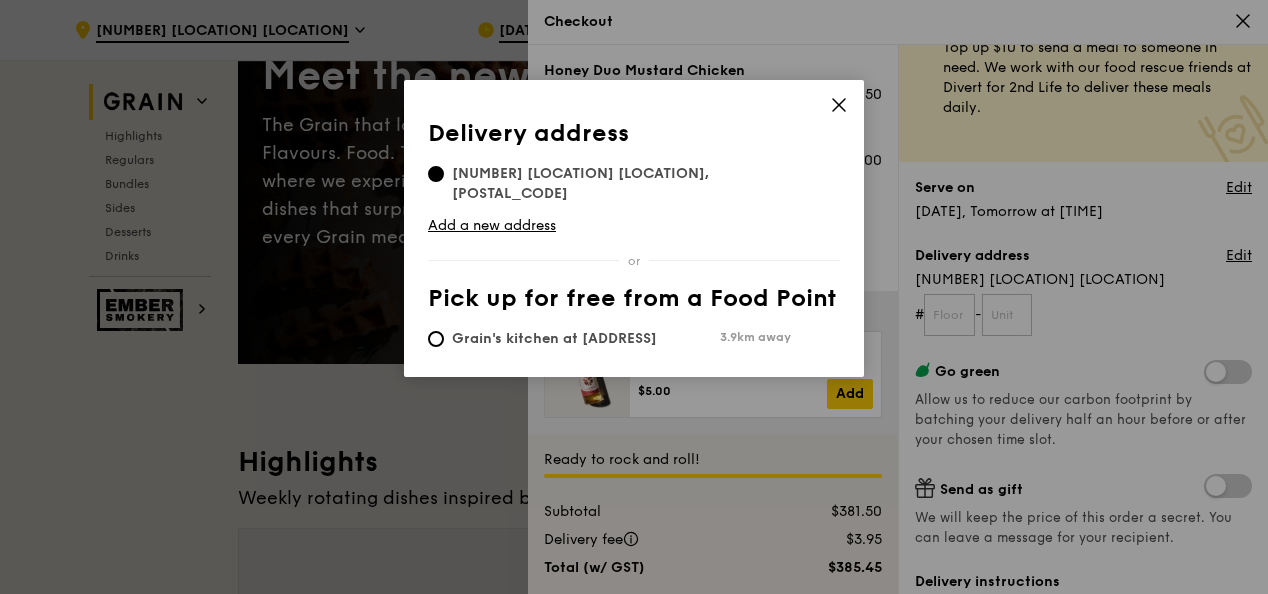 click on "Add a new address" at bounding box center [634, 226] 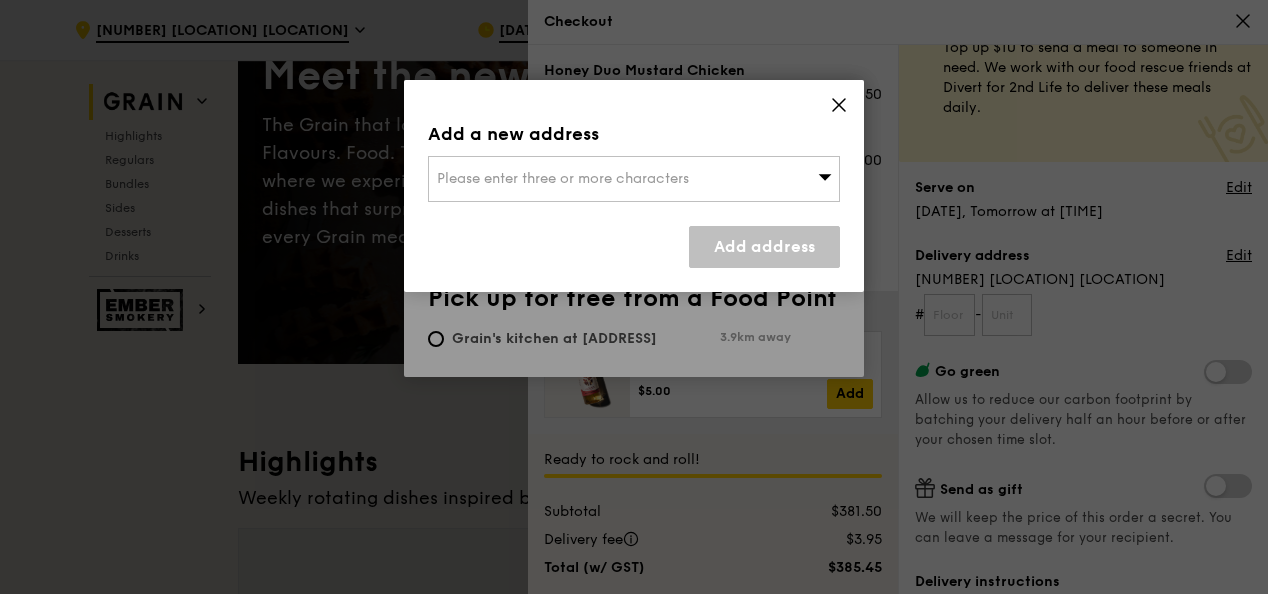 click on "Please enter three or more characters" at bounding box center [563, 178] 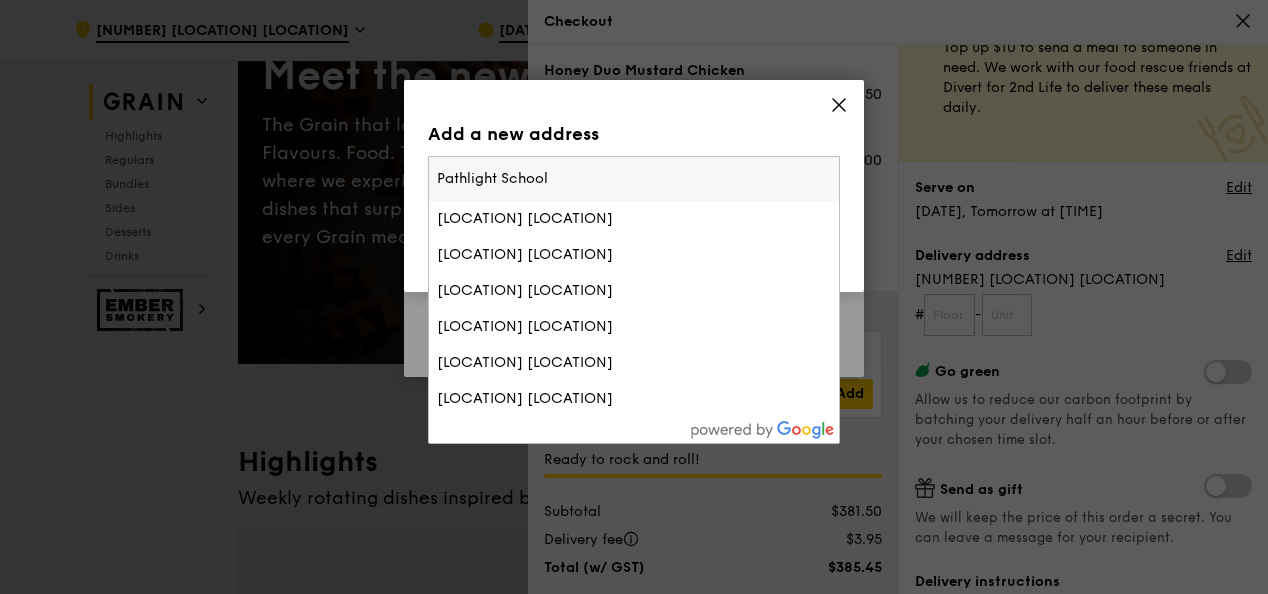 type on "Pathlight School" 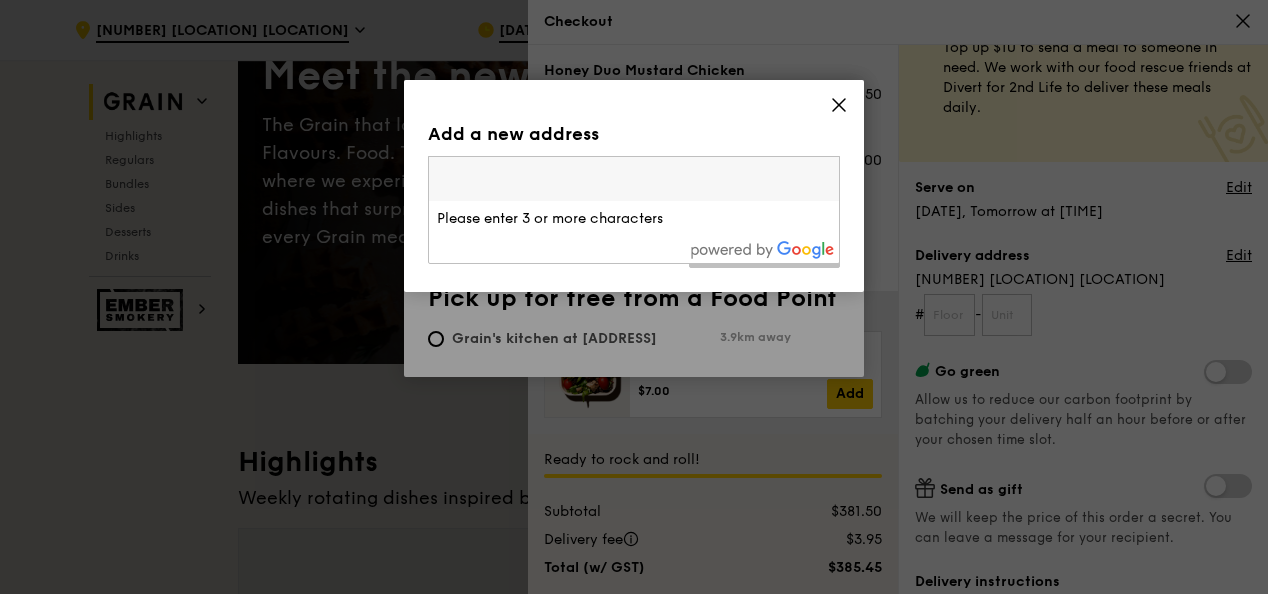 click at bounding box center (634, 179) 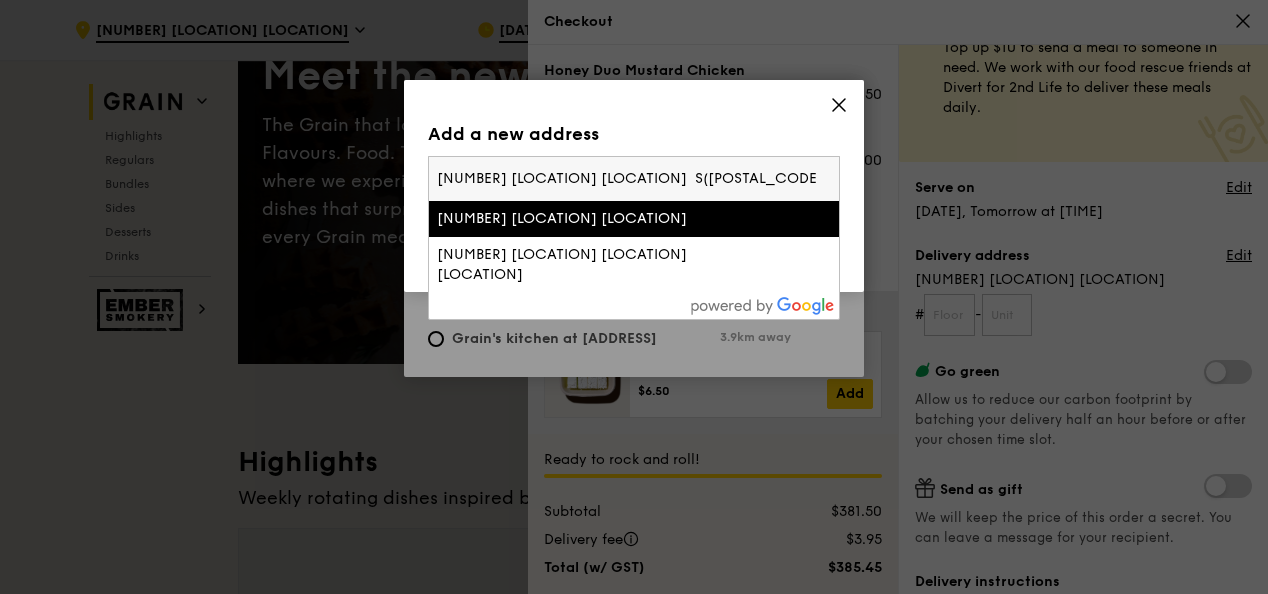 type on "[NUMBER] [LOCATION] [LOCATION]  S([POSTAL_CODE])" 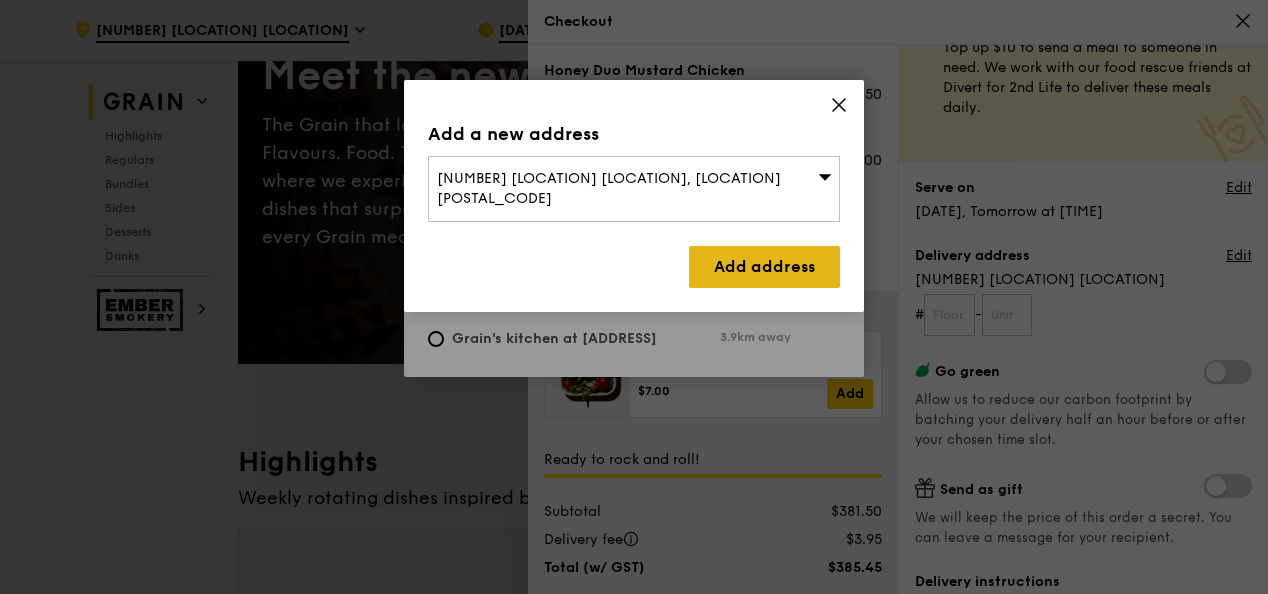 click on "Add address" at bounding box center (764, 267) 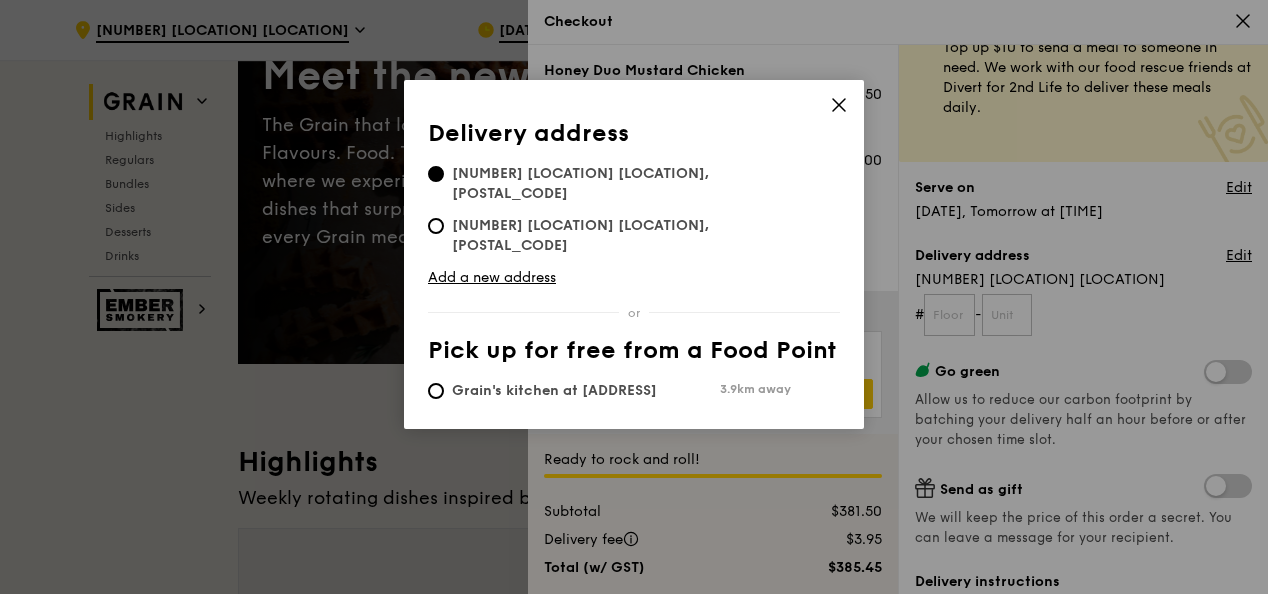 click 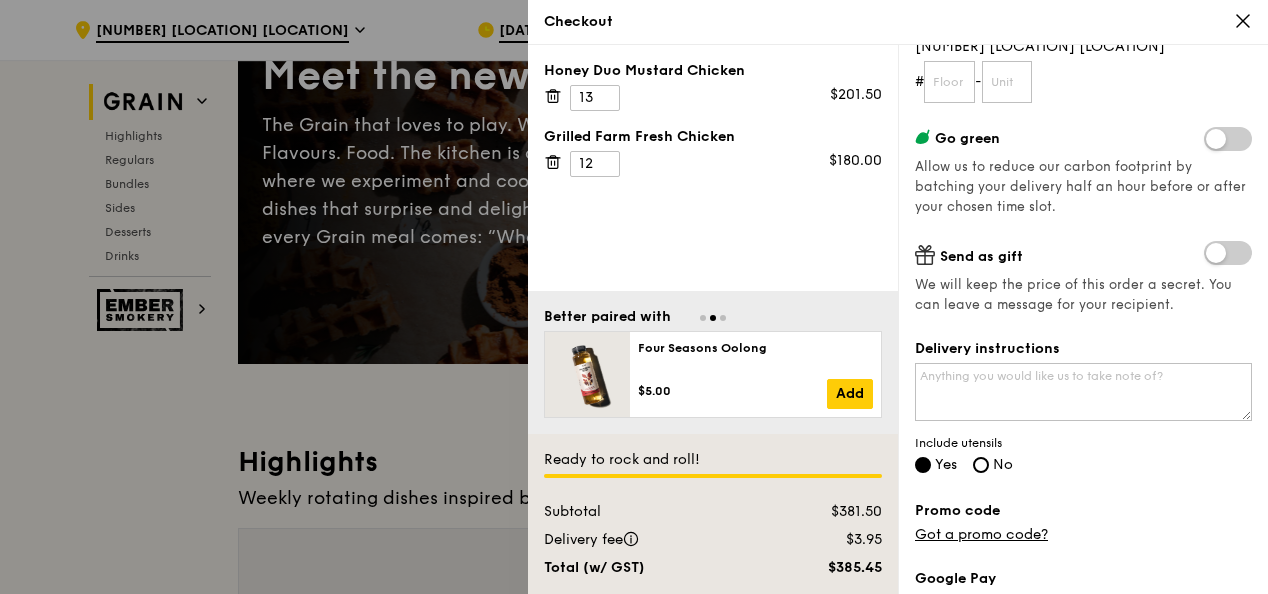 scroll, scrollTop: 355, scrollLeft: 0, axis: vertical 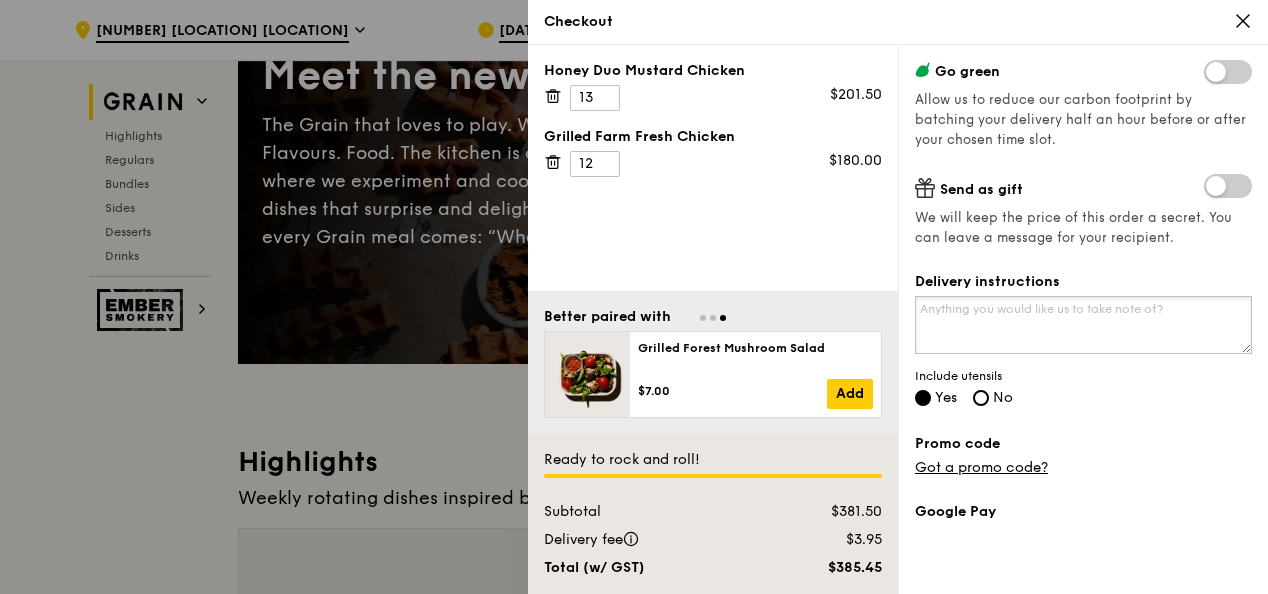 click on "Delivery instructions" at bounding box center (1083, 325) 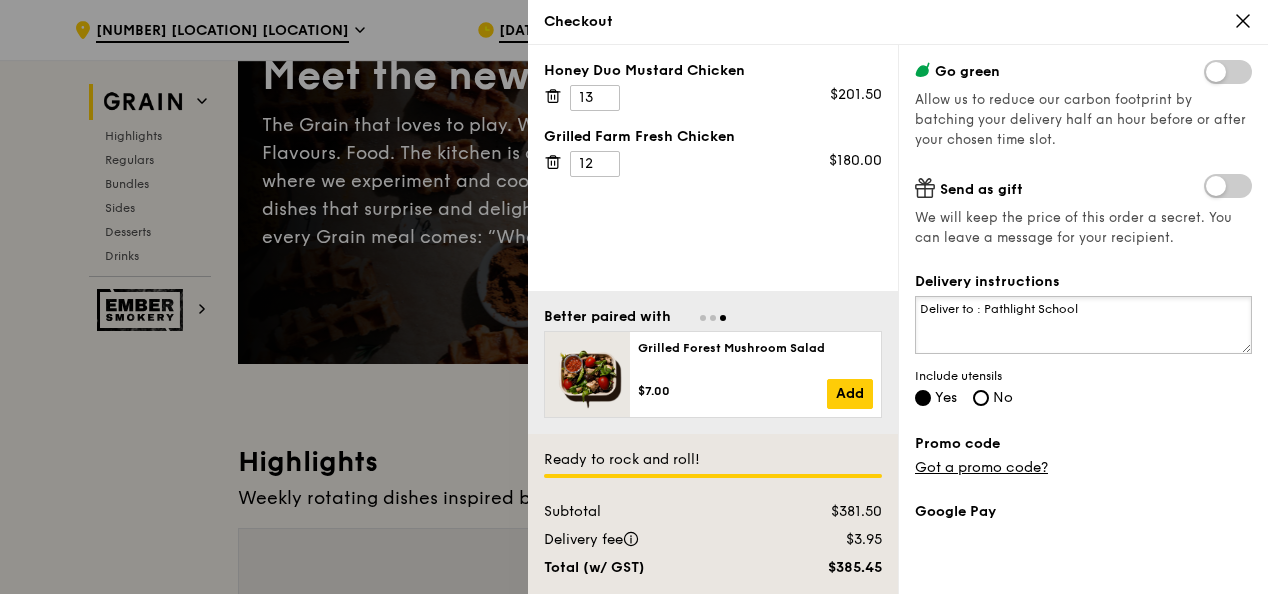 click on "Deliver to : Pathlight School" at bounding box center (1083, 325) 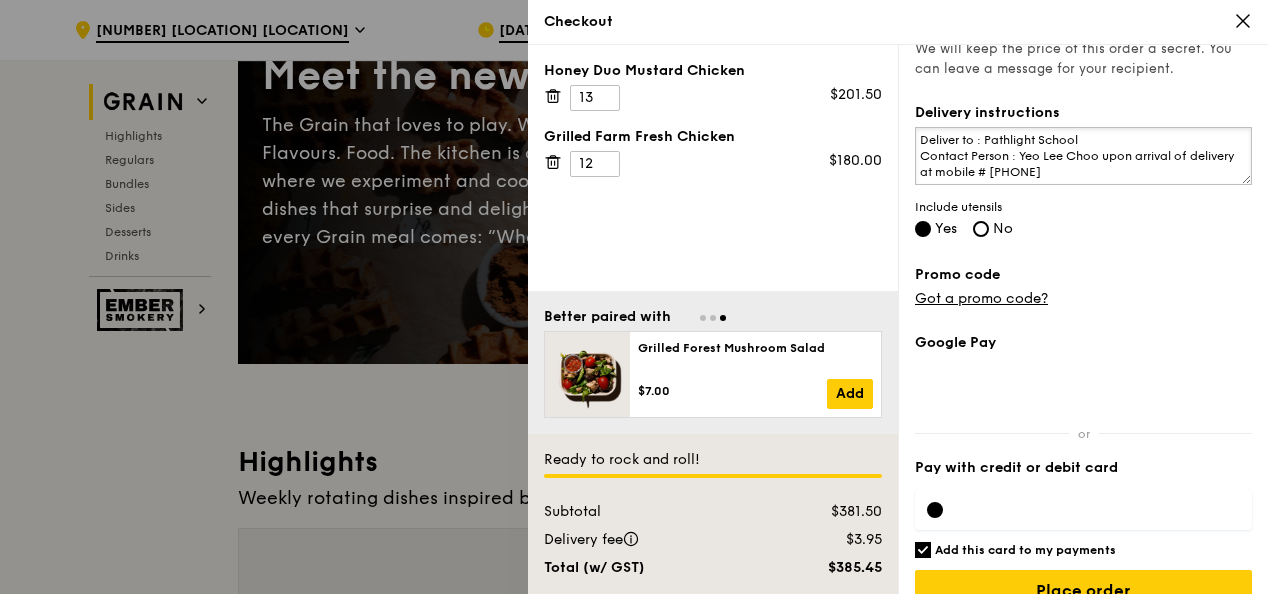 scroll, scrollTop: 555, scrollLeft: 0, axis: vertical 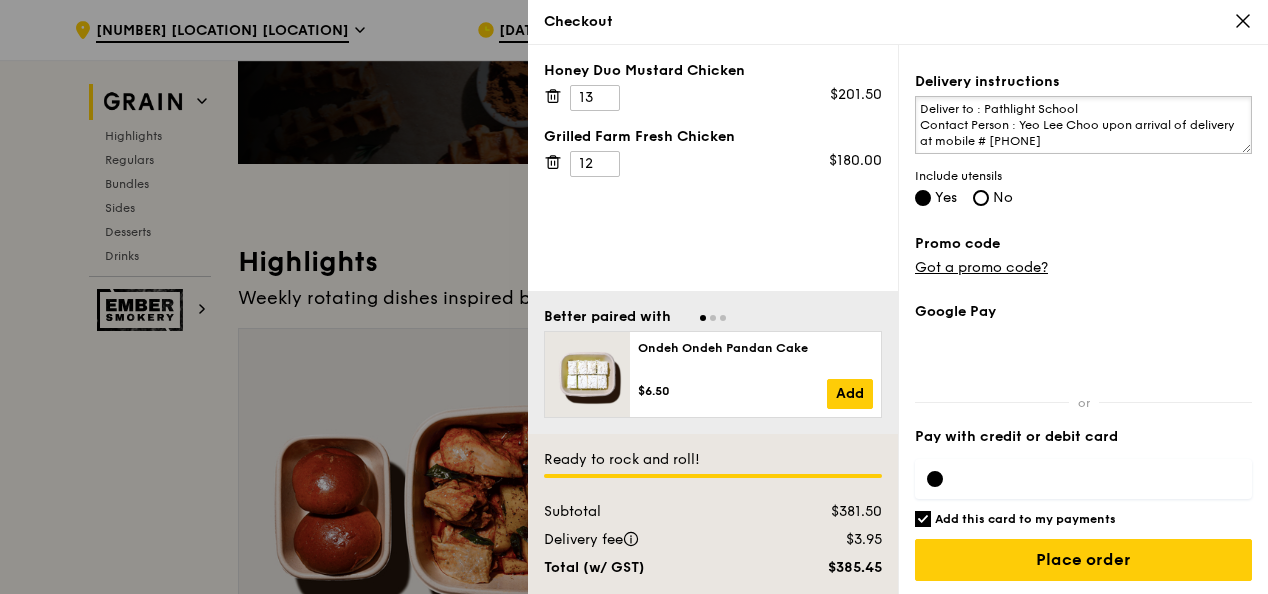 type on "Deliver to : Pathlight School
Contact Person : Yeo Lee Choo upon arrival of delivery at mobile # [PHONE]" 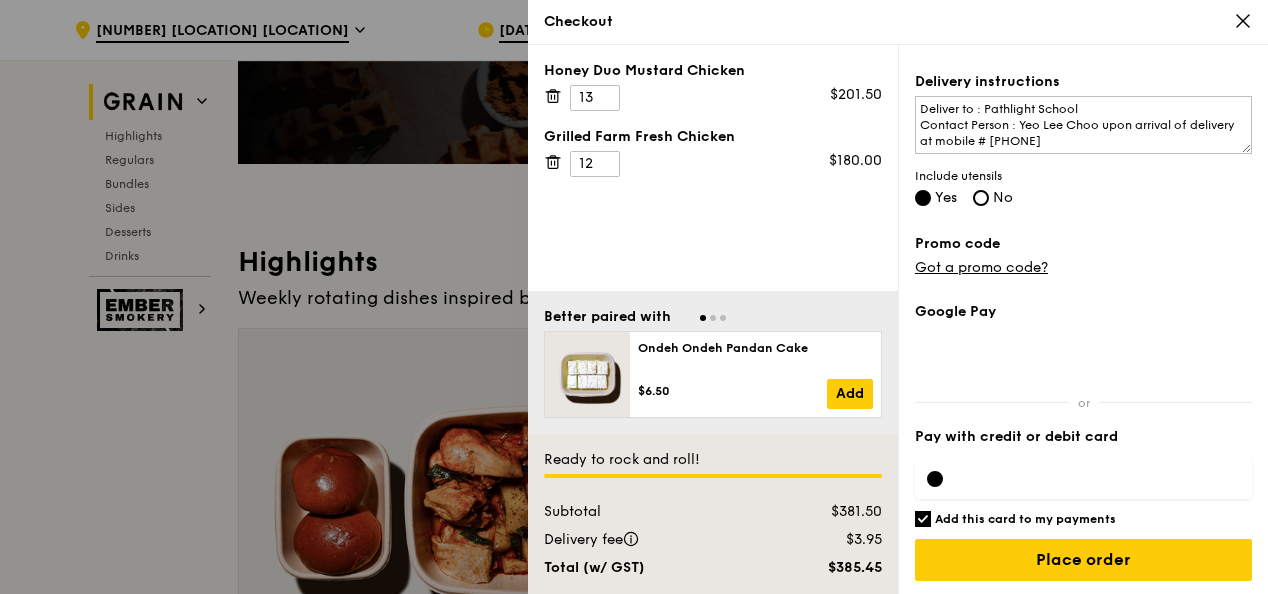click on "Pay with credit or debit card" at bounding box center (1083, 437) 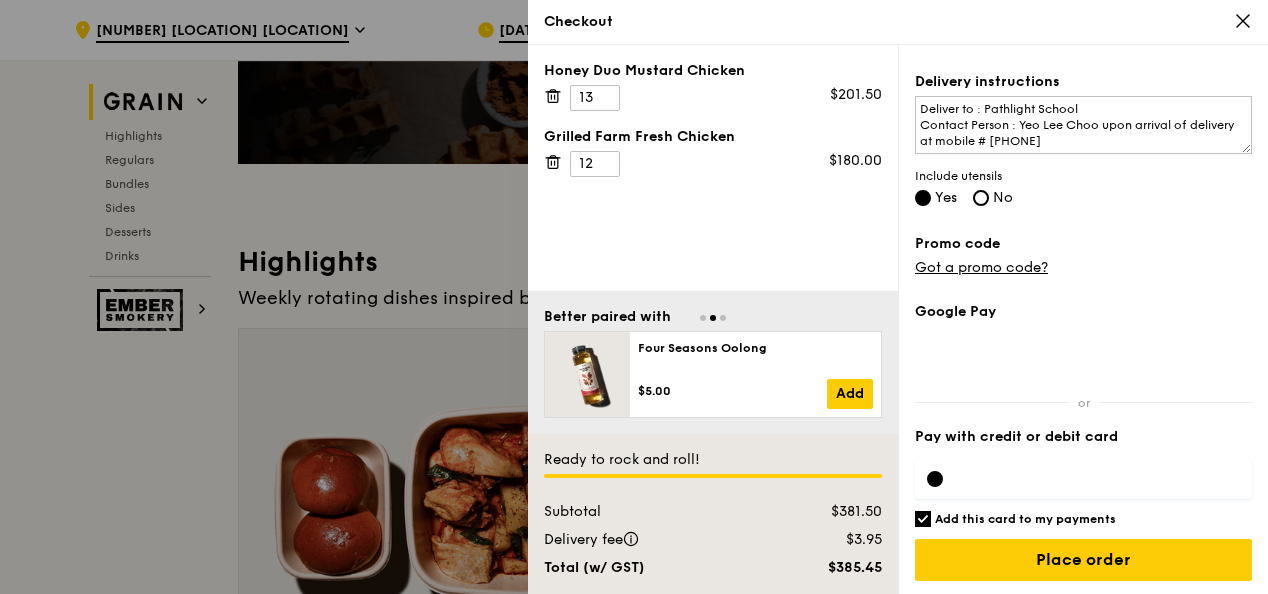 click at bounding box center [935, 479] 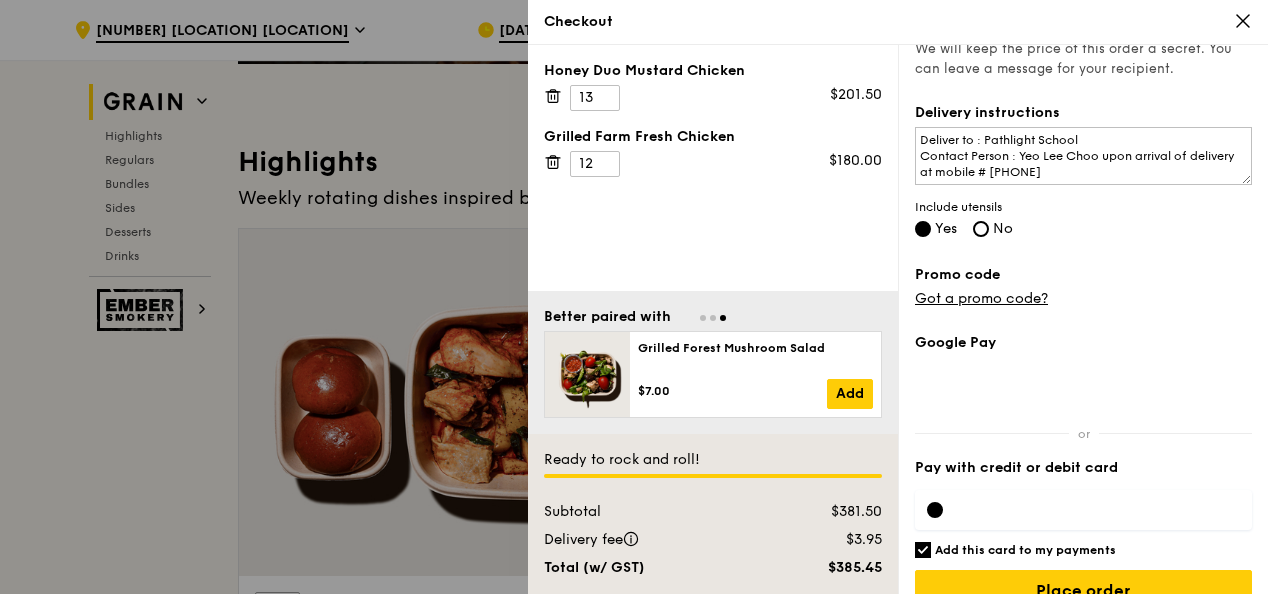 scroll, scrollTop: 555, scrollLeft: 0, axis: vertical 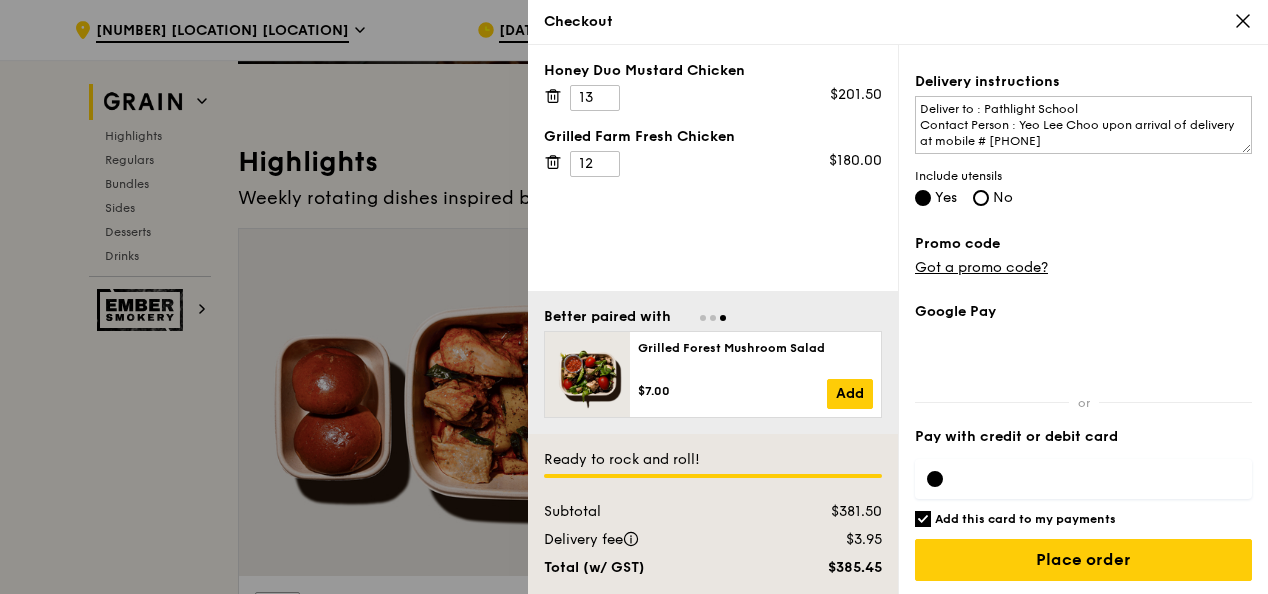click at bounding box center [1083, 479] 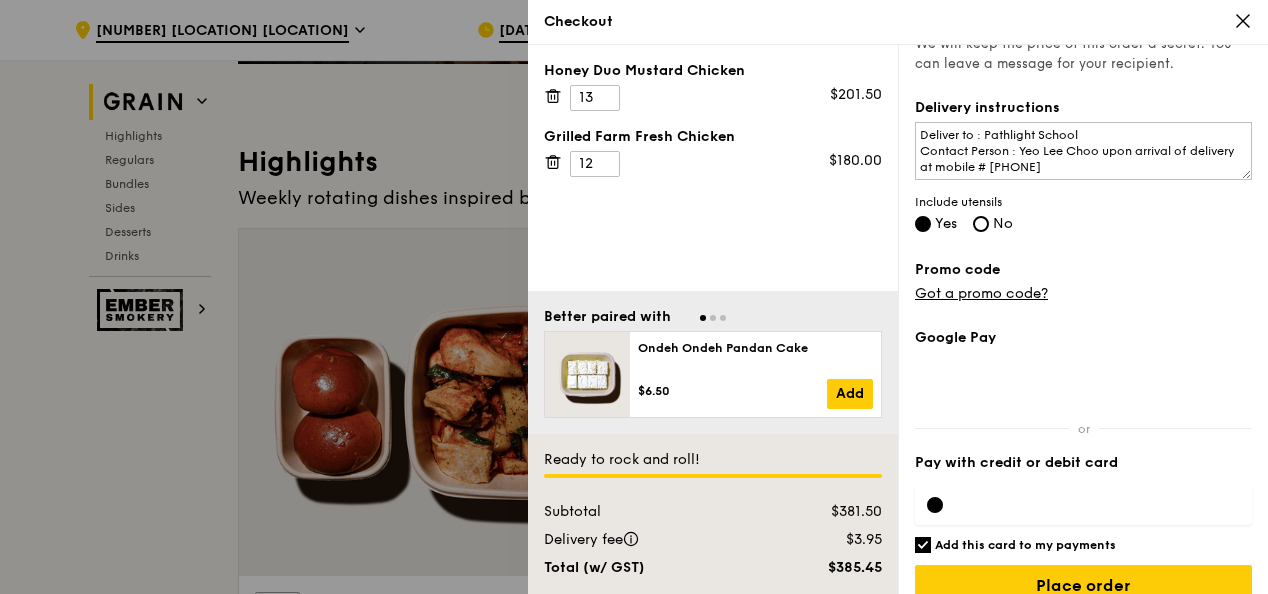 scroll, scrollTop: 555, scrollLeft: 0, axis: vertical 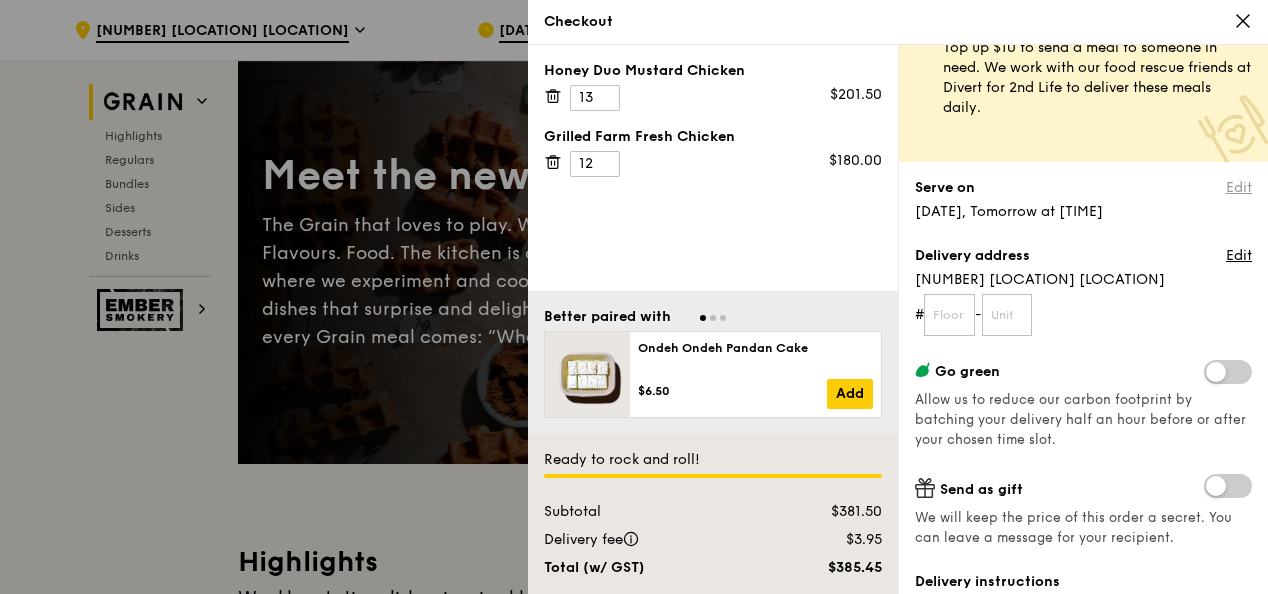 click on "Edit" at bounding box center [1239, 188] 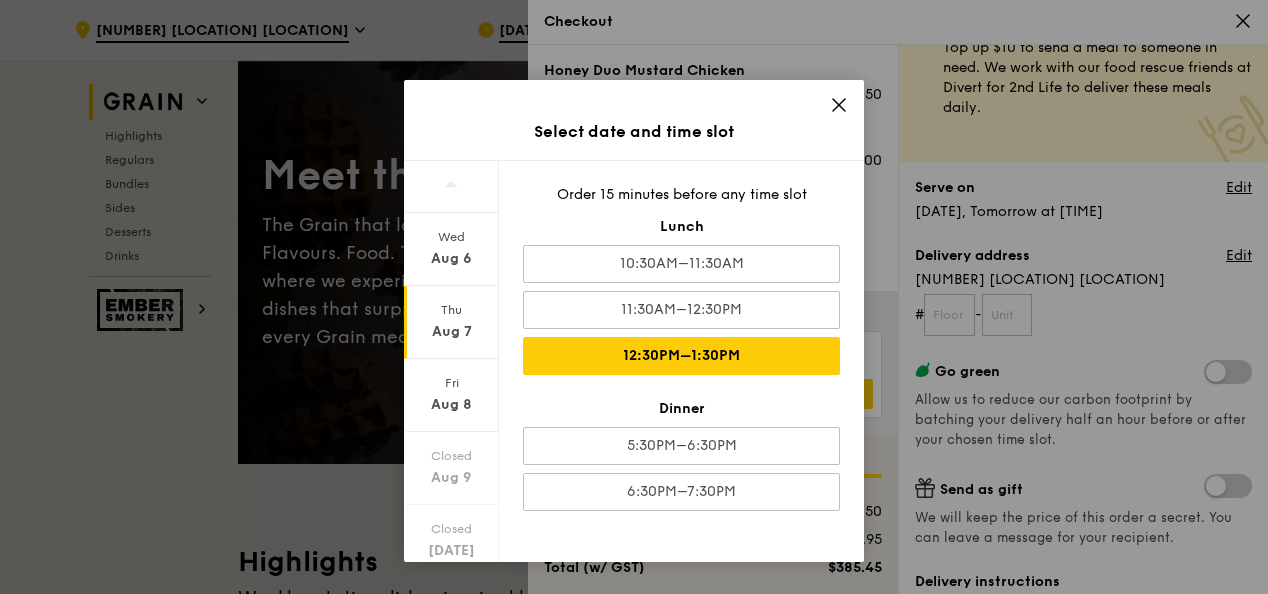 click 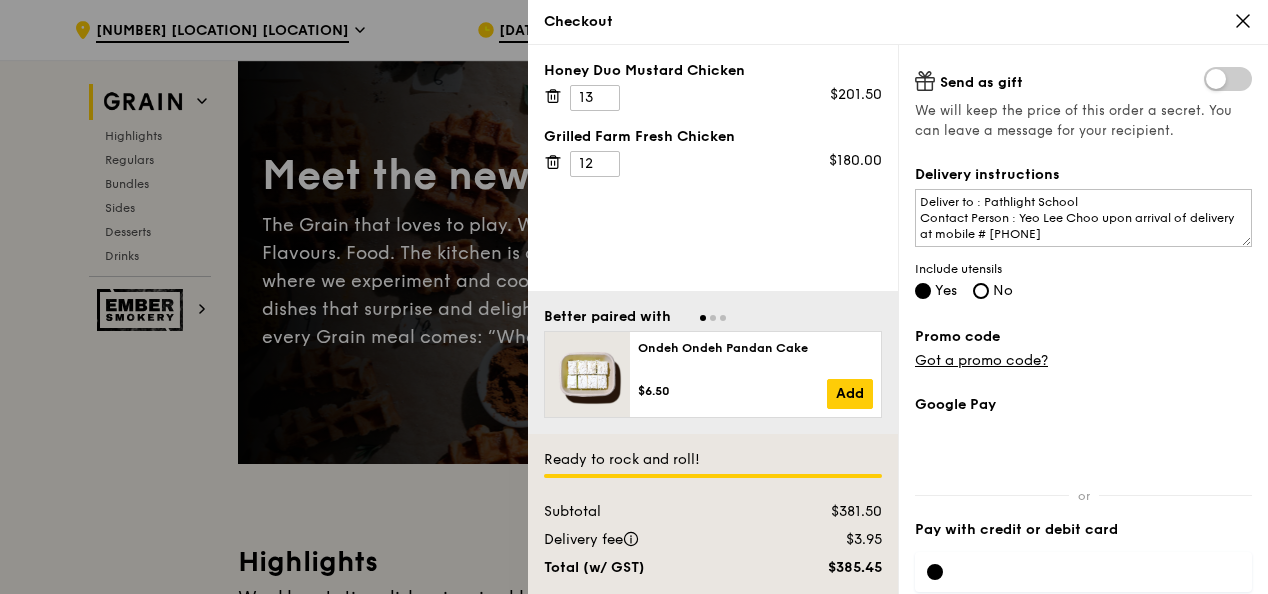 scroll, scrollTop: 555, scrollLeft: 0, axis: vertical 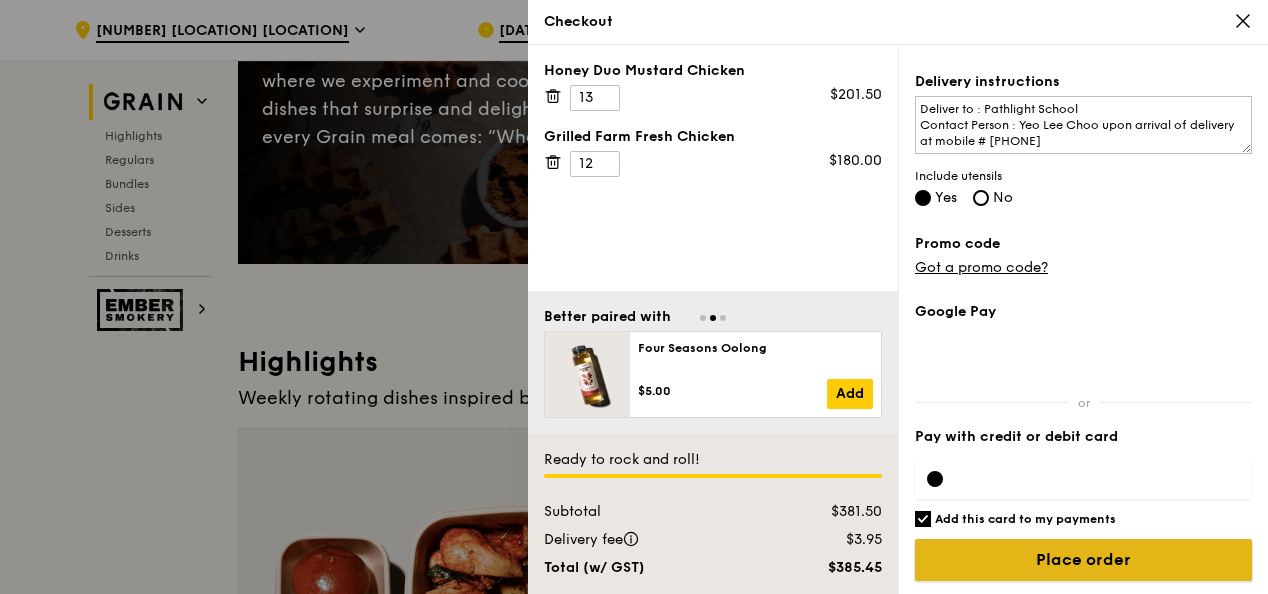 click on "Place order" at bounding box center [1083, 560] 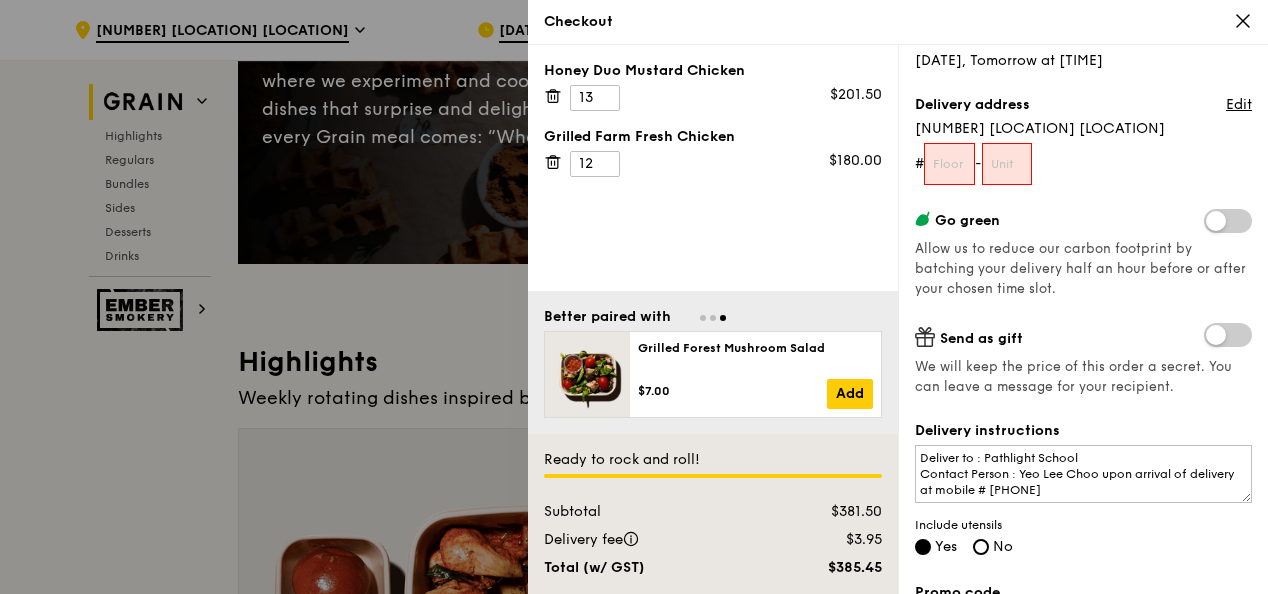 scroll, scrollTop: 155, scrollLeft: 0, axis: vertical 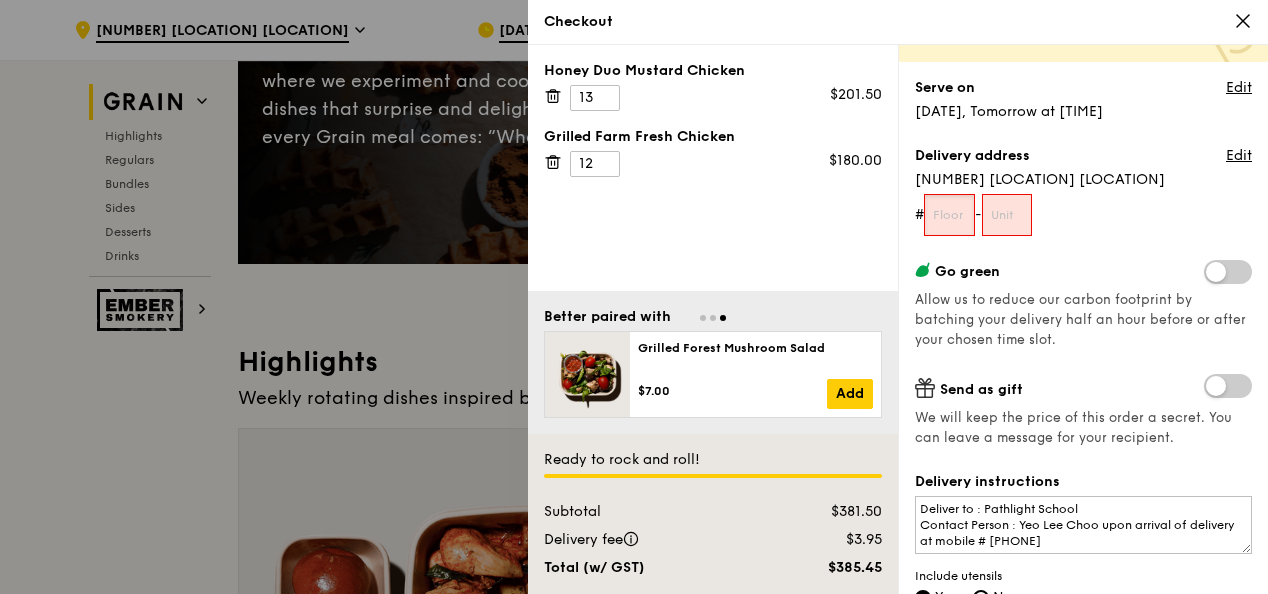 click at bounding box center (949, 215) 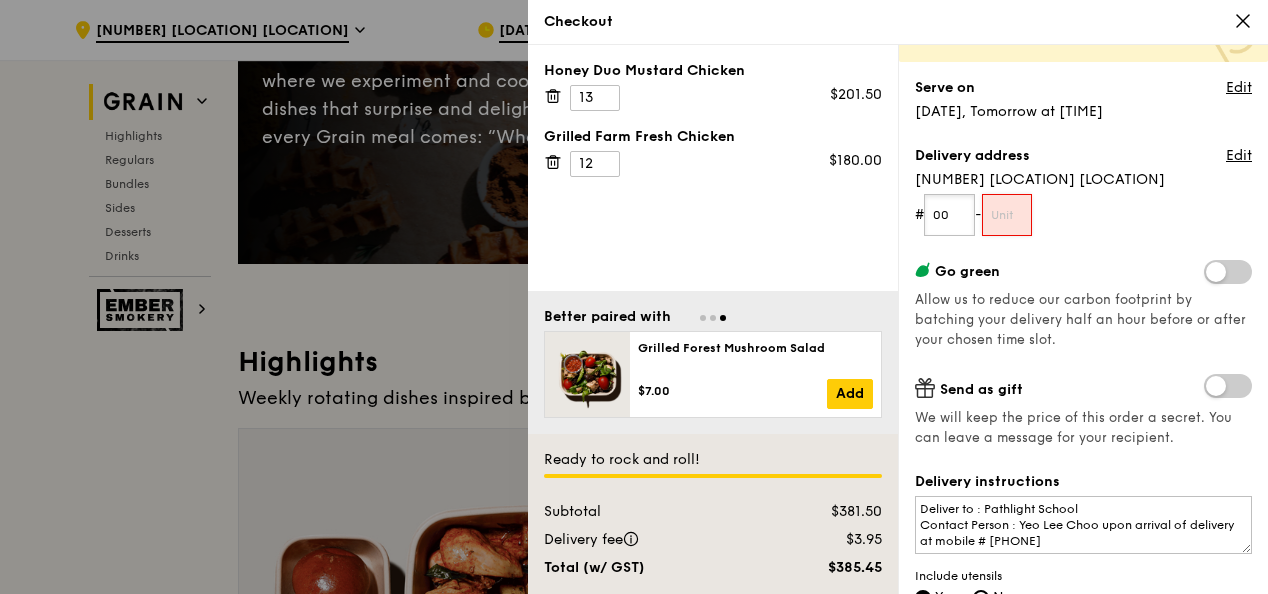type on "00" 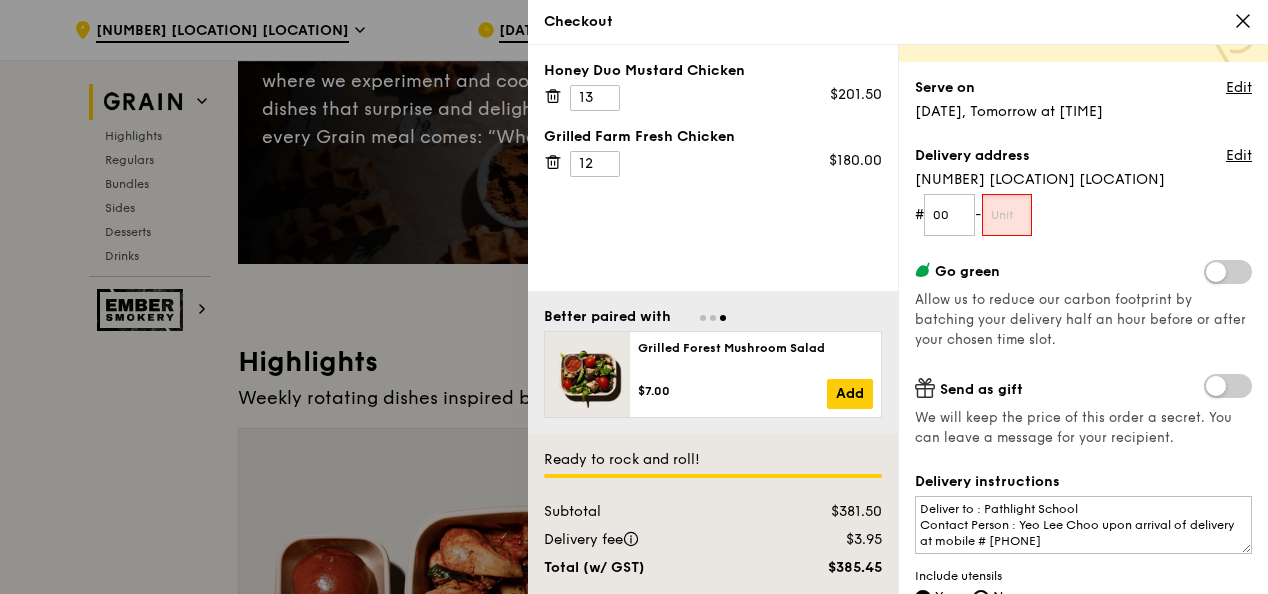 click at bounding box center [1007, 215] 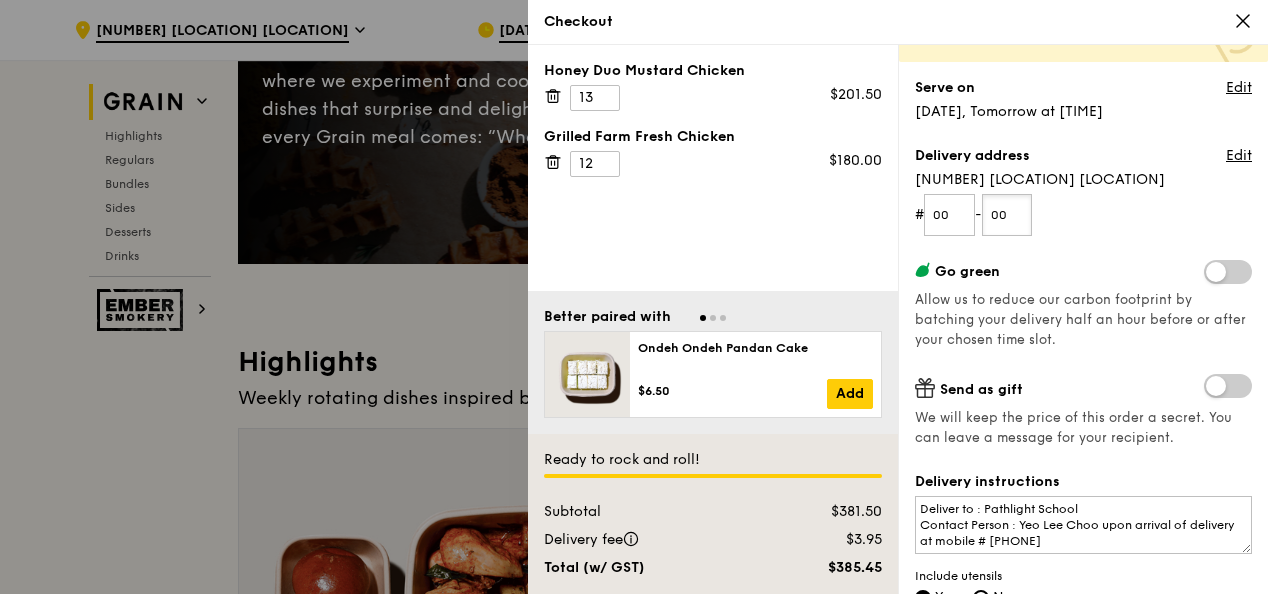 type on "00" 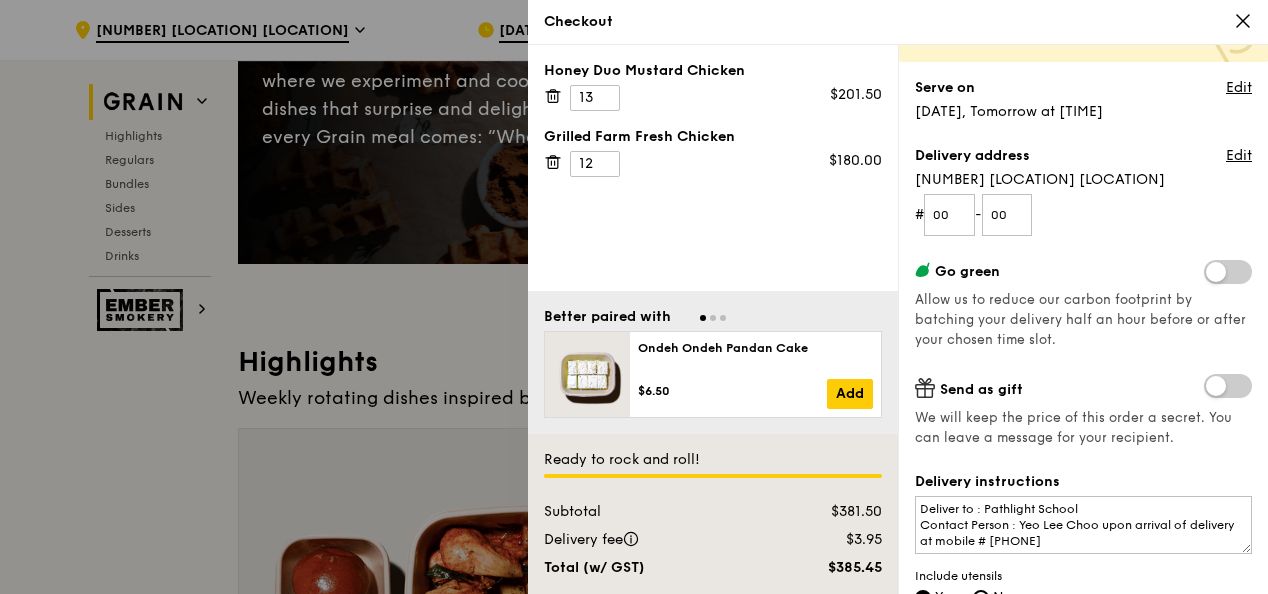click on "Deliver to : Pathlight School
Contact Person : Yeo Lee Choo upon arrival of delivery at mobile # [PHONE]
Include utensils
Yes
No
Promo code
Got a promo code?
Google Pay
Ready to rock and roll!" at bounding box center (1083, 172) 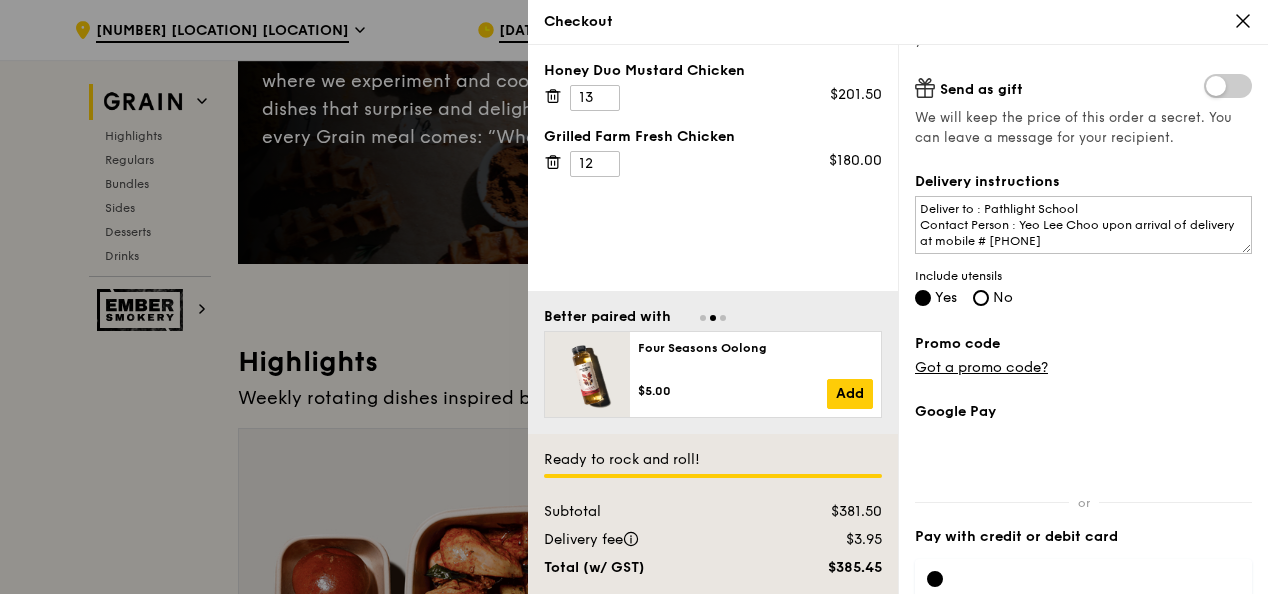 scroll, scrollTop: 555, scrollLeft: 0, axis: vertical 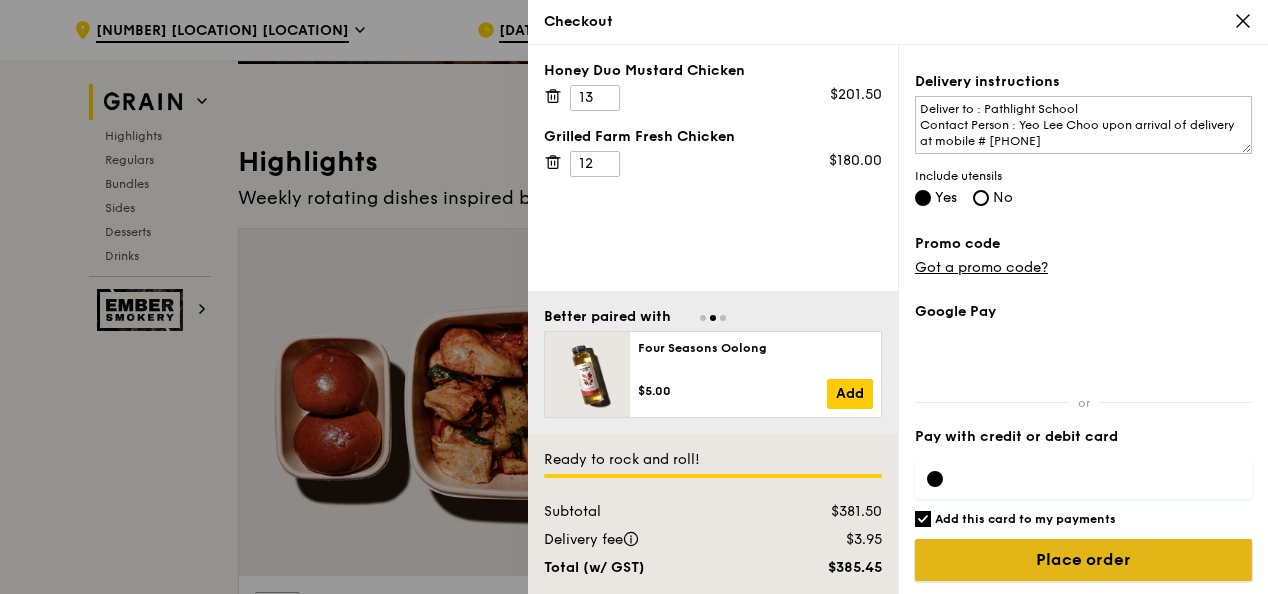 click on "Place order" at bounding box center (1083, 560) 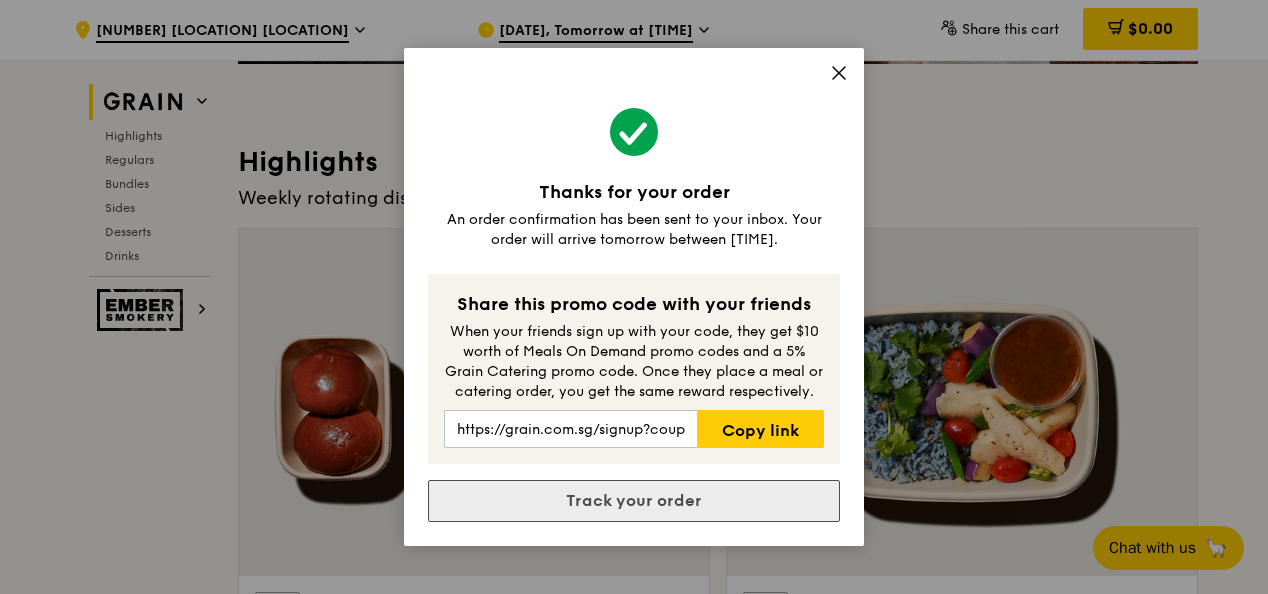 click on "Track your order" at bounding box center (634, 501) 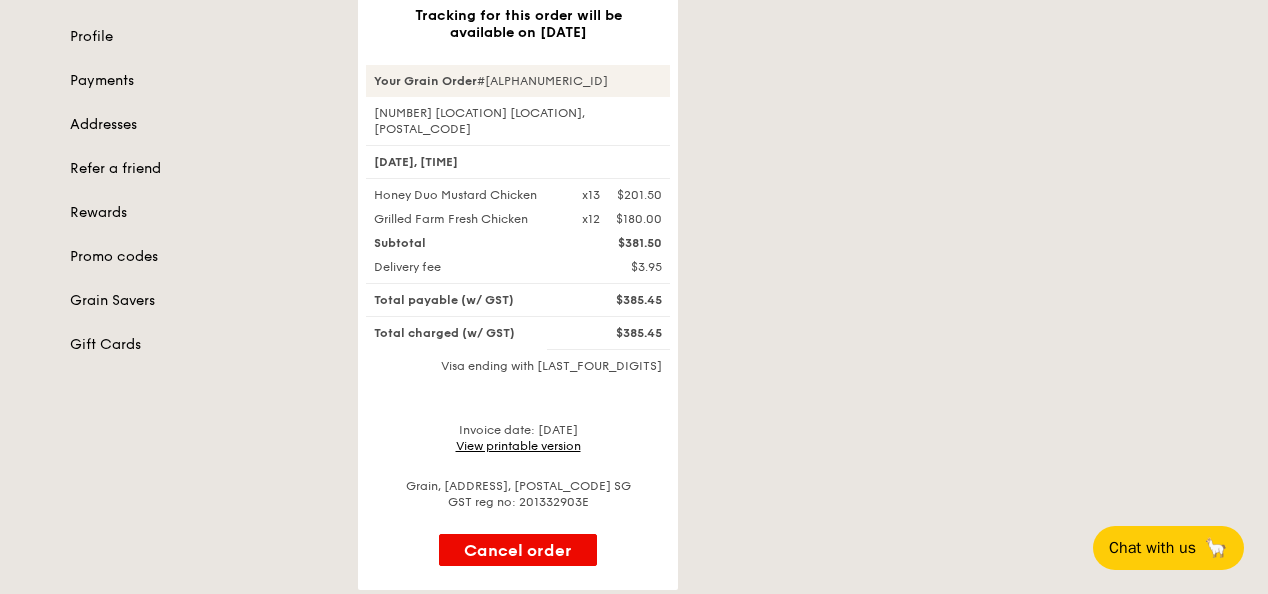 scroll, scrollTop: 200, scrollLeft: 0, axis: vertical 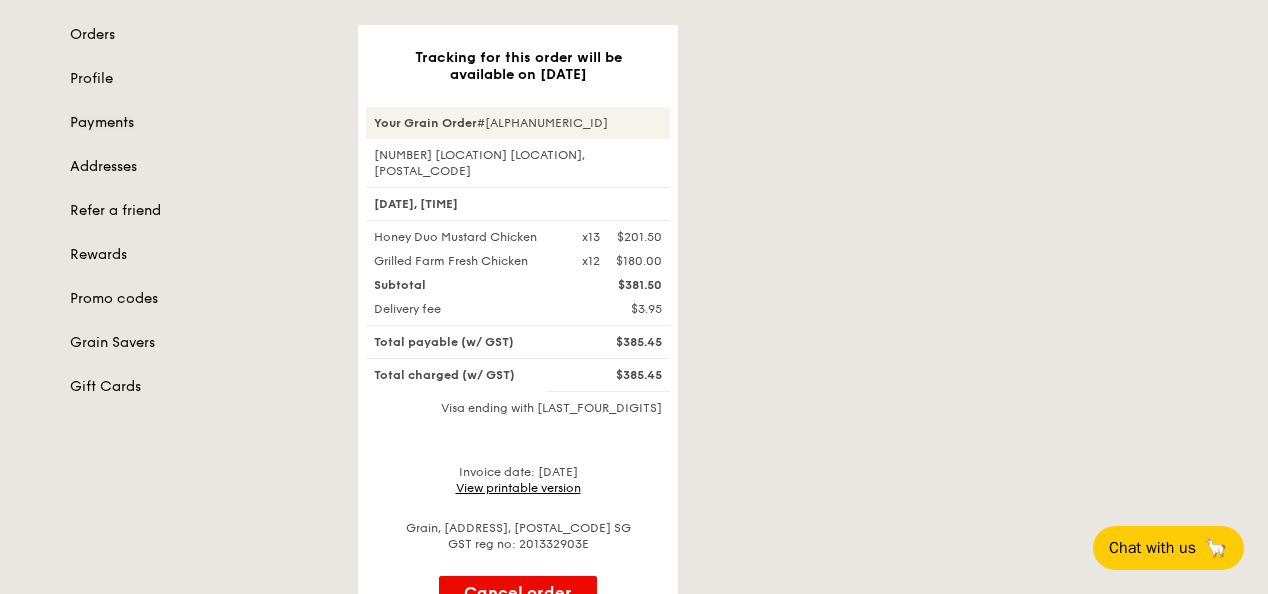 click on "Payments" at bounding box center (202, 123) 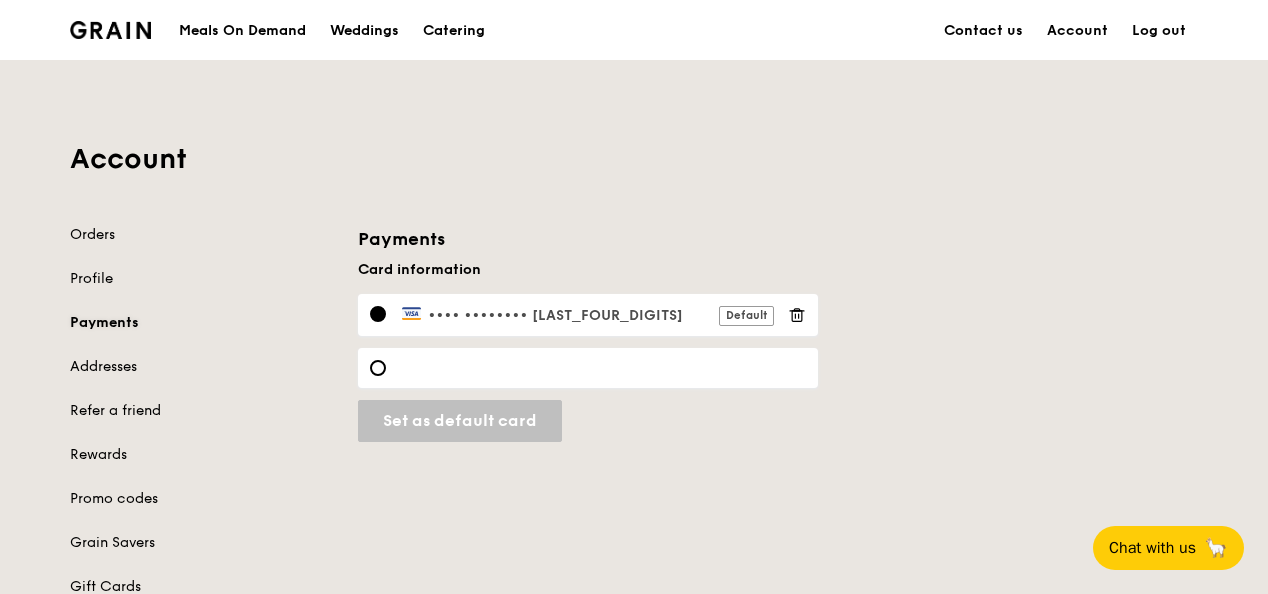 scroll, scrollTop: 100, scrollLeft: 0, axis: vertical 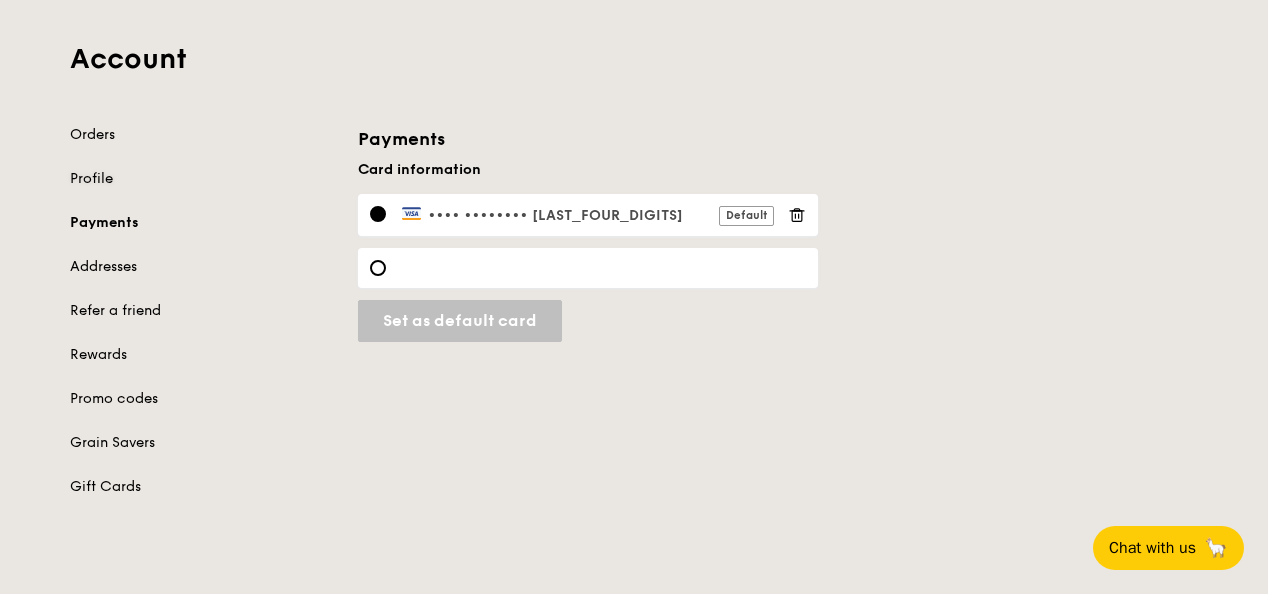 click on "Profile" at bounding box center [202, 179] 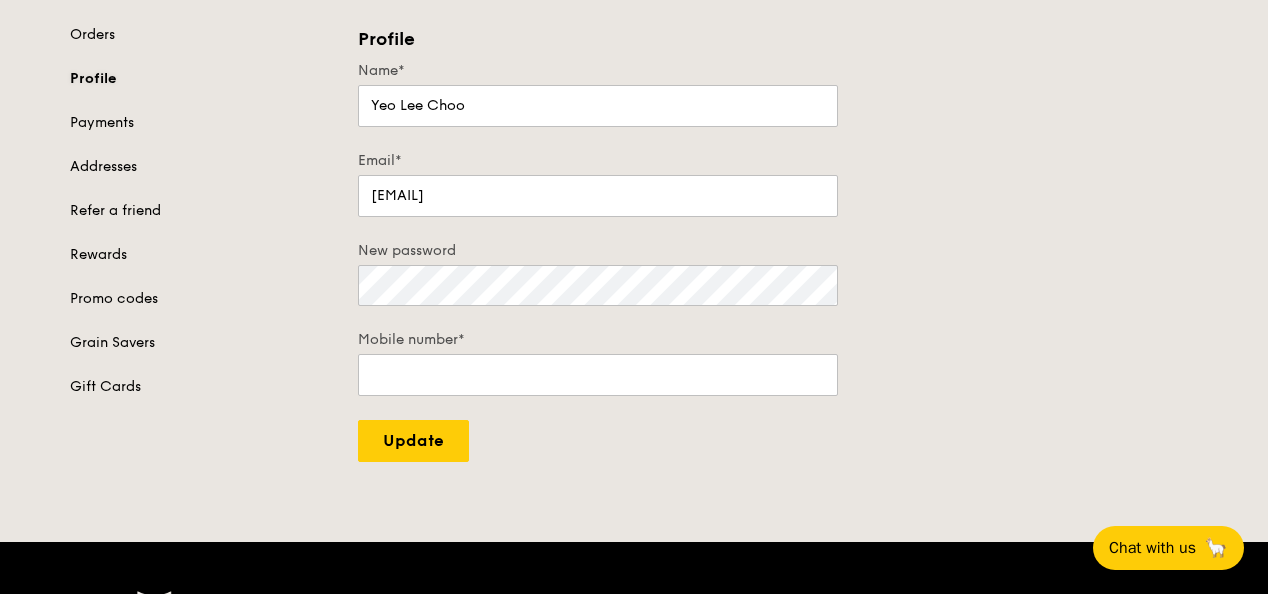 scroll, scrollTop: 0, scrollLeft: 0, axis: both 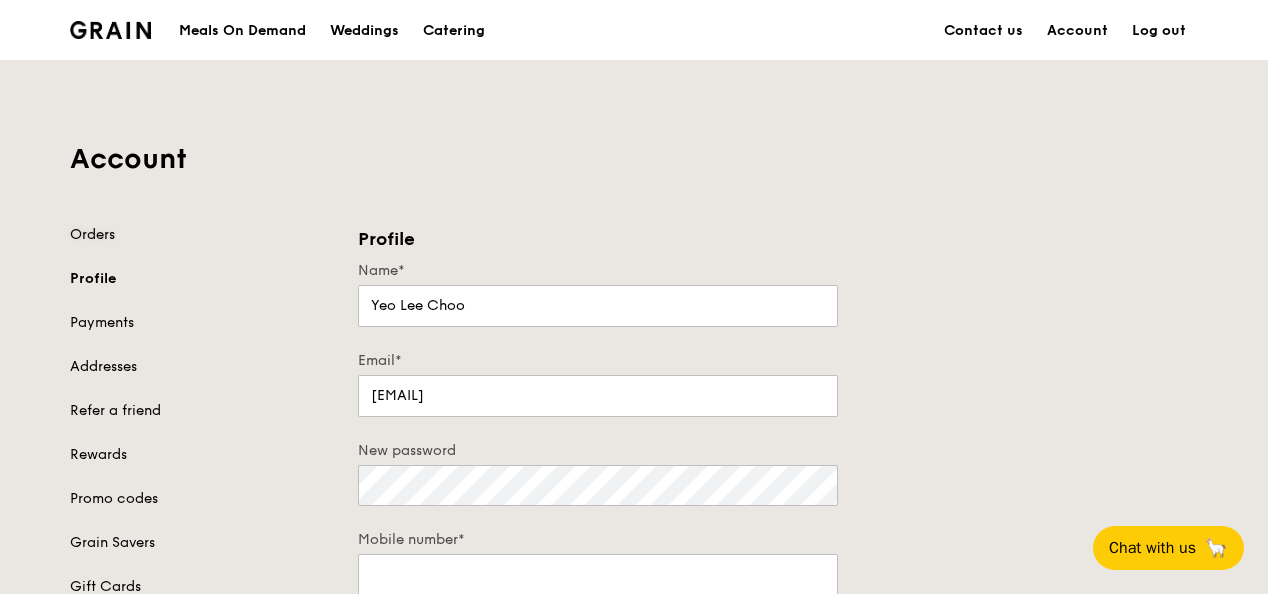 click on "Orders" at bounding box center (202, 235) 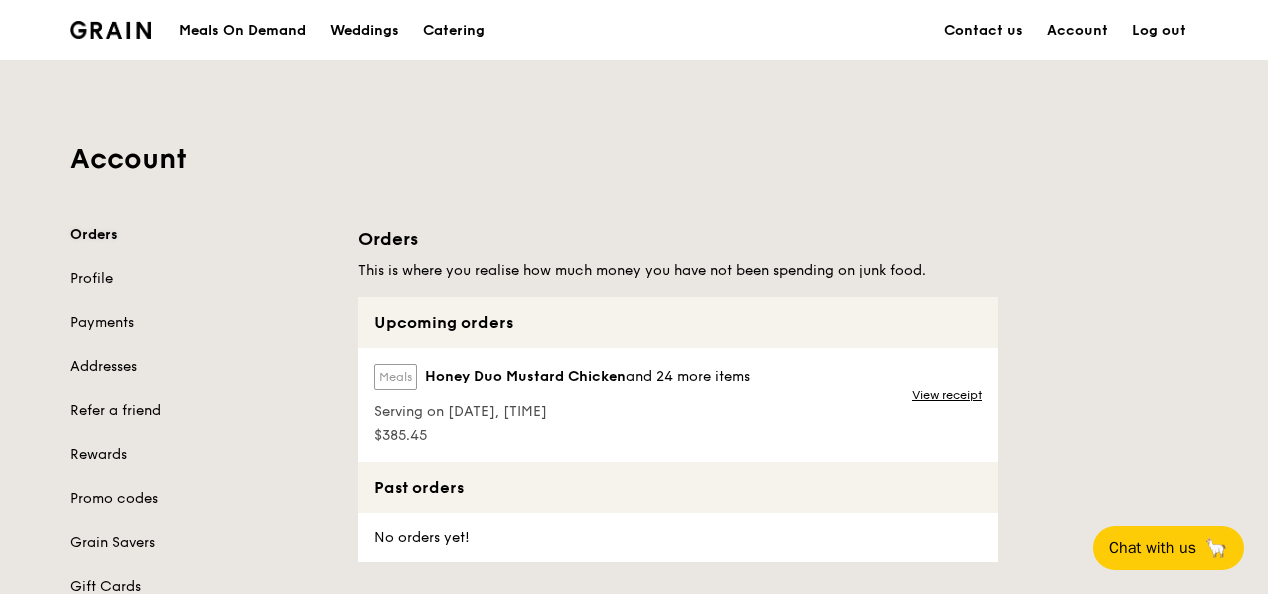 scroll, scrollTop: 100, scrollLeft: 0, axis: vertical 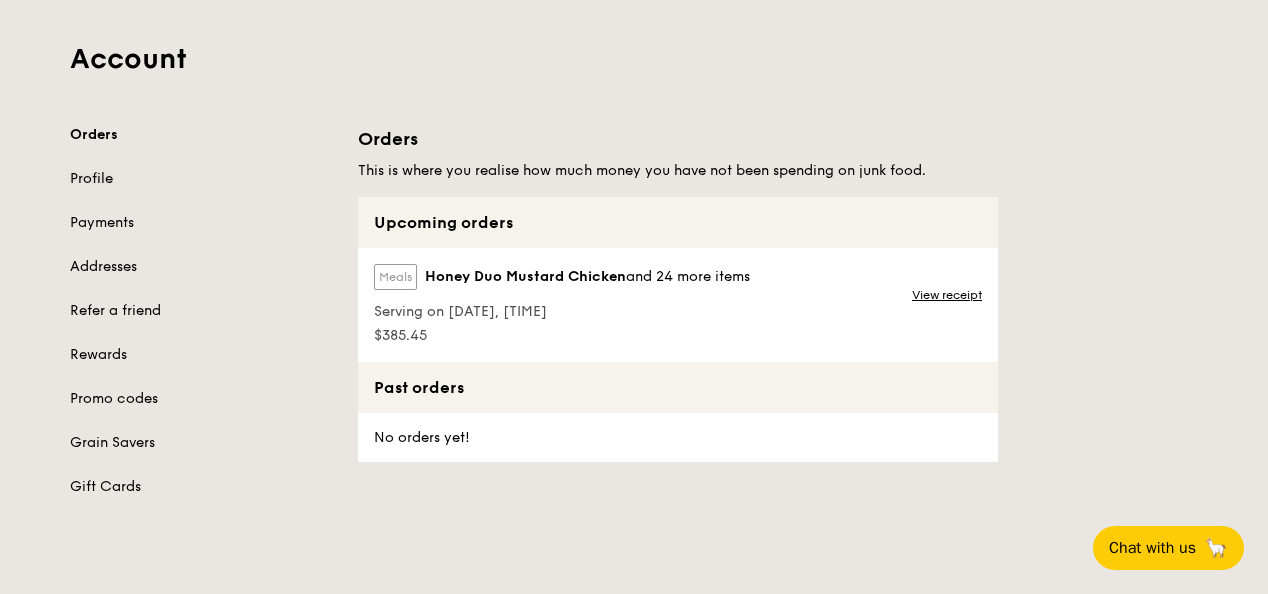 click on "Profile" at bounding box center (202, 179) 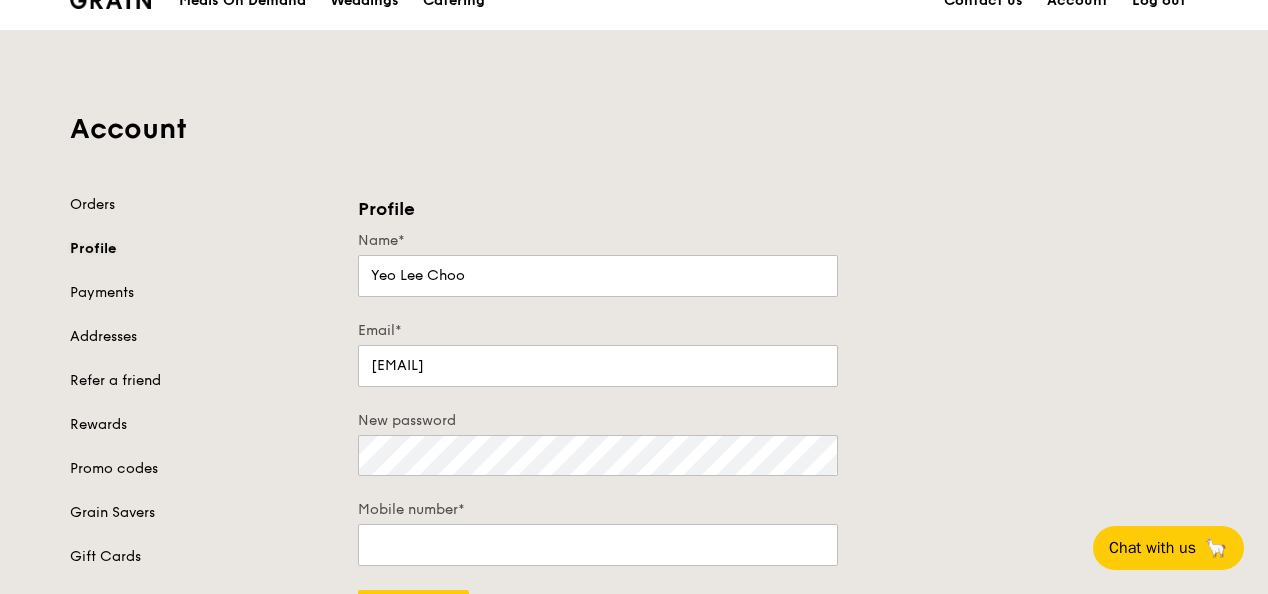 scroll, scrollTop: 0, scrollLeft: 0, axis: both 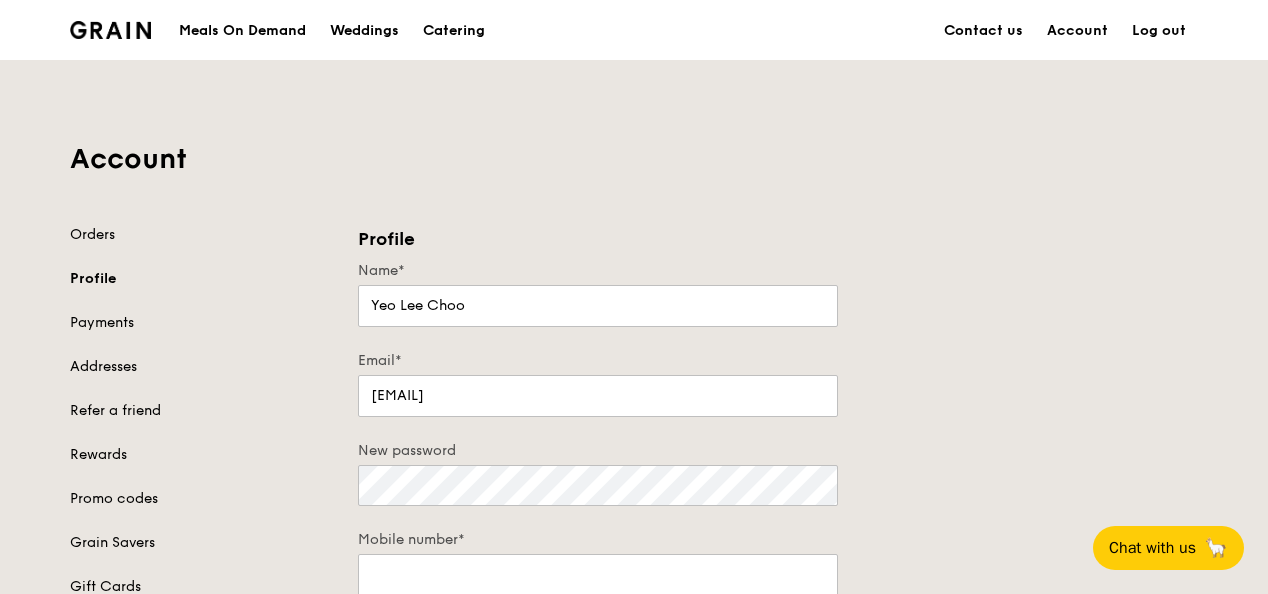 click on "Log out" at bounding box center [1159, 31] 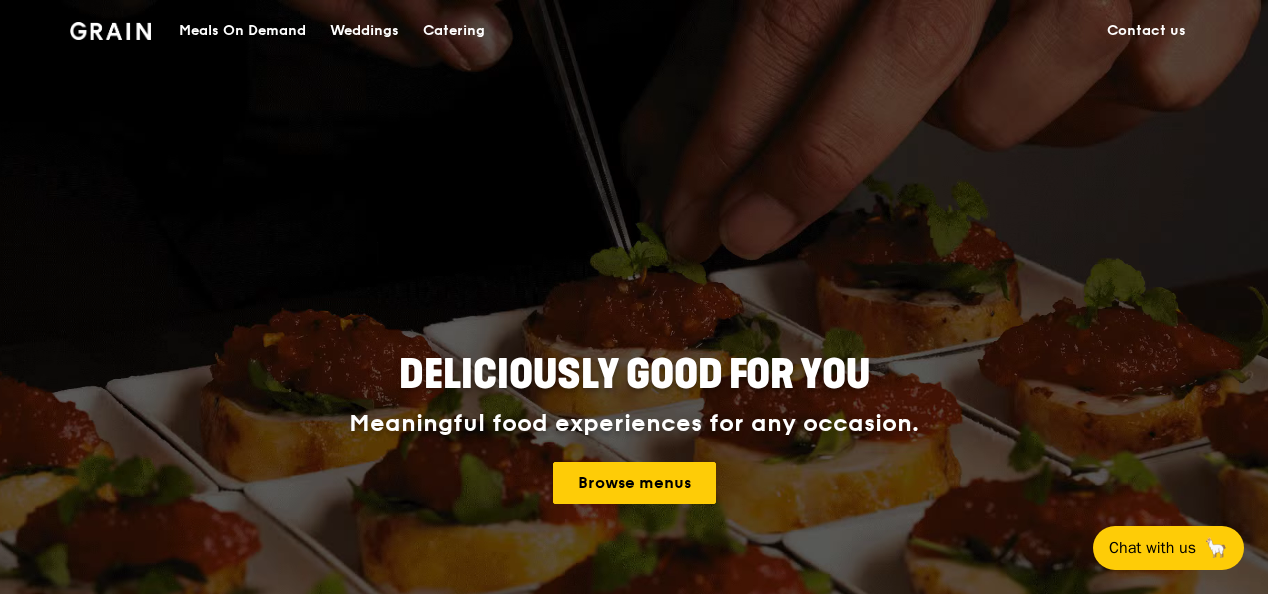 click on "Meals On Demand" at bounding box center [242, 31] 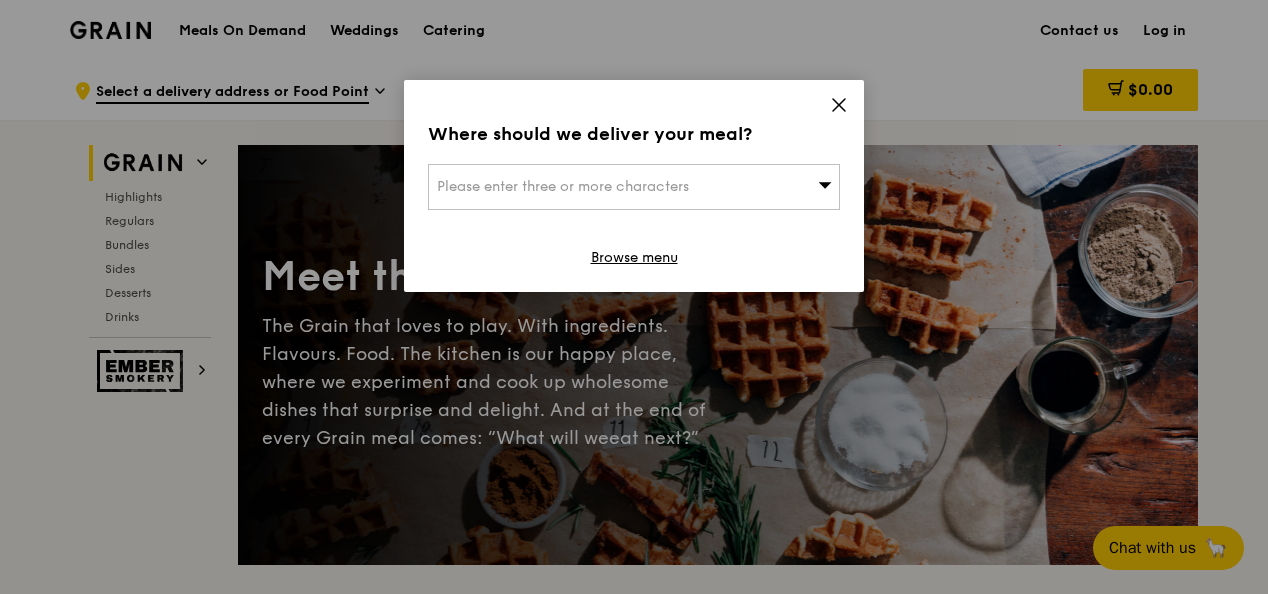 click 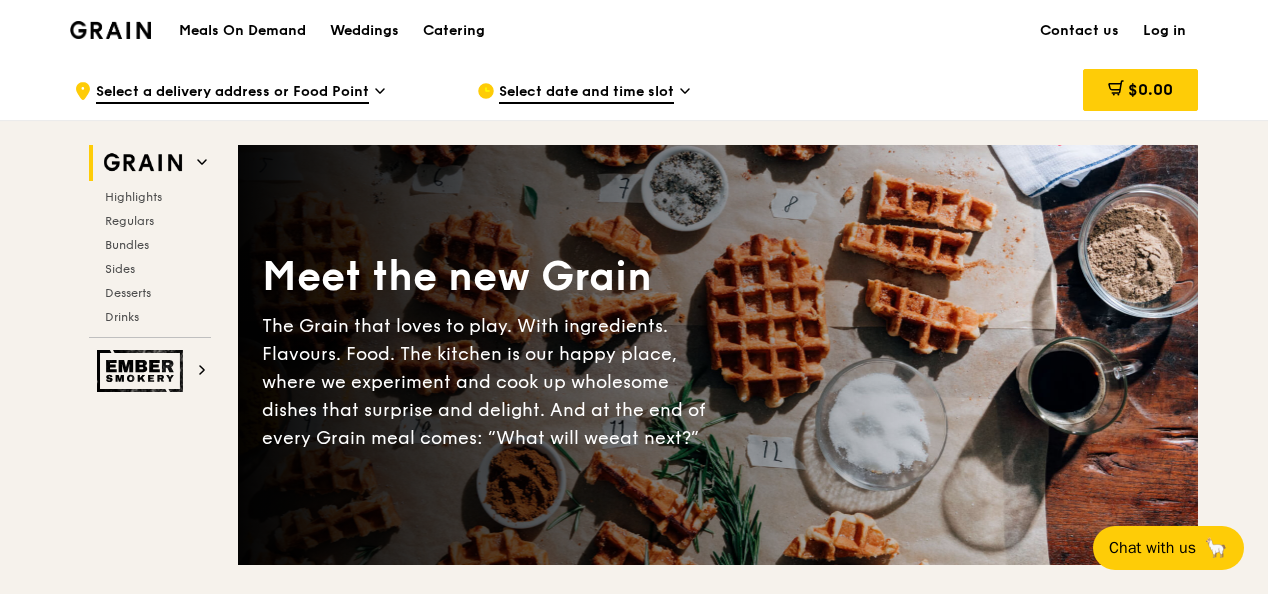 click on "Log in" at bounding box center (1164, 31) 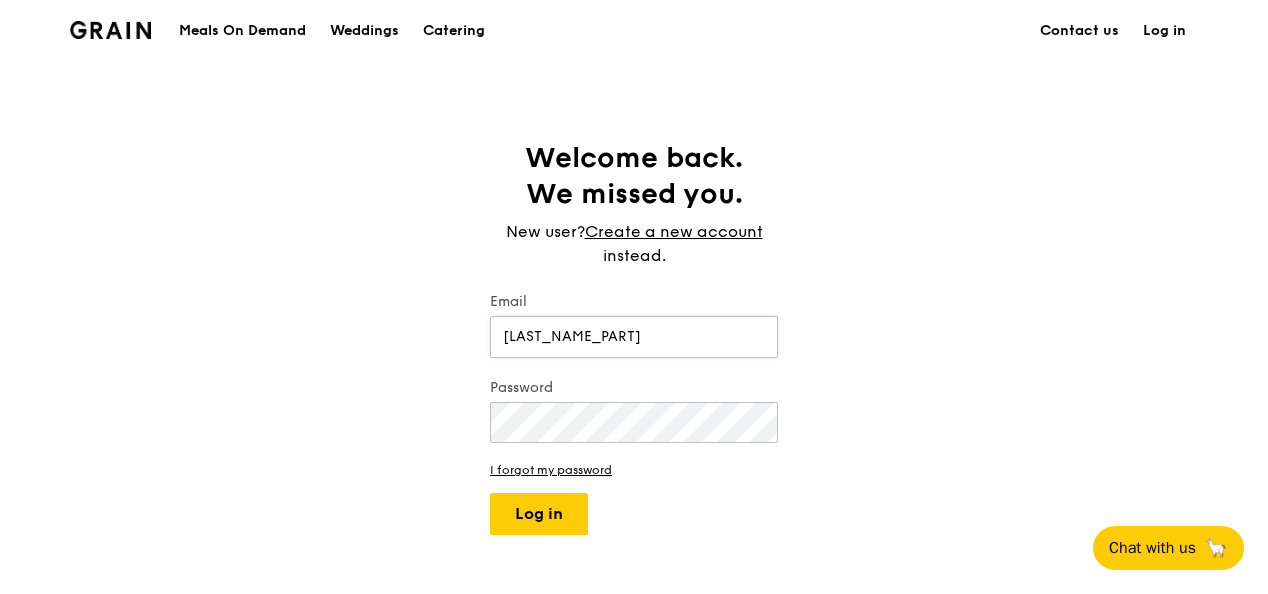 type on "[EMAIL]" 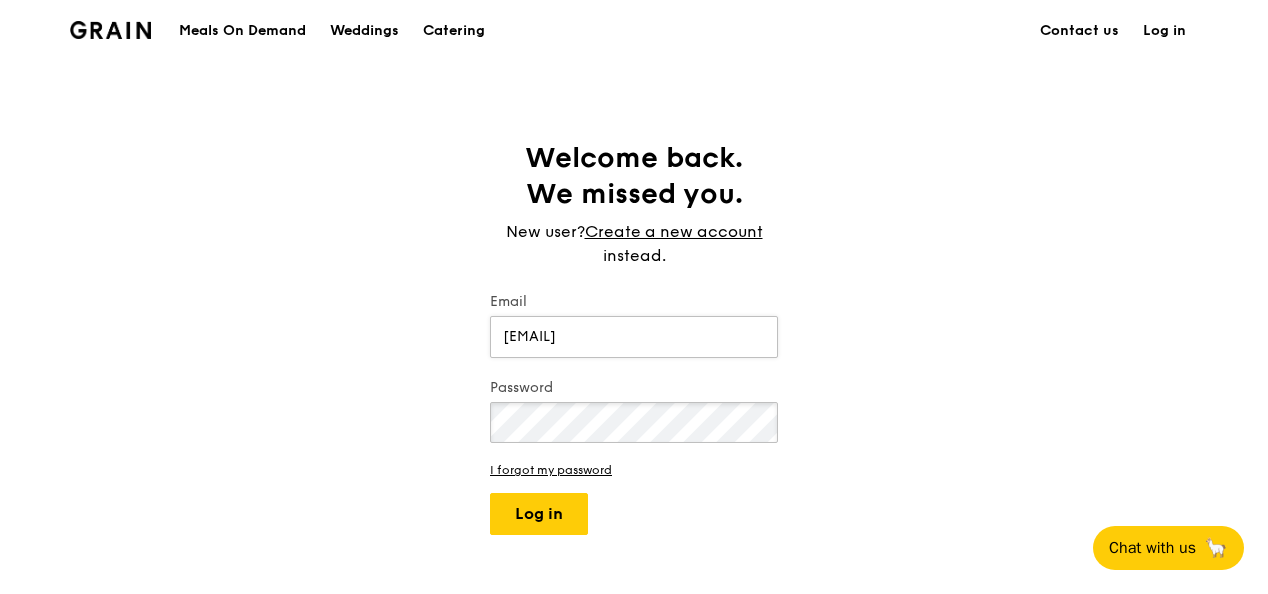 click on "Log in" at bounding box center [539, 514] 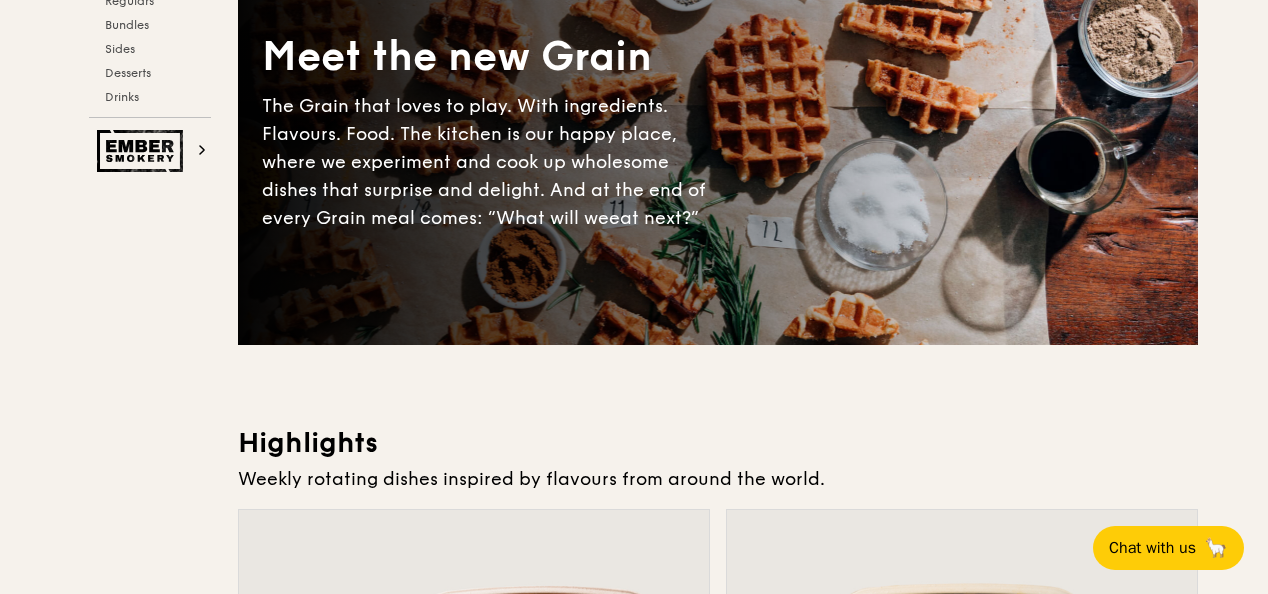 scroll, scrollTop: 0, scrollLeft: 0, axis: both 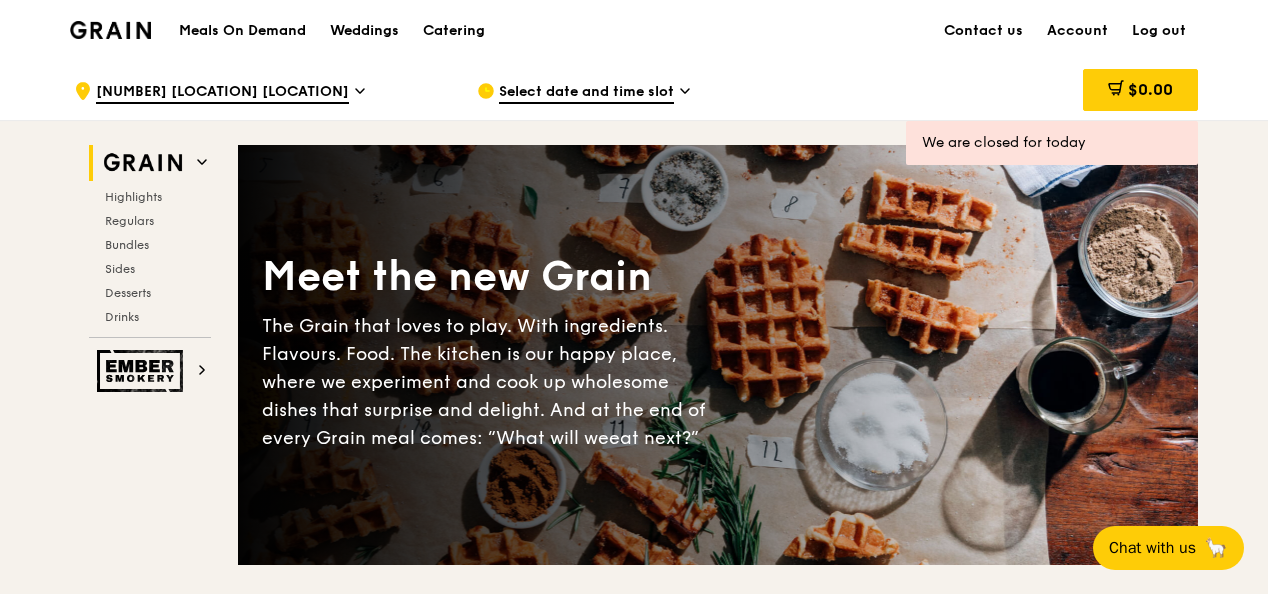 click 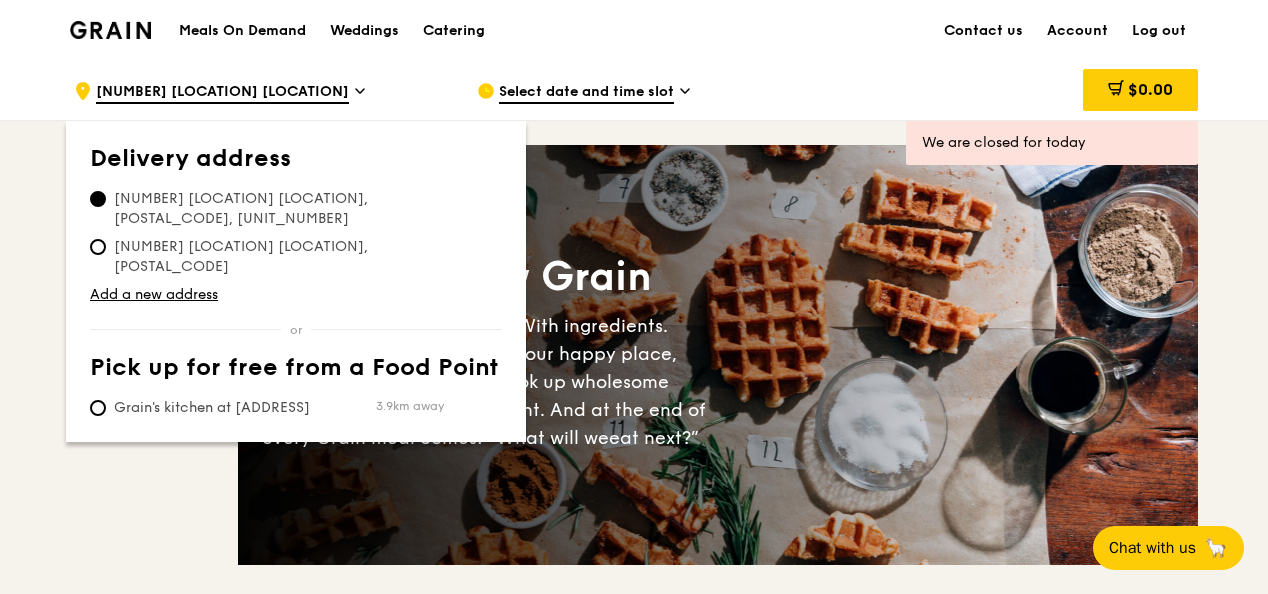 click 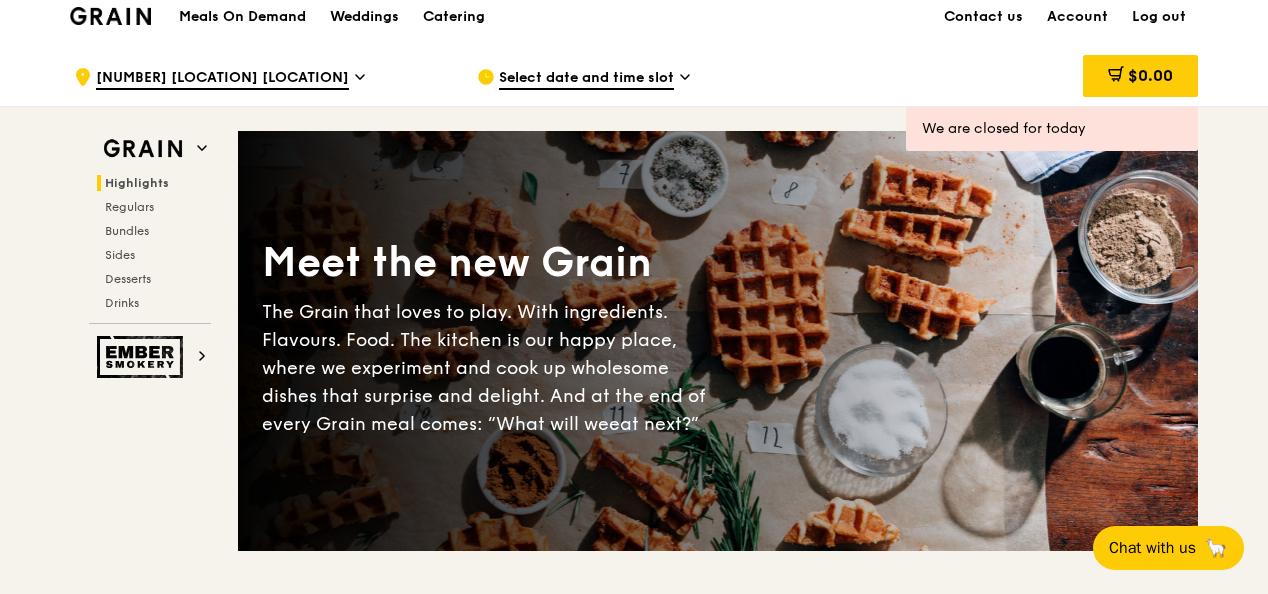 scroll, scrollTop: 0, scrollLeft: 0, axis: both 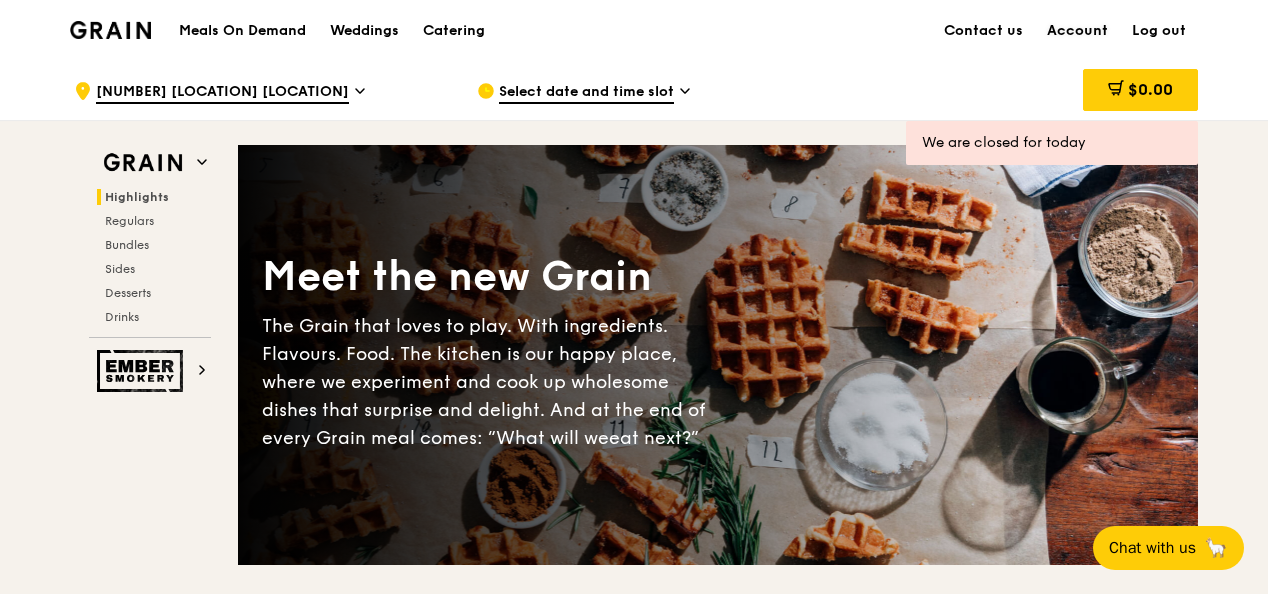 click on "Account" at bounding box center (1077, 31) 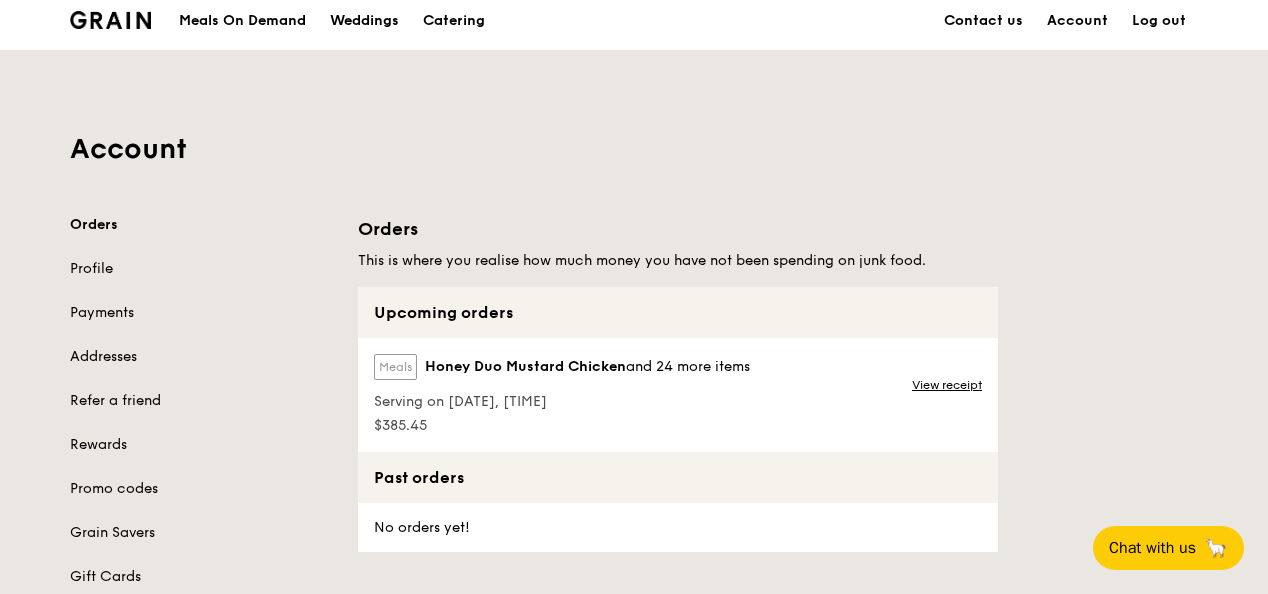 scroll, scrollTop: 0, scrollLeft: 0, axis: both 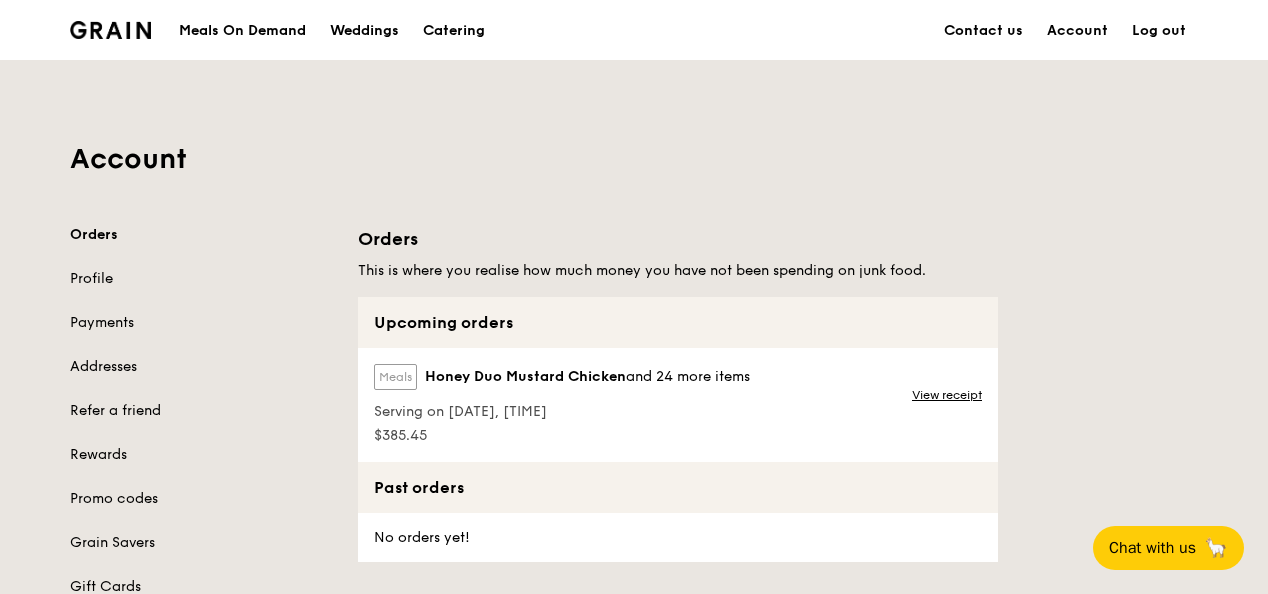 click on "Log out" at bounding box center [1159, 31] 